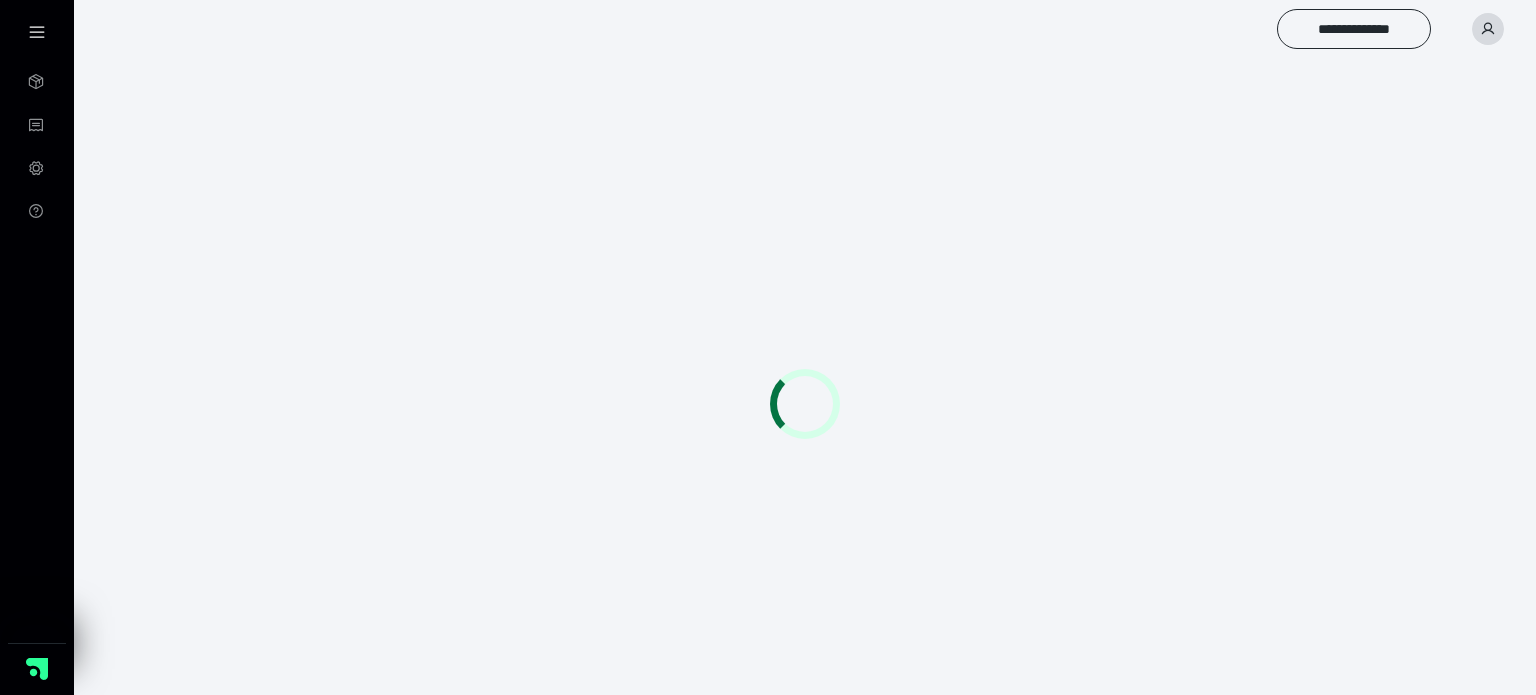 scroll, scrollTop: 0, scrollLeft: 0, axis: both 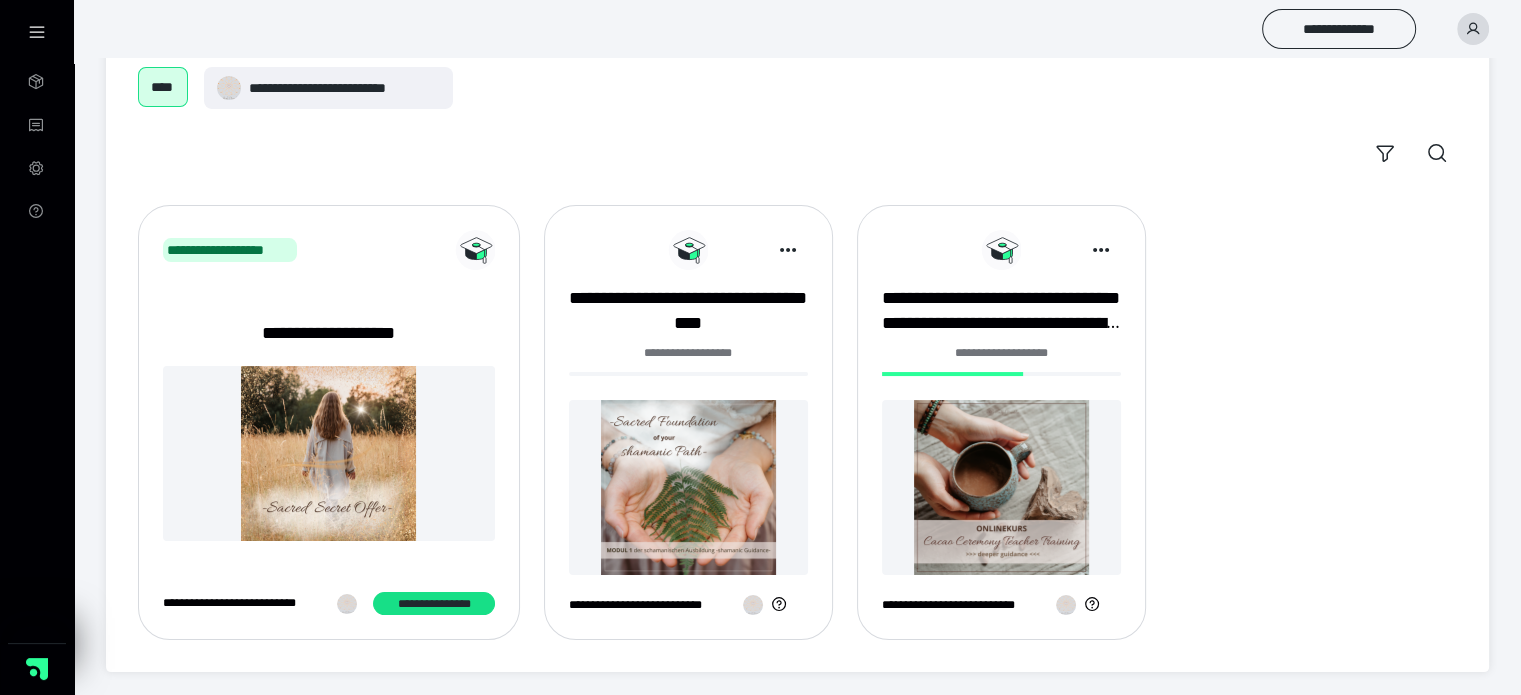 click at bounding box center (329, 453) 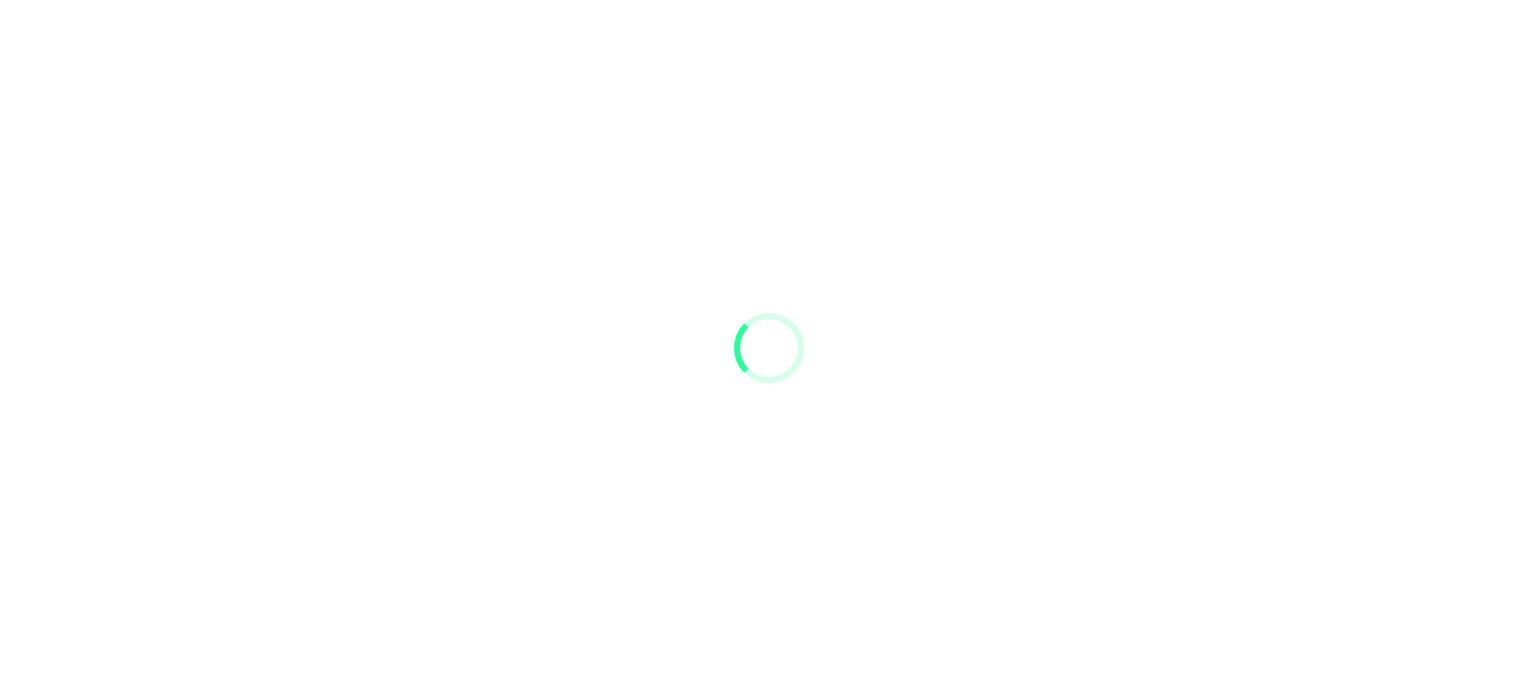 scroll, scrollTop: 0, scrollLeft: 0, axis: both 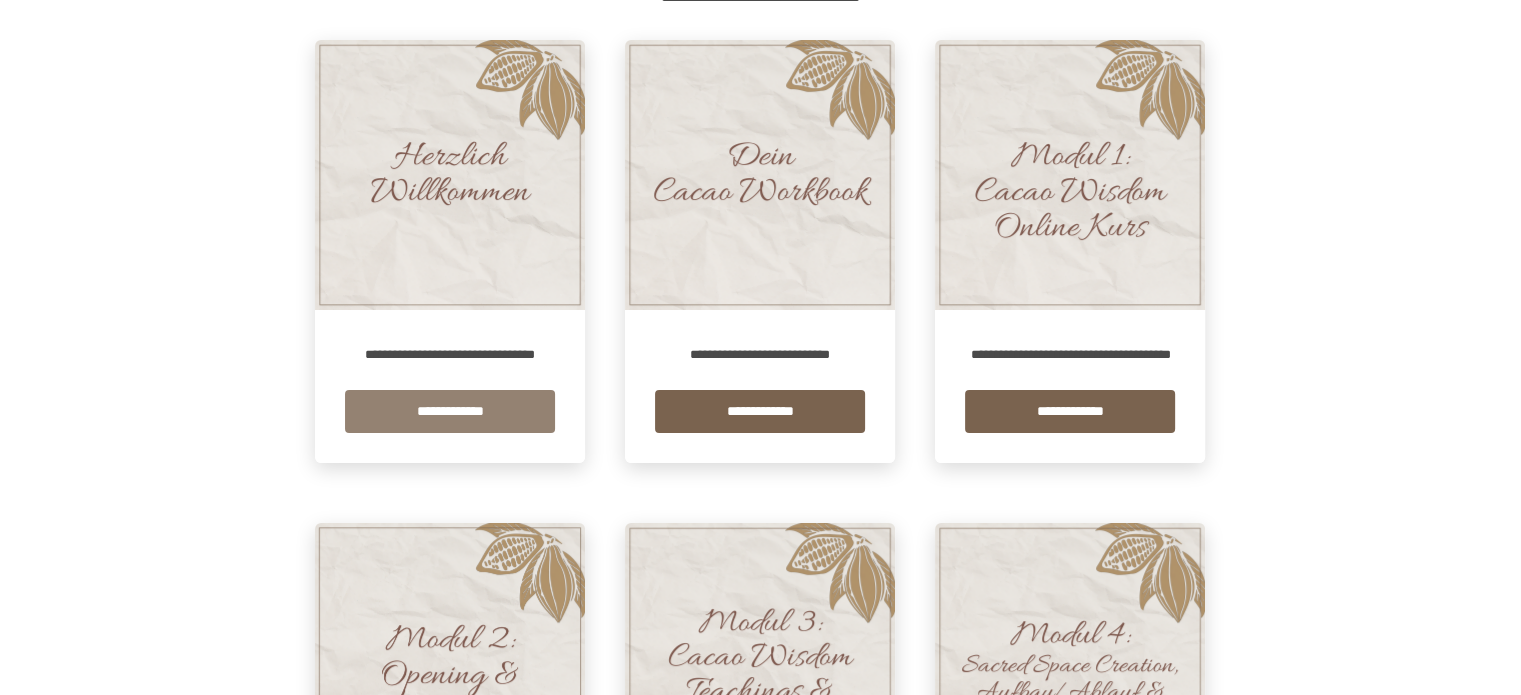 click on "**********" at bounding box center [450, 411] 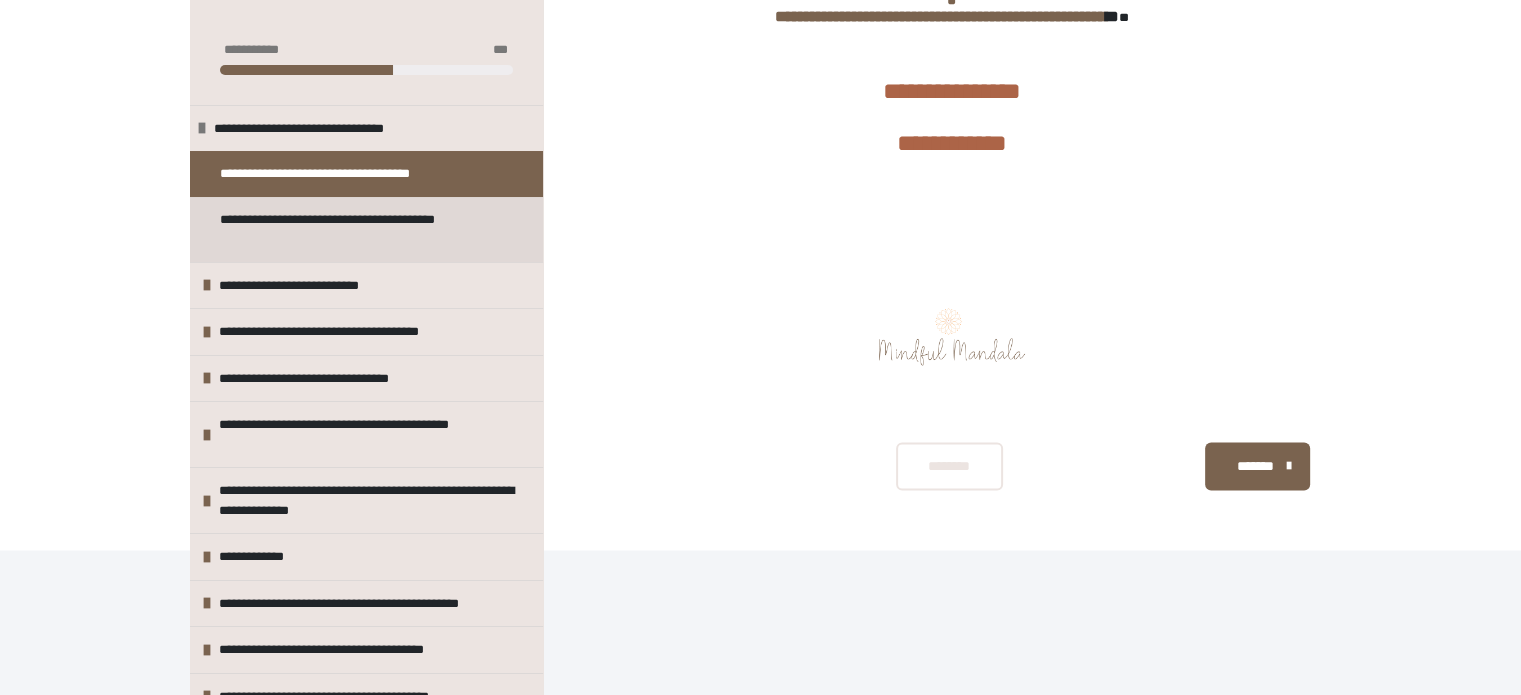 scroll, scrollTop: 2800, scrollLeft: 0, axis: vertical 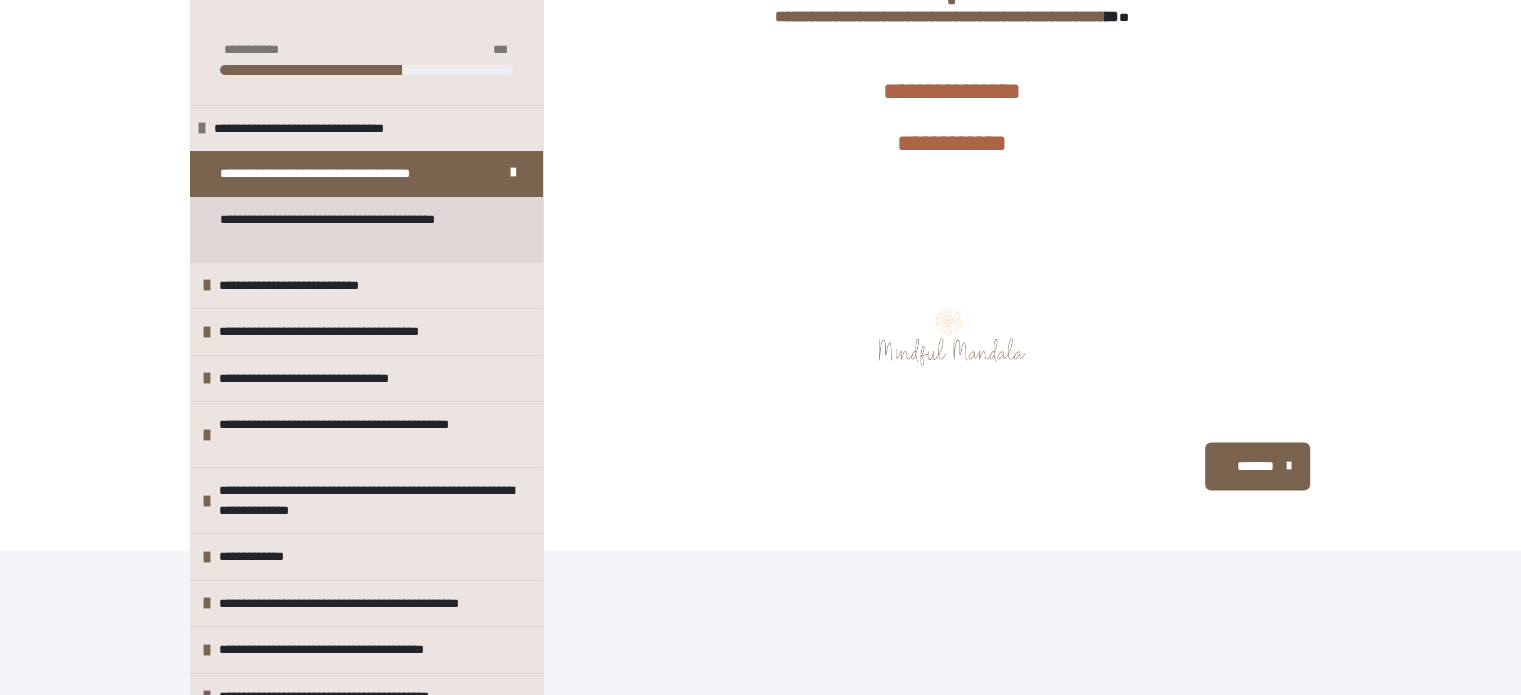 click on "*******" at bounding box center (1256, 466) 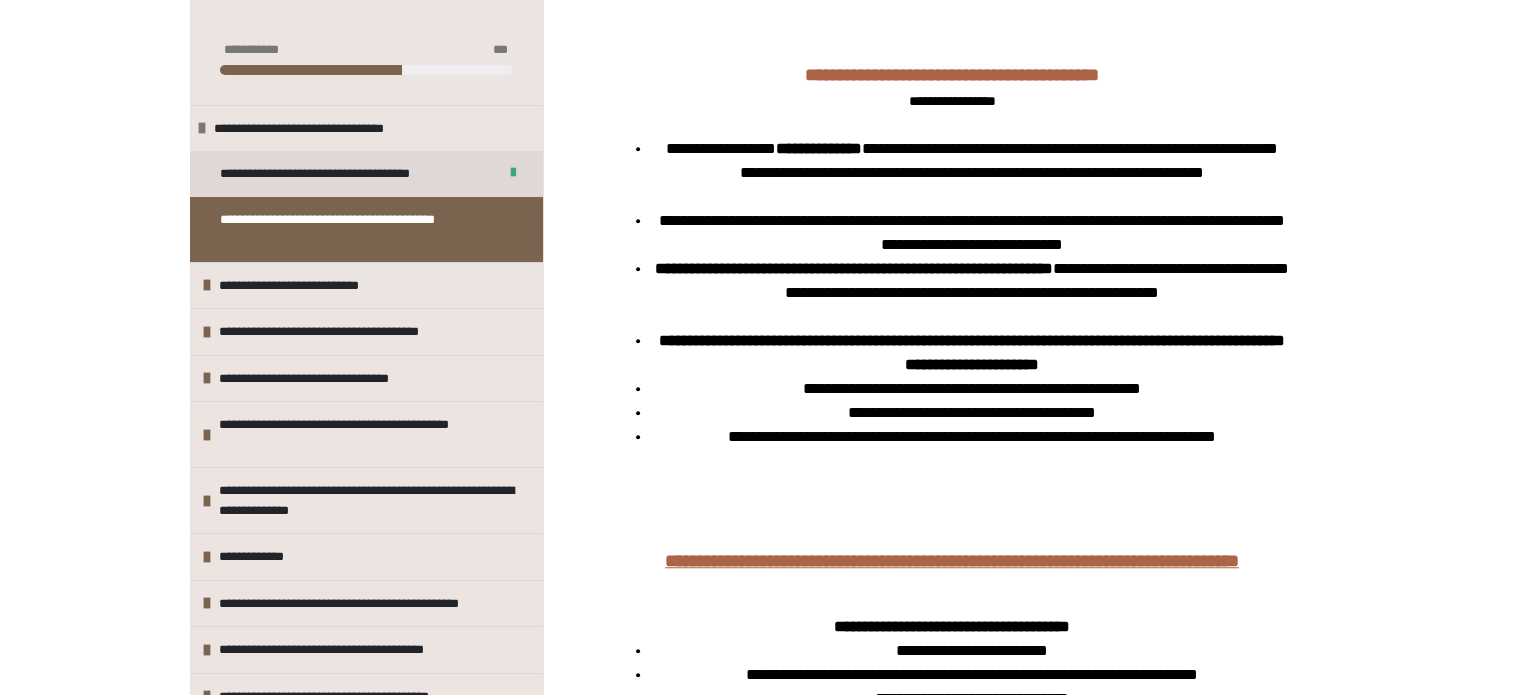 scroll, scrollTop: 1430, scrollLeft: 0, axis: vertical 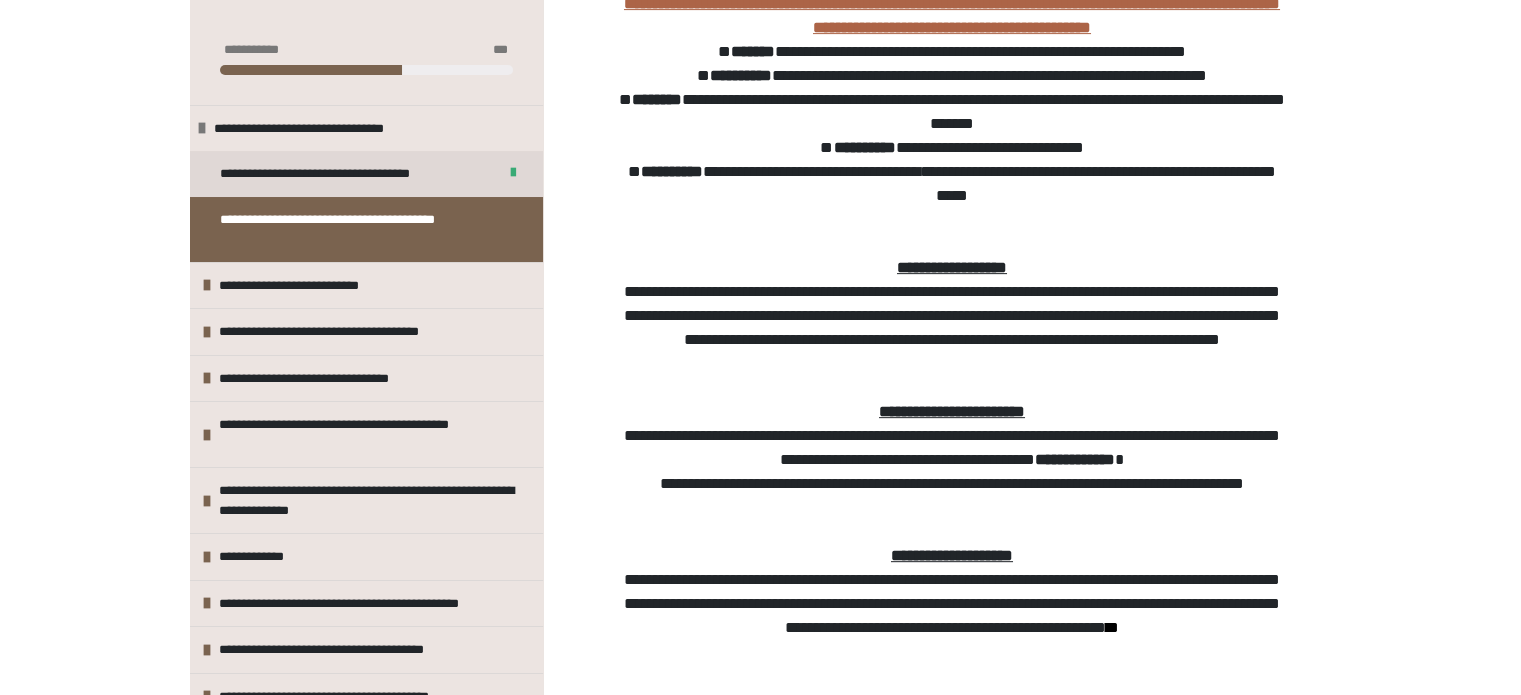click on "**********" at bounding box center (951, 124) 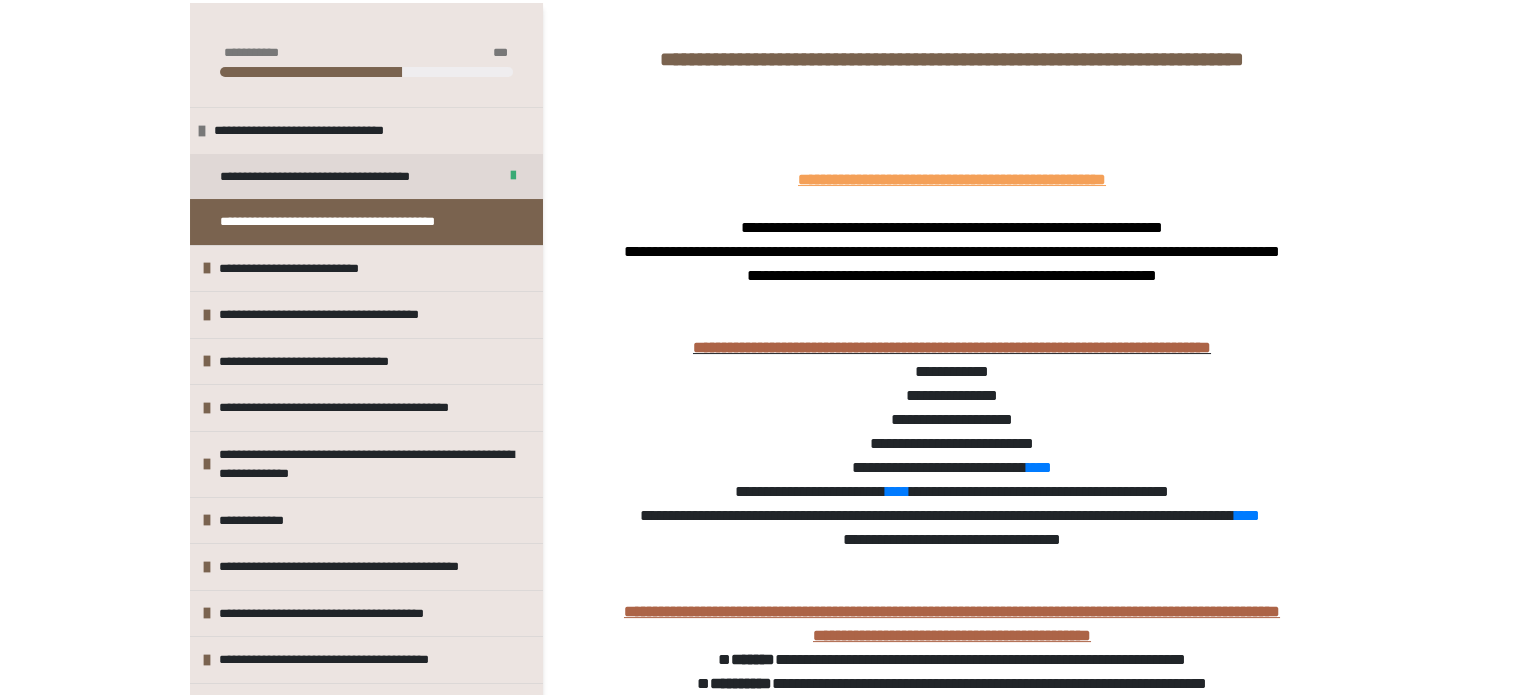 click on "**********" at bounding box center (951, 732) 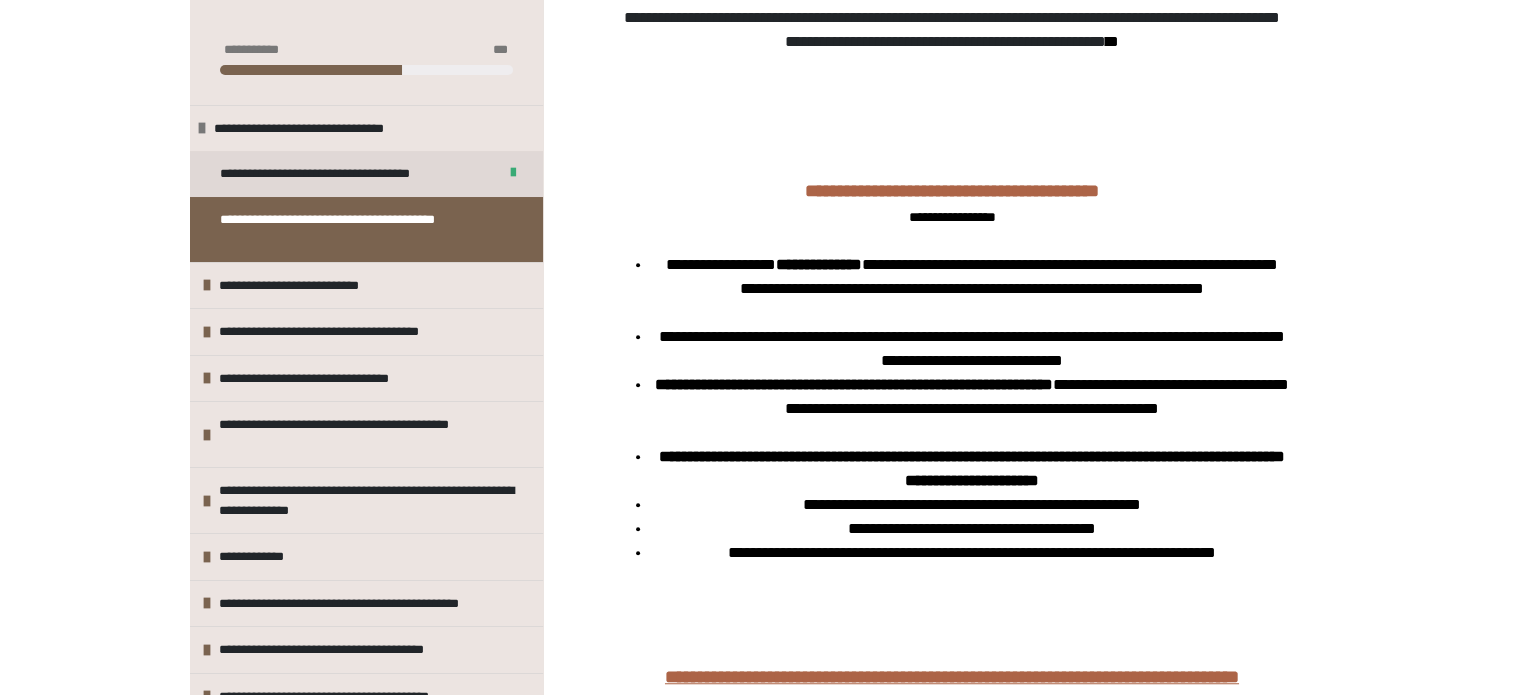 scroll, scrollTop: 1322, scrollLeft: 0, axis: vertical 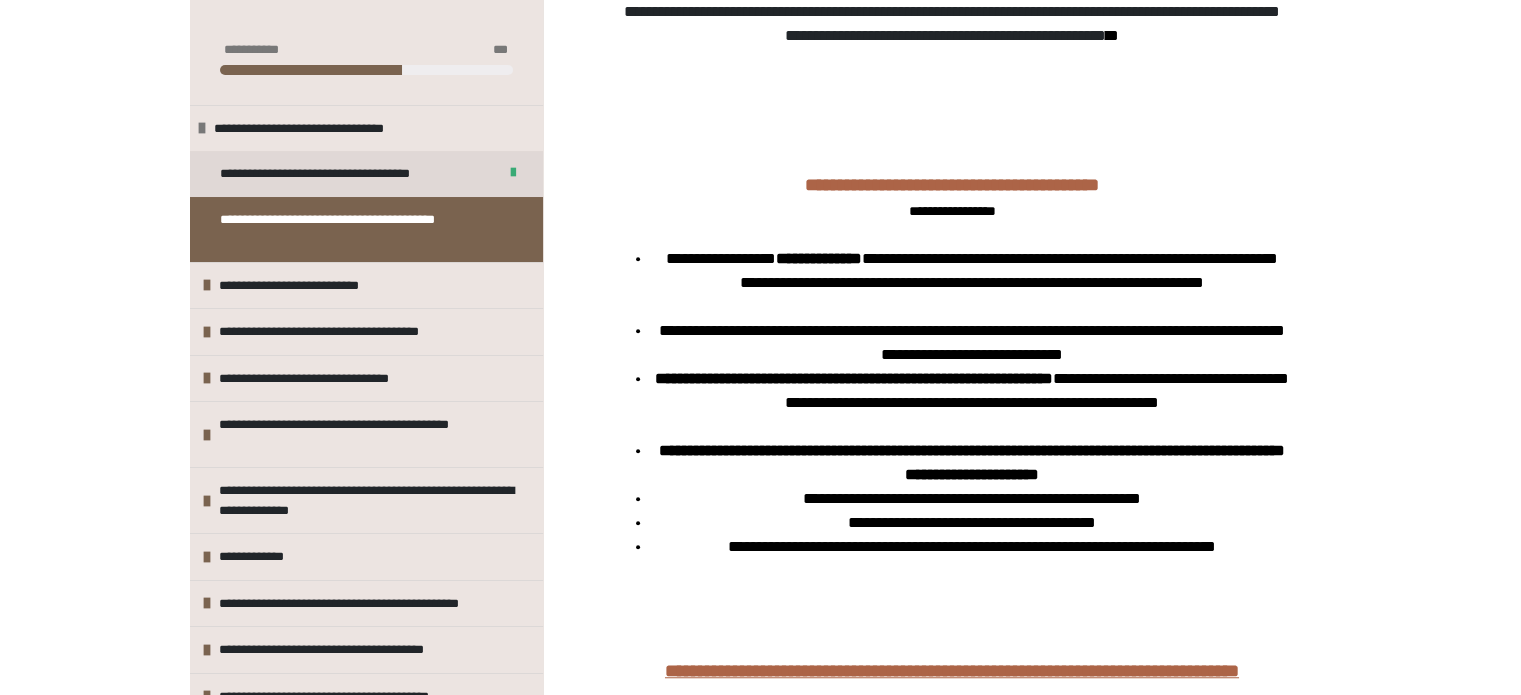 click on "**********" at bounding box center (760, 201) 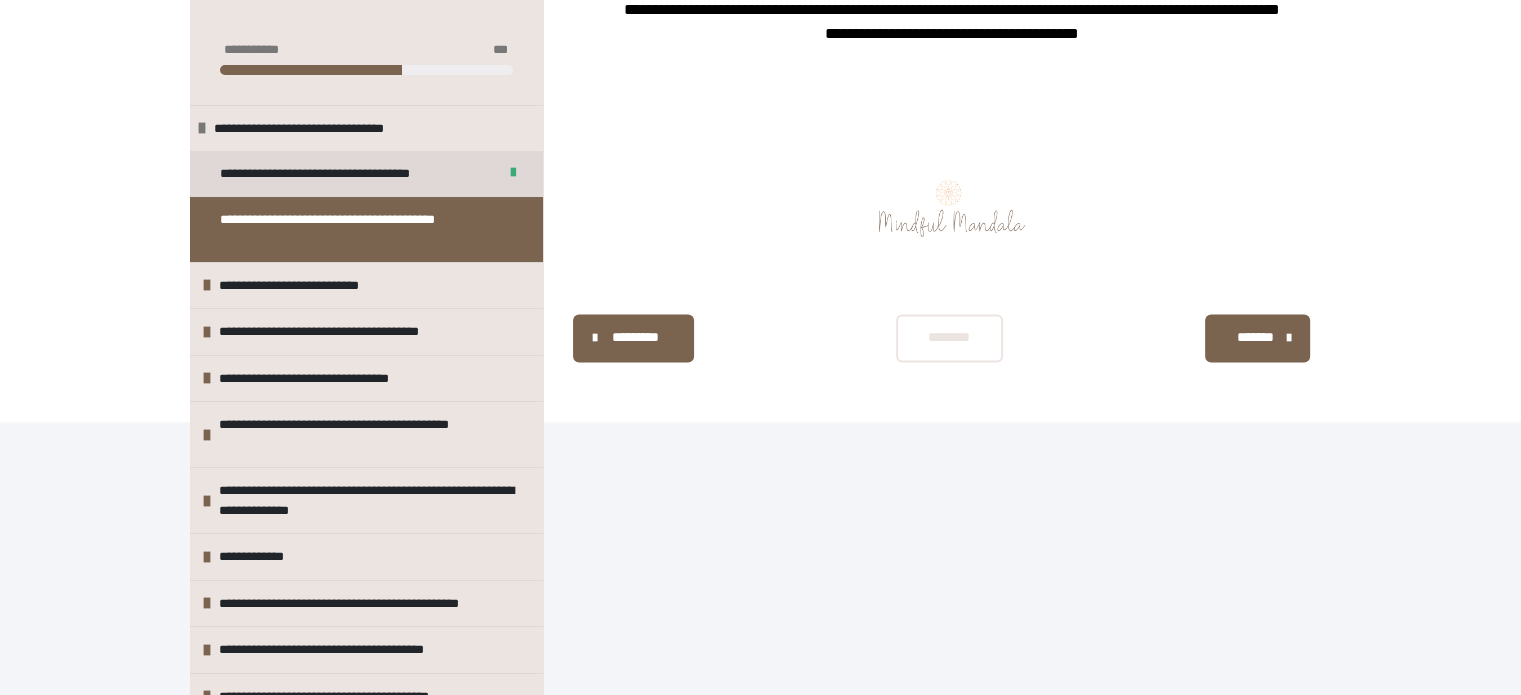 scroll, scrollTop: 2630, scrollLeft: 0, axis: vertical 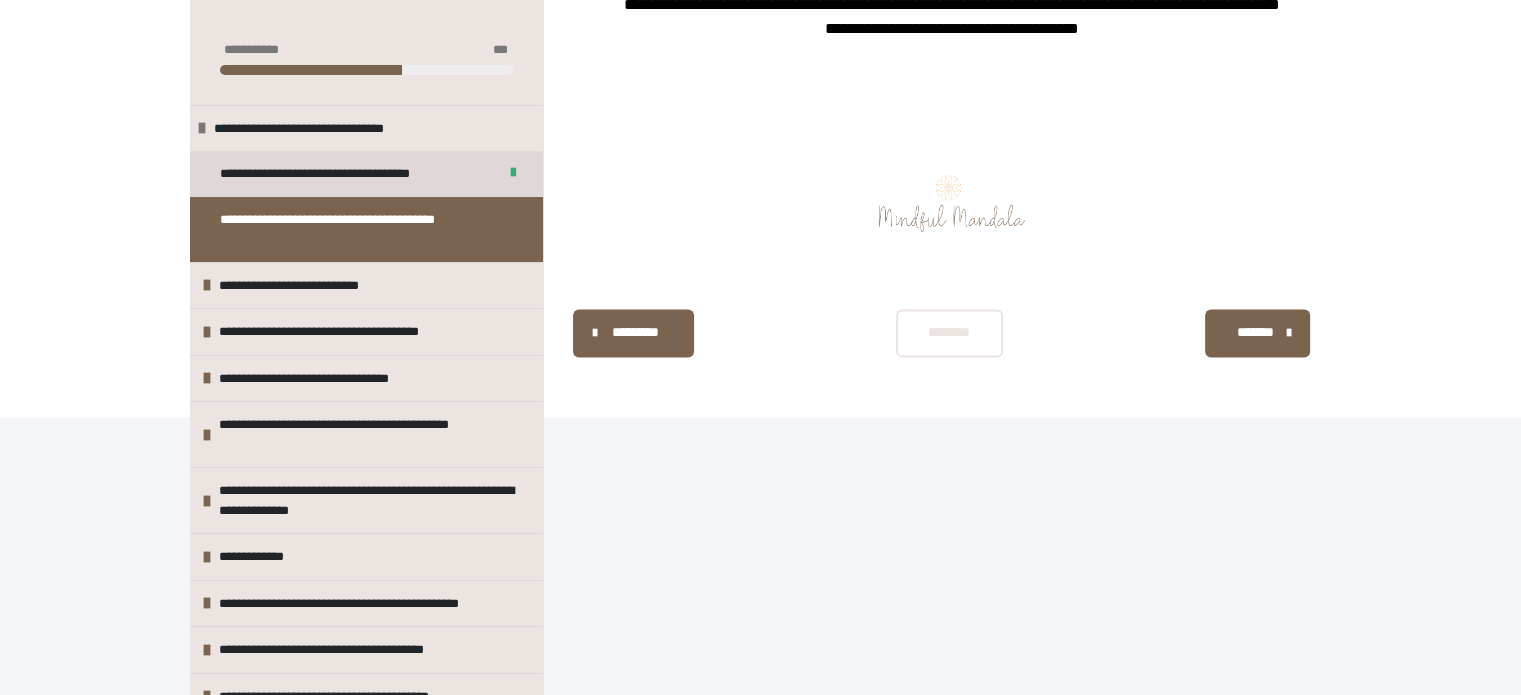 click on "********" at bounding box center [949, 332] 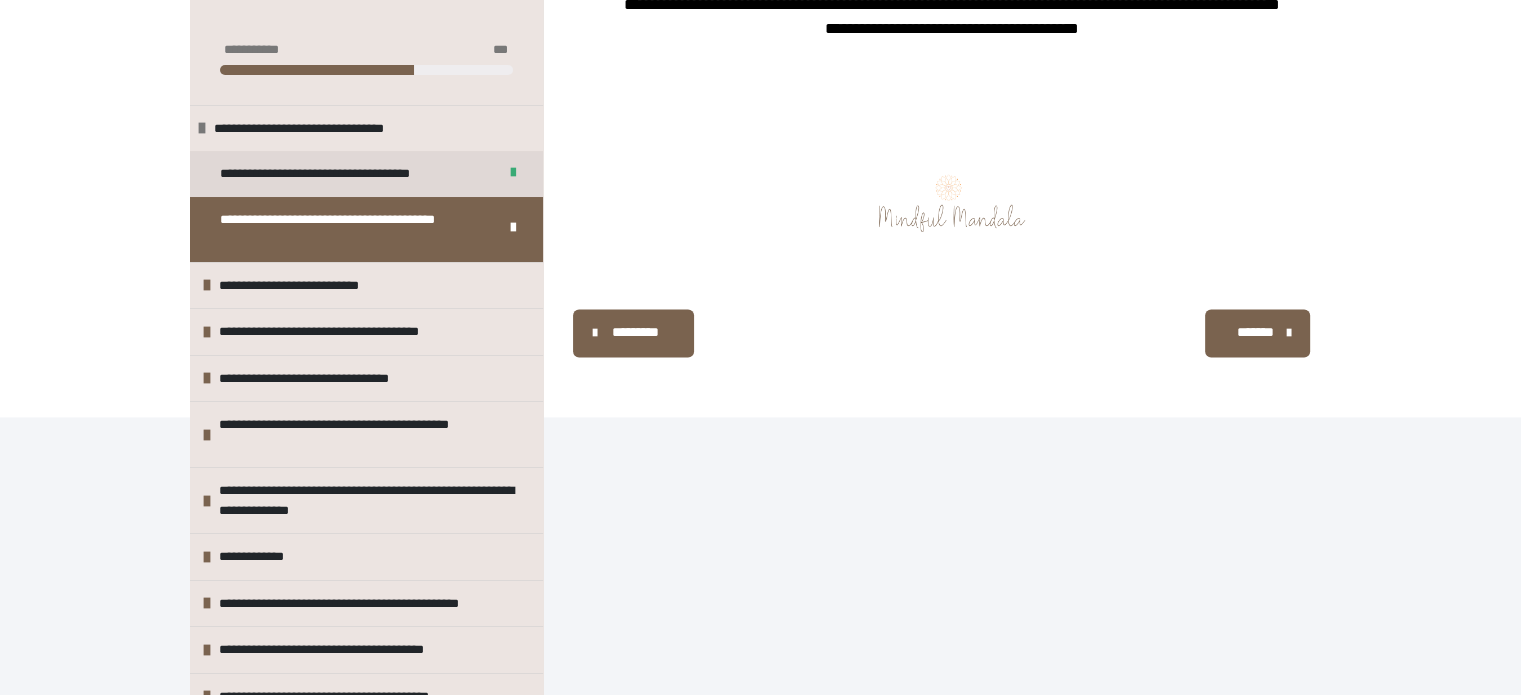 click on "*******" at bounding box center (1256, 332) 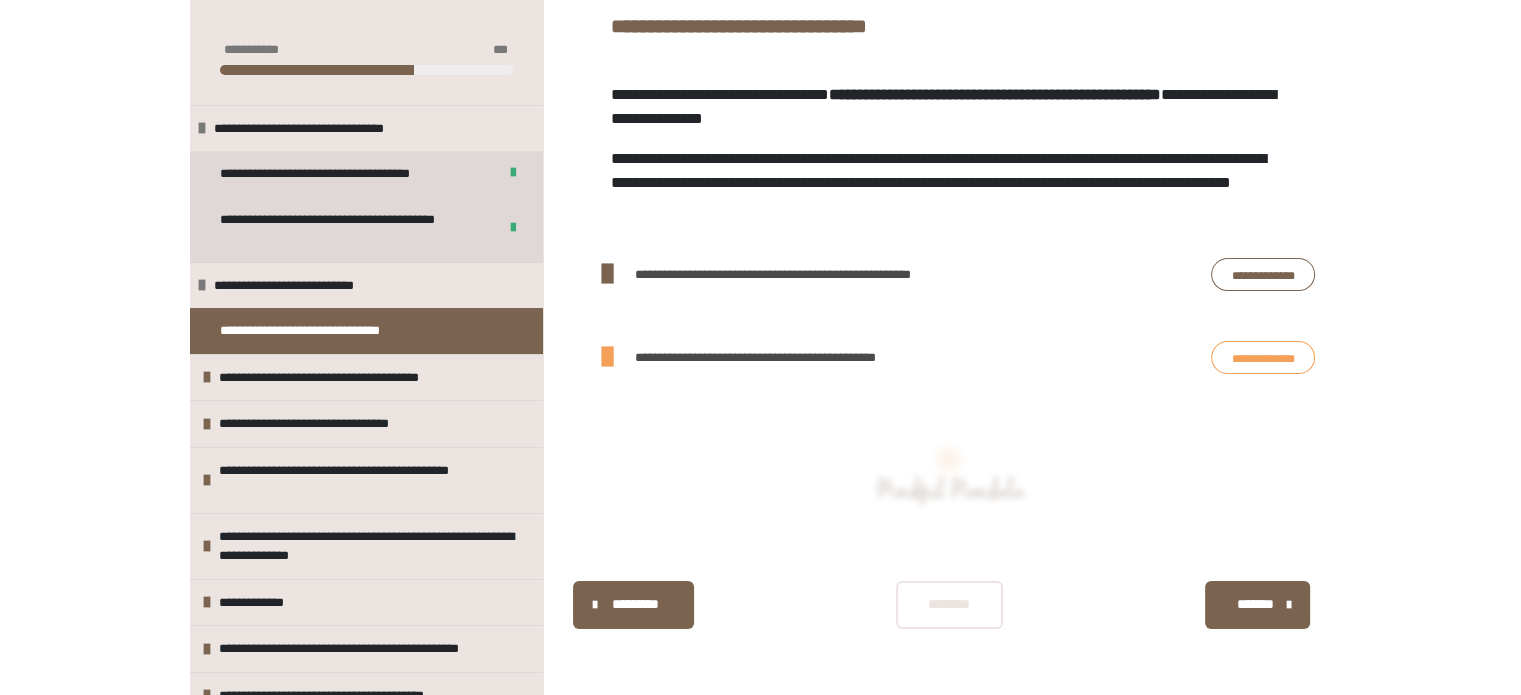 scroll, scrollTop: 173, scrollLeft: 0, axis: vertical 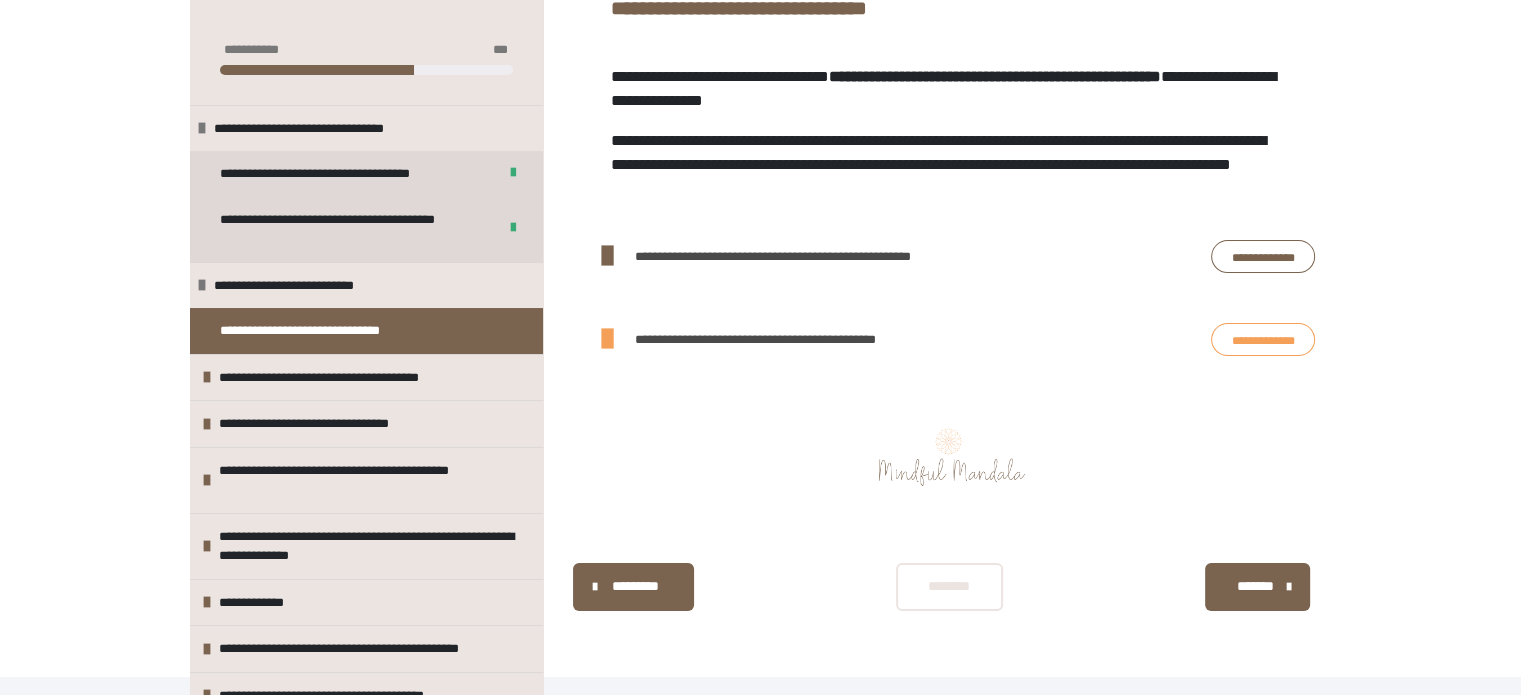 click on "********" at bounding box center (949, 586) 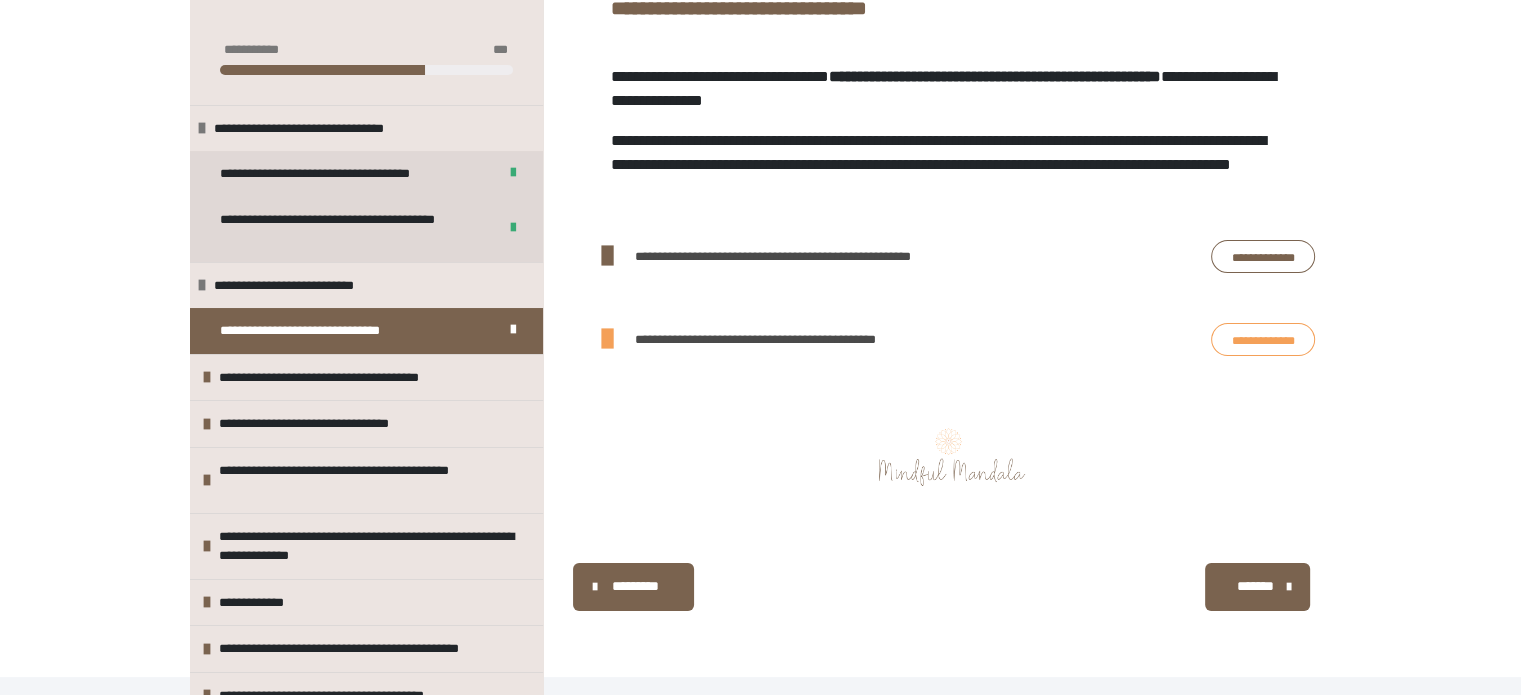click on "*******" at bounding box center [1256, 586] 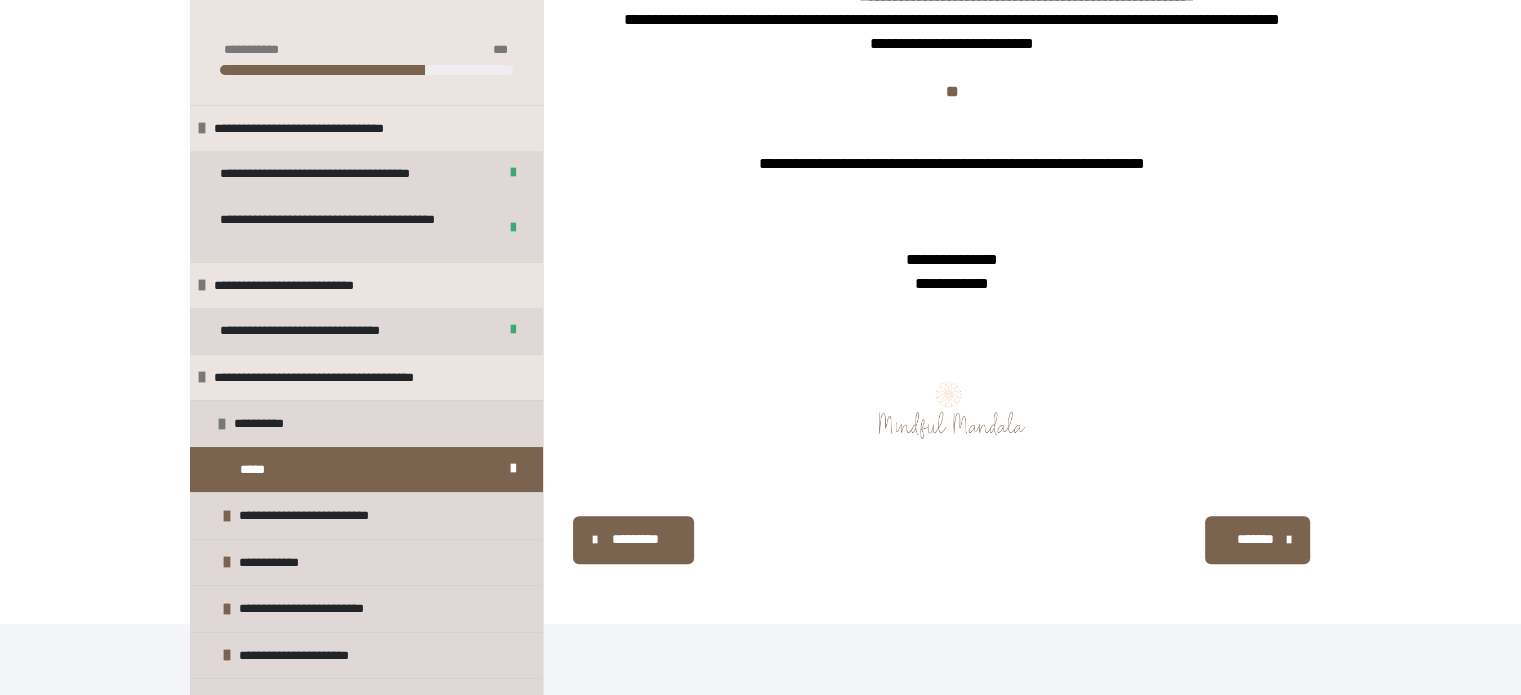 scroll, scrollTop: 974, scrollLeft: 0, axis: vertical 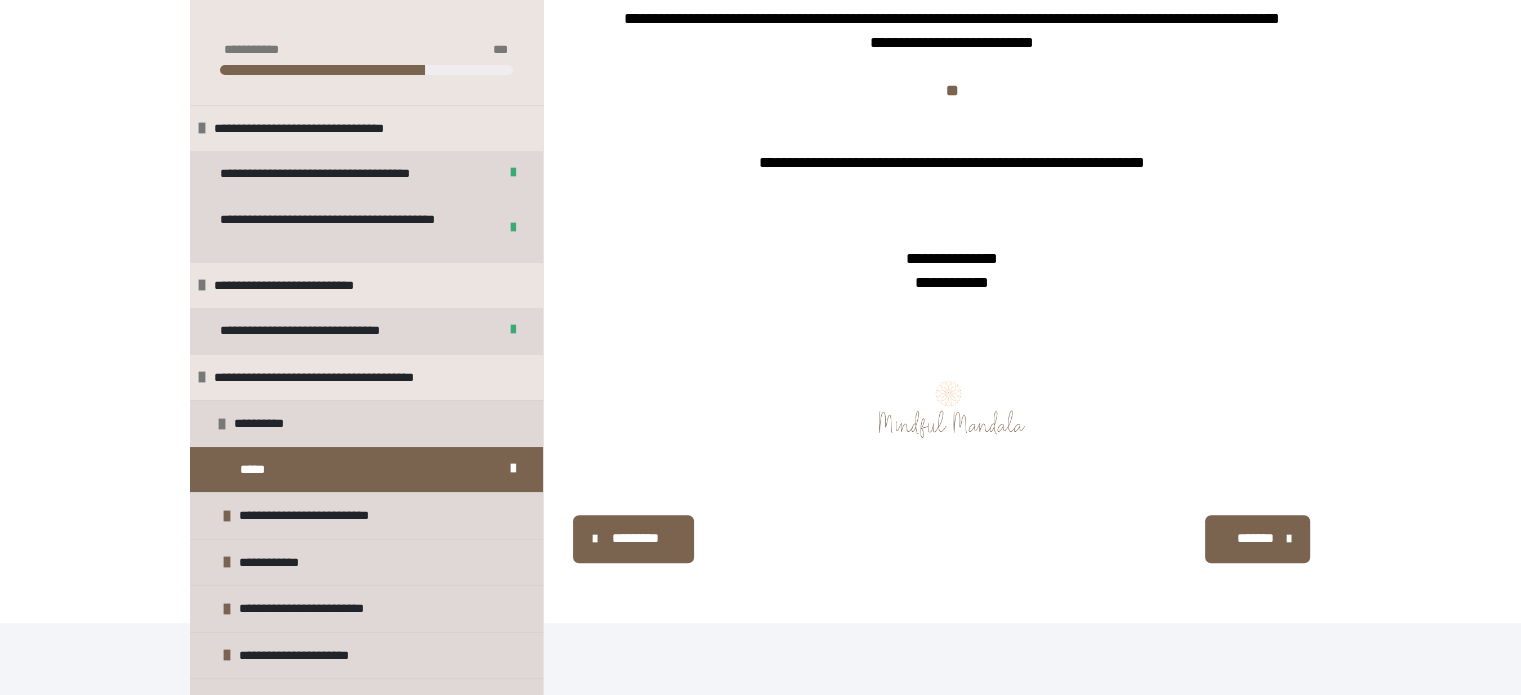 click on "*******" at bounding box center [1256, 538] 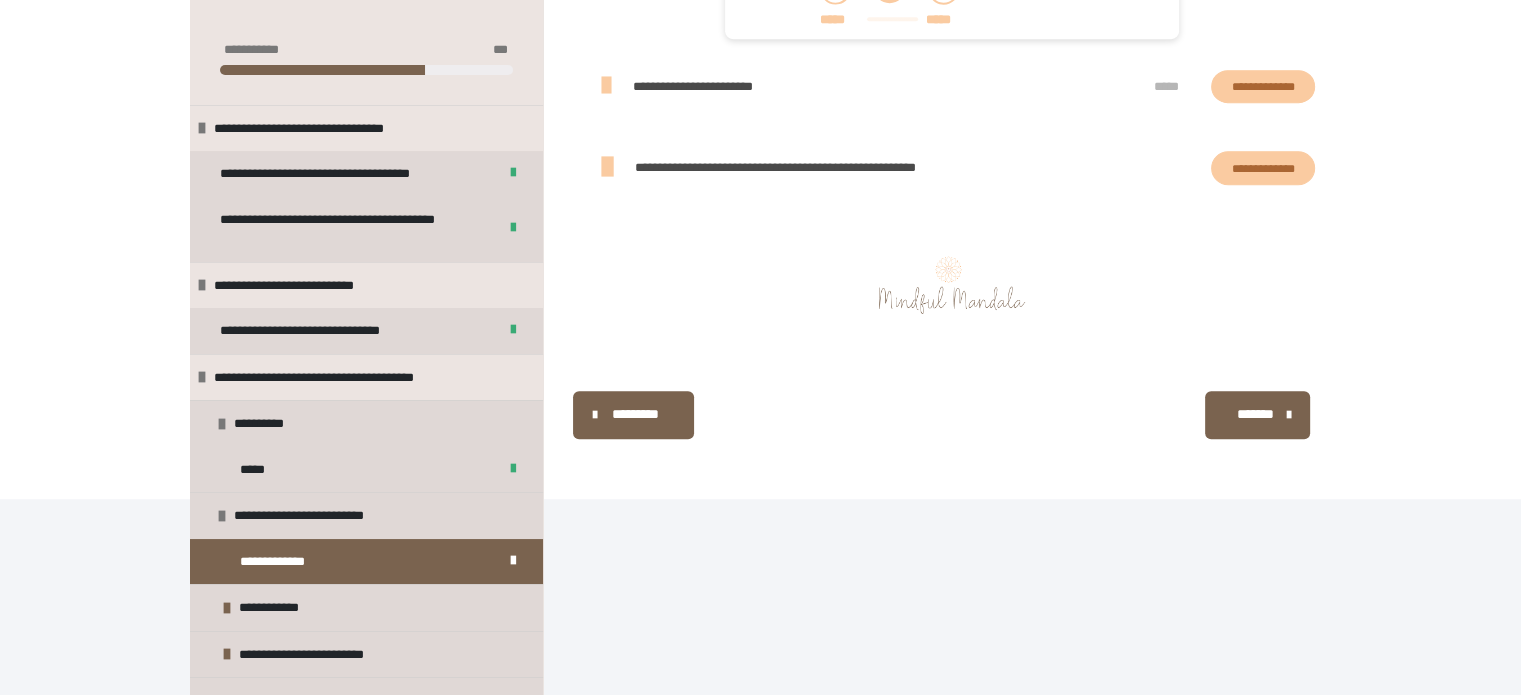 scroll, scrollTop: 1161, scrollLeft: 0, axis: vertical 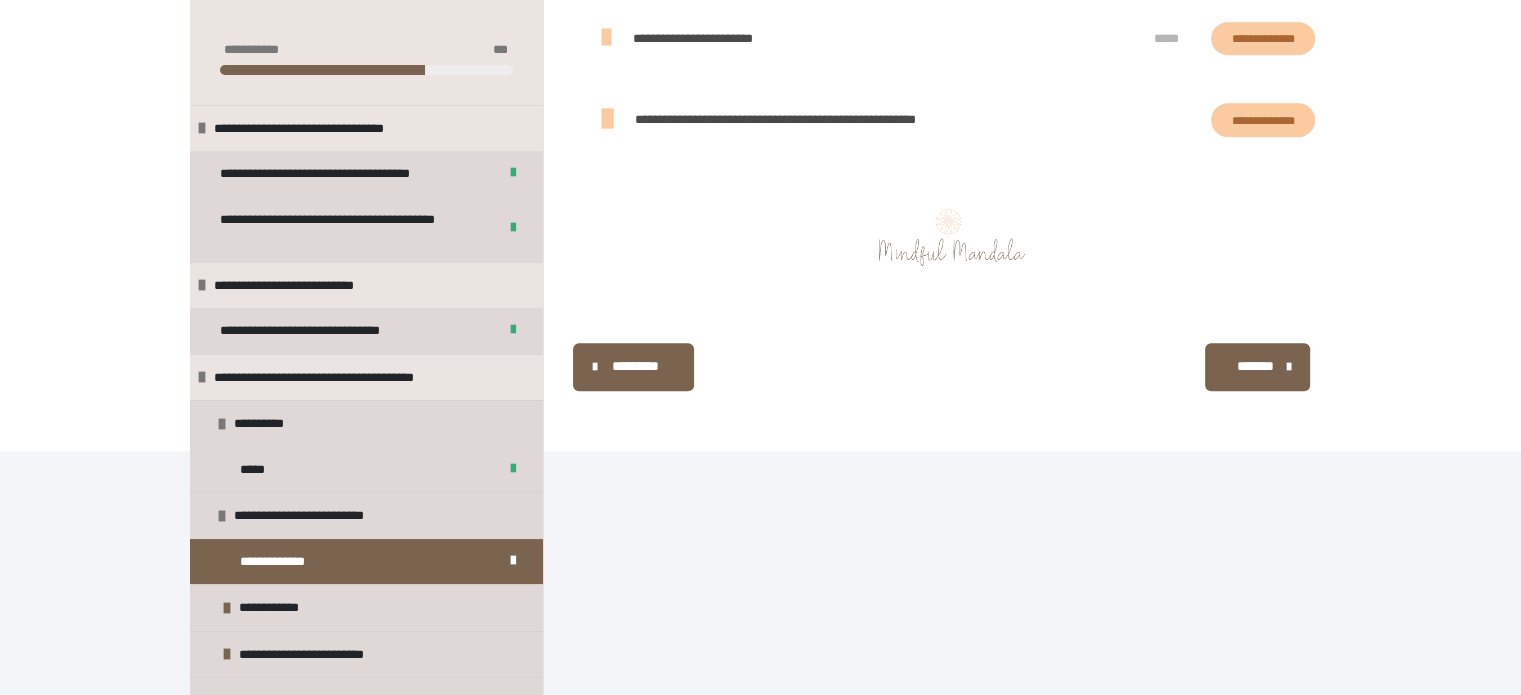 click on "*******" at bounding box center [1256, 366] 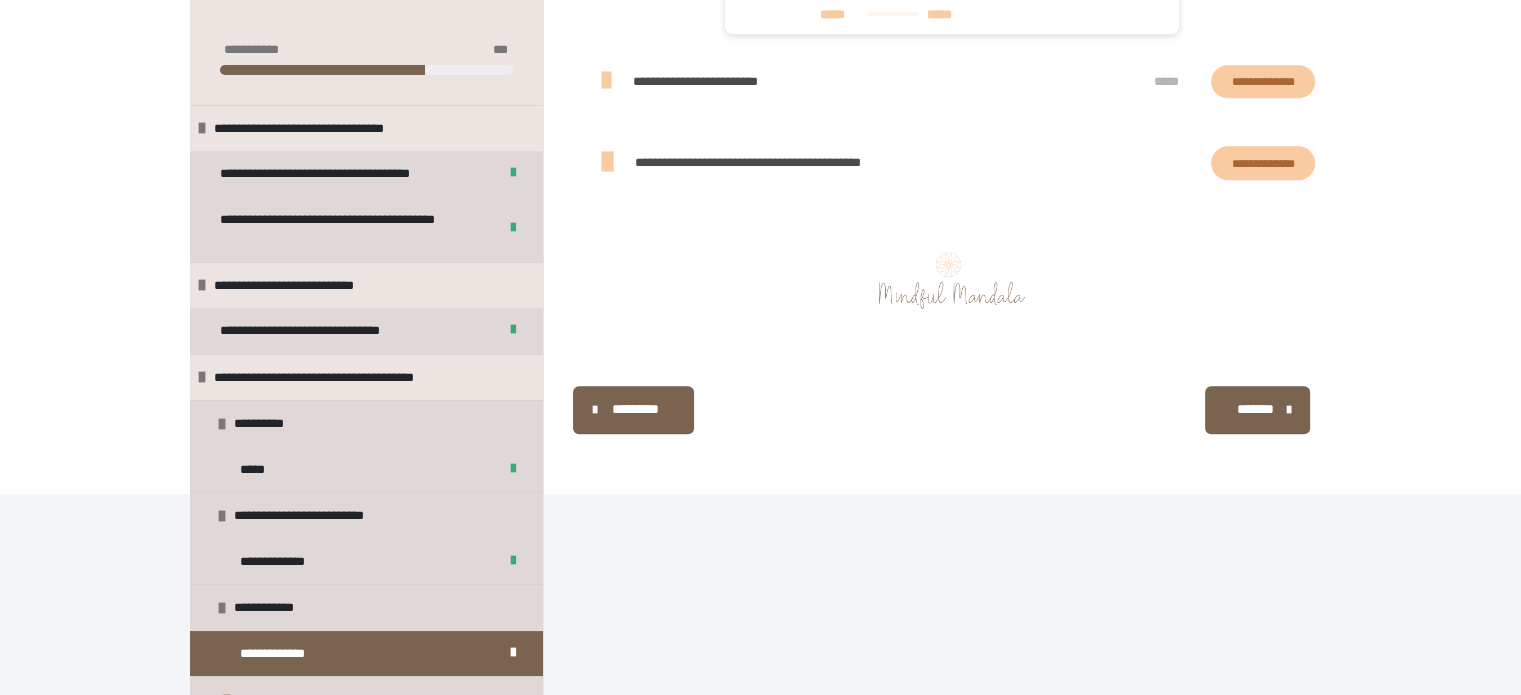 scroll, scrollTop: 1113, scrollLeft: 0, axis: vertical 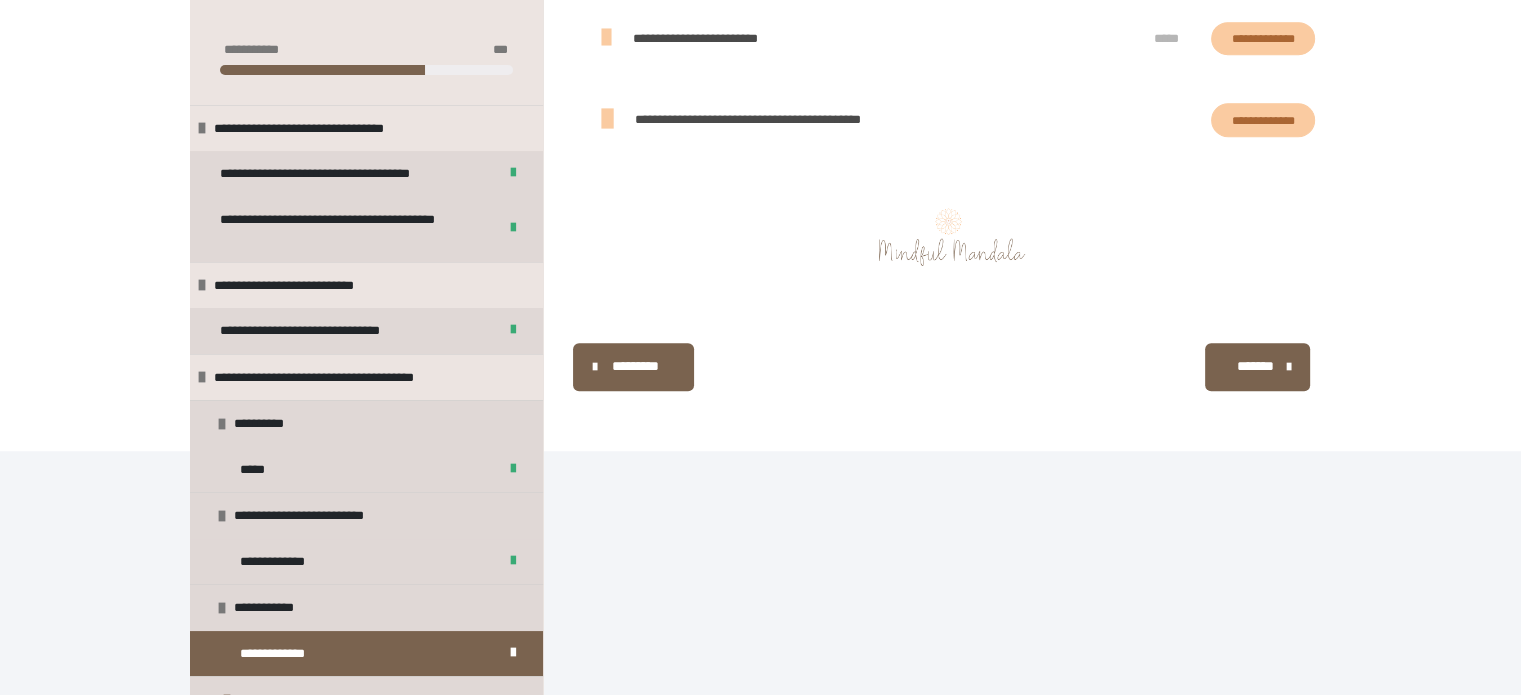 click on "*******" at bounding box center [1256, 366] 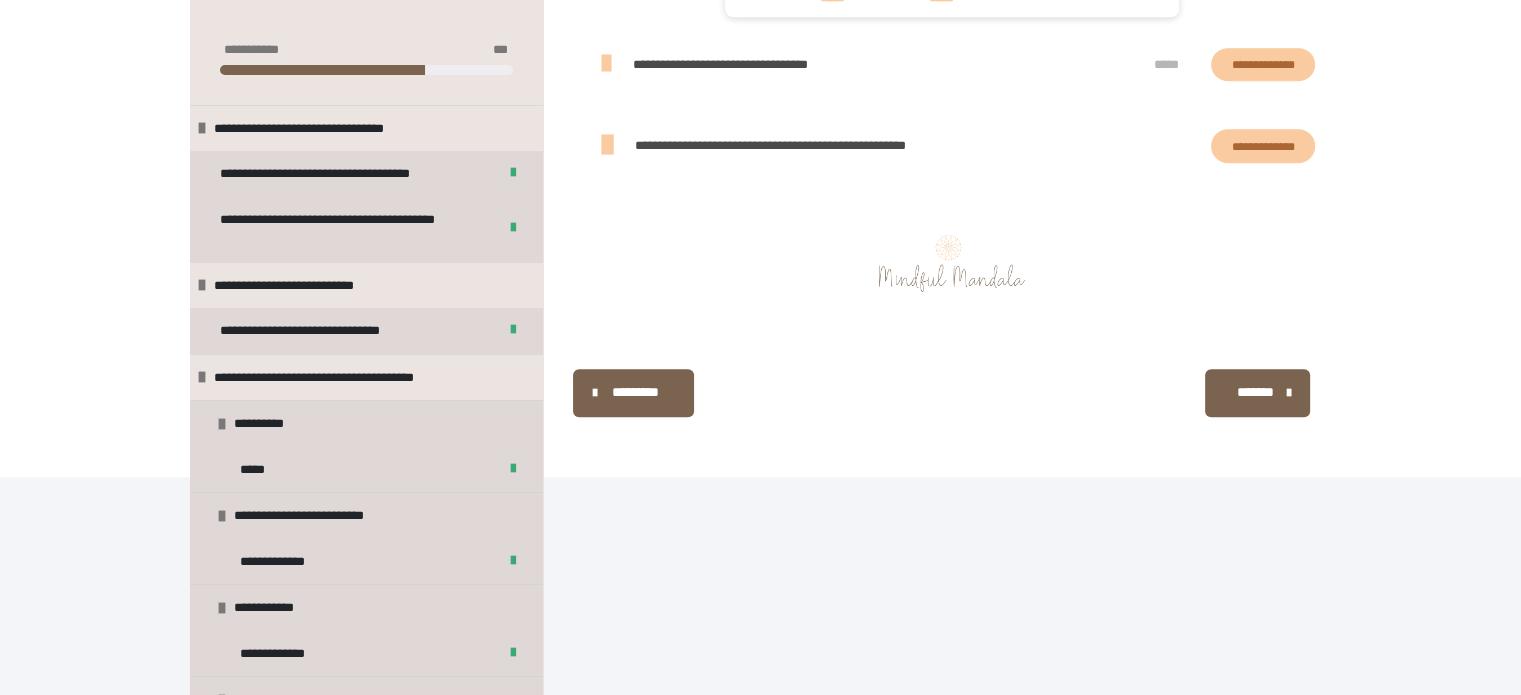 scroll, scrollTop: 945, scrollLeft: 0, axis: vertical 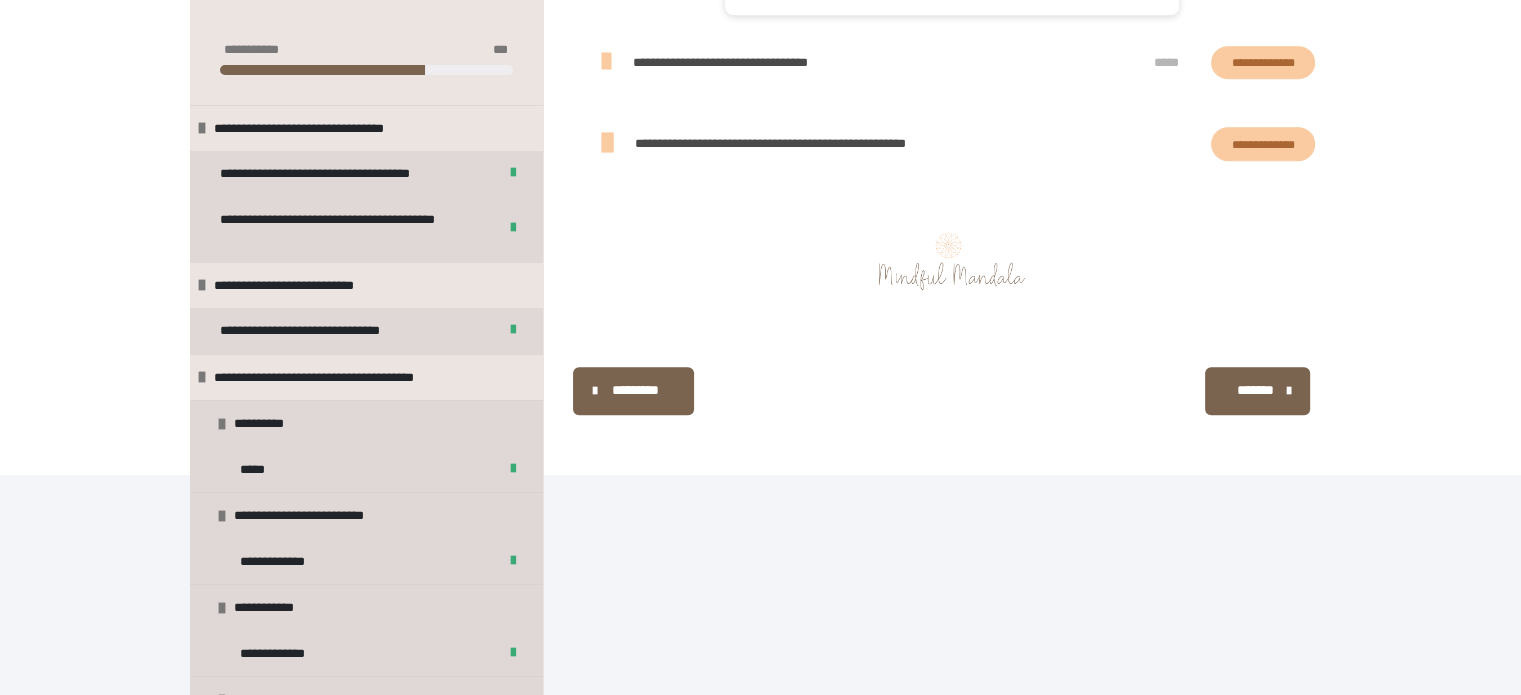 click on "*******" at bounding box center [1256, 390] 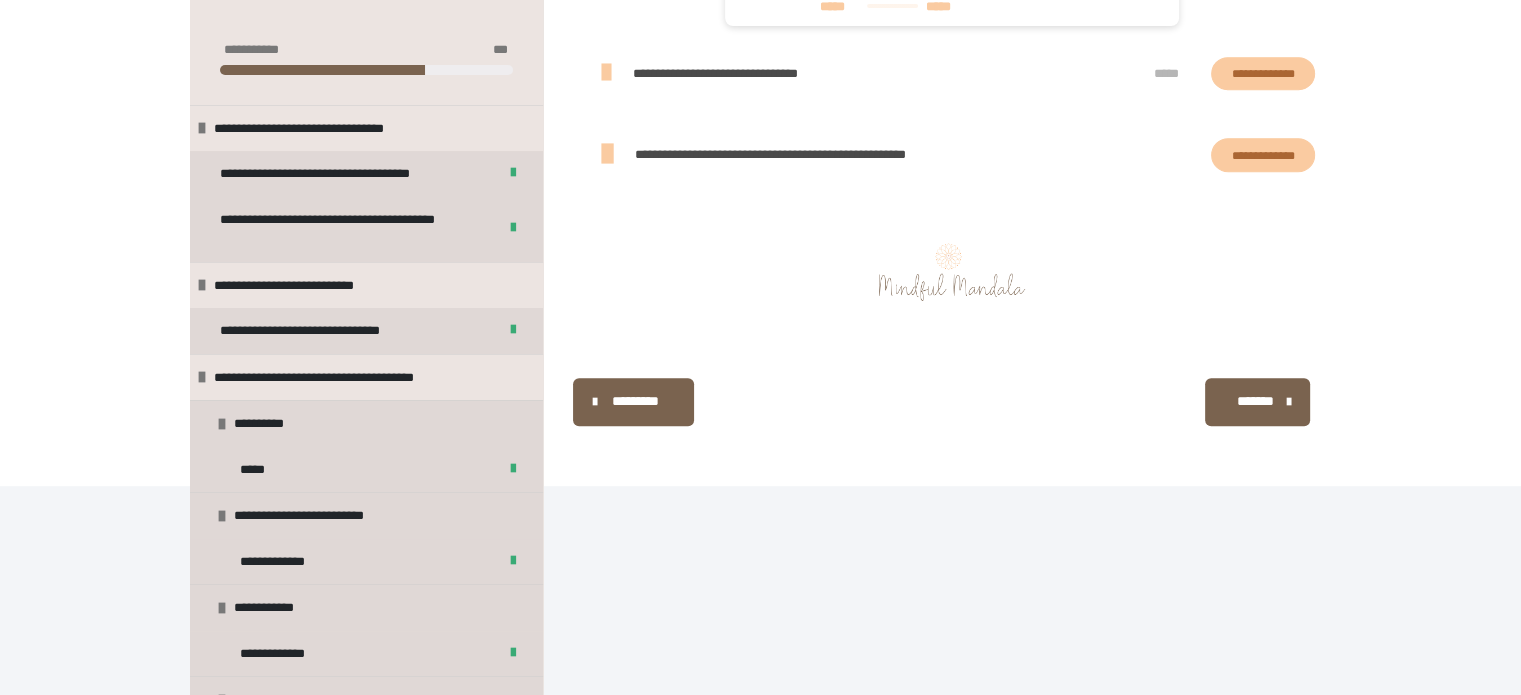 scroll, scrollTop: 933, scrollLeft: 0, axis: vertical 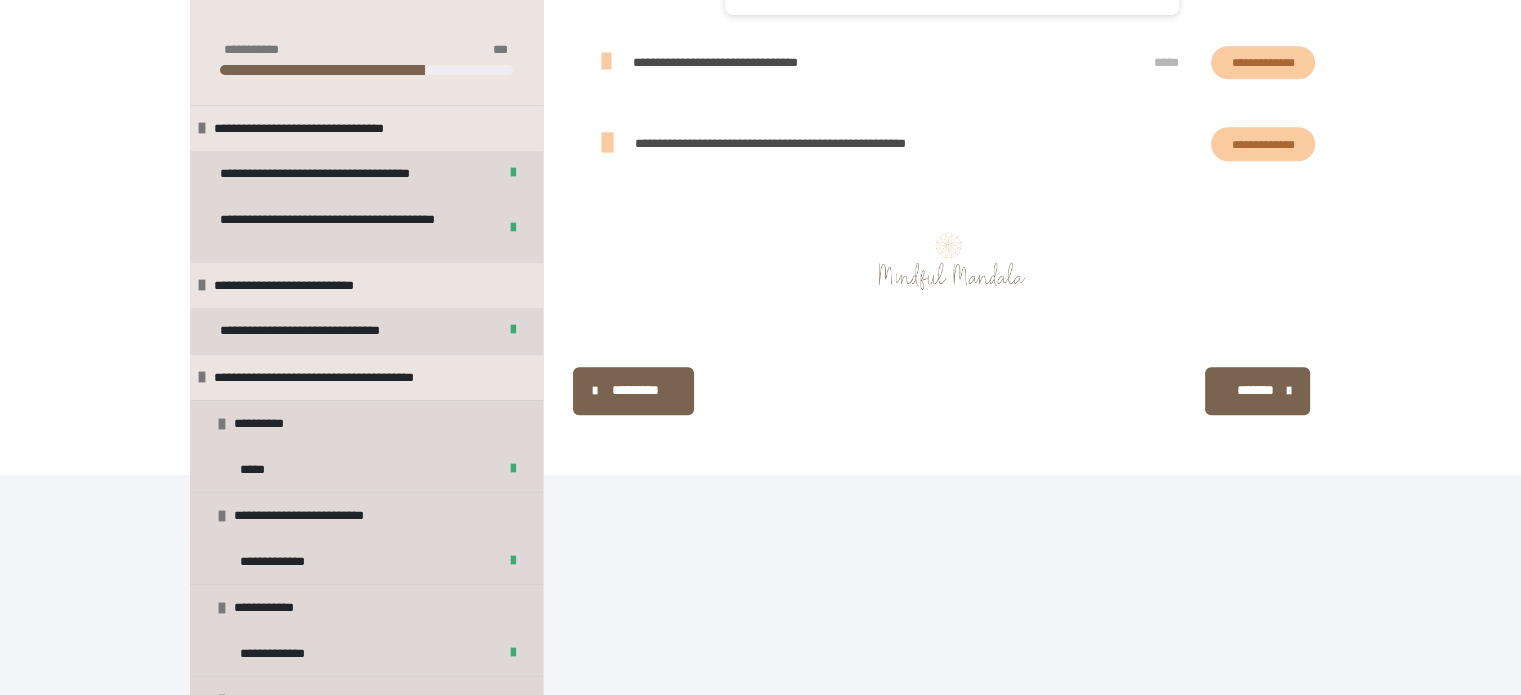 click at bounding box center [605, 62] 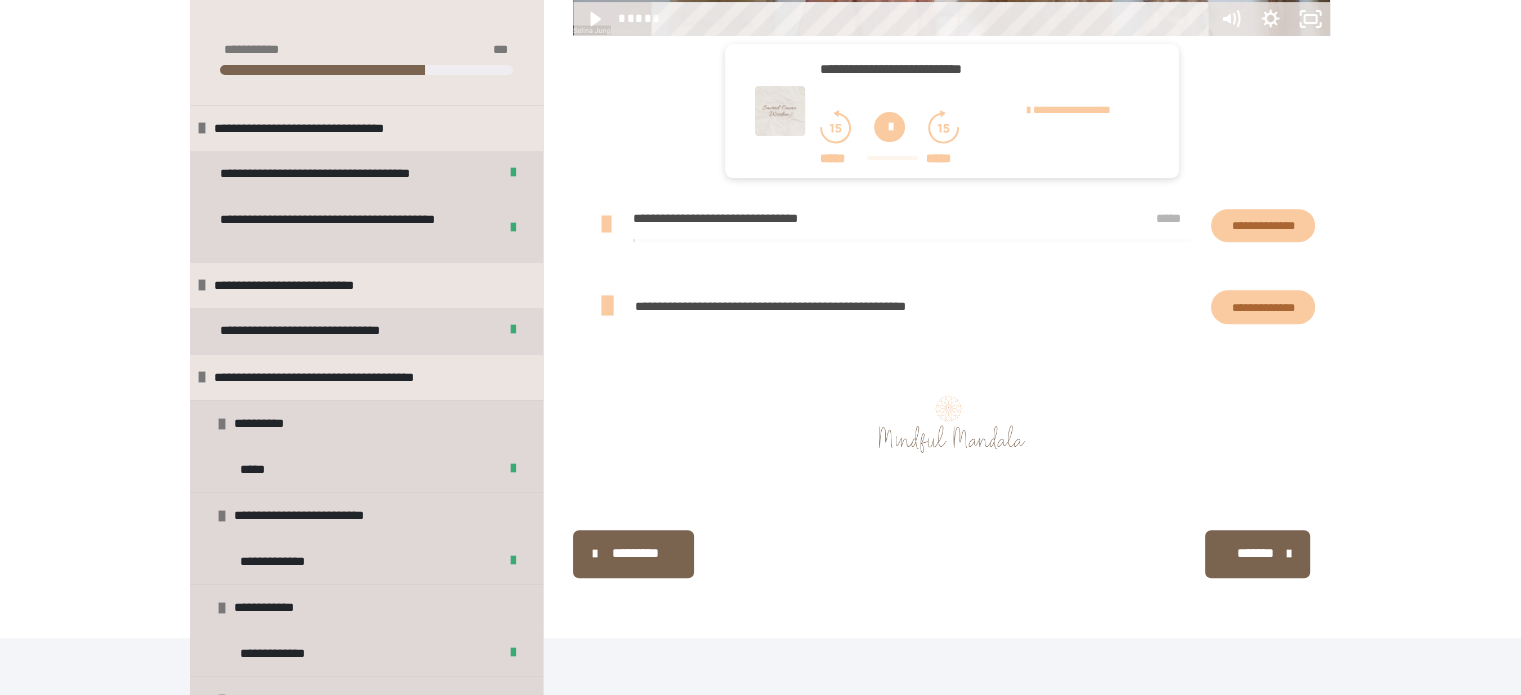 scroll, scrollTop: 733, scrollLeft: 0, axis: vertical 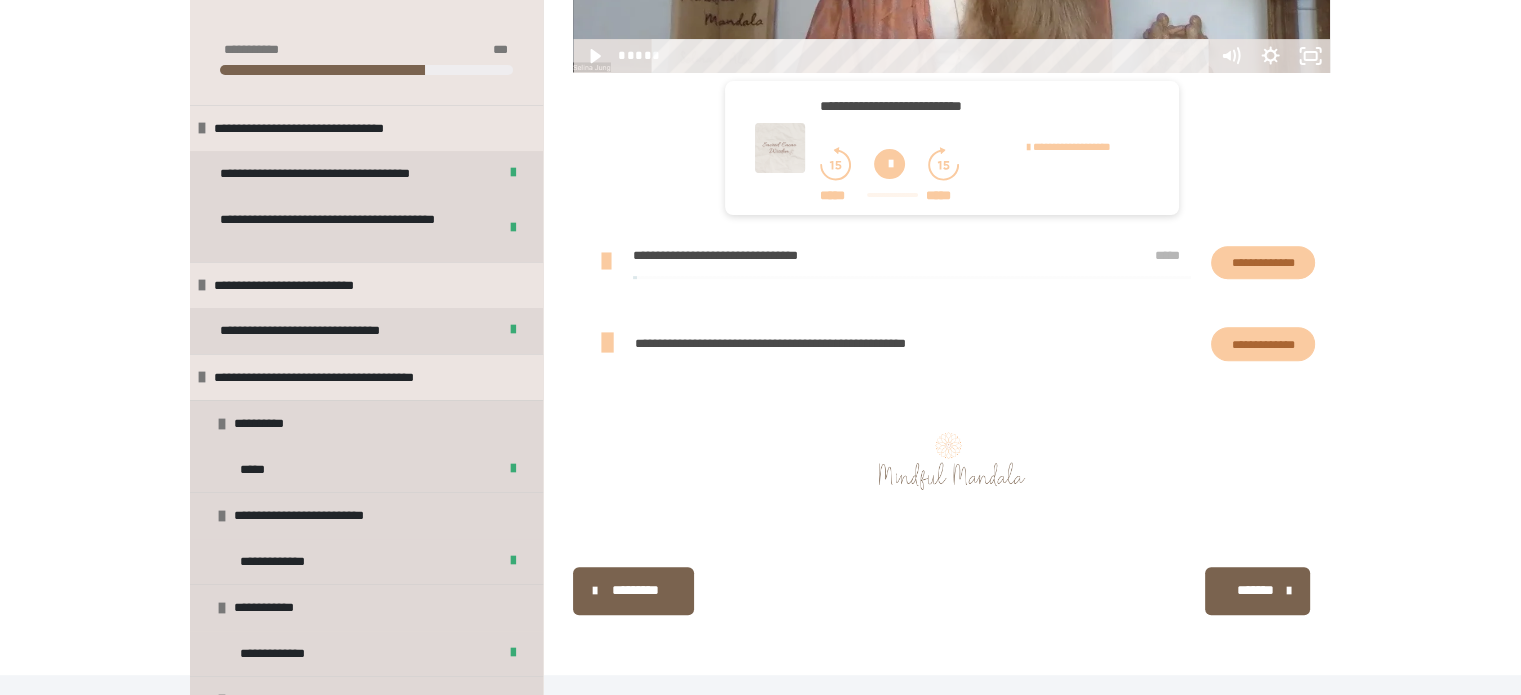 click at bounding box center [605, 262] 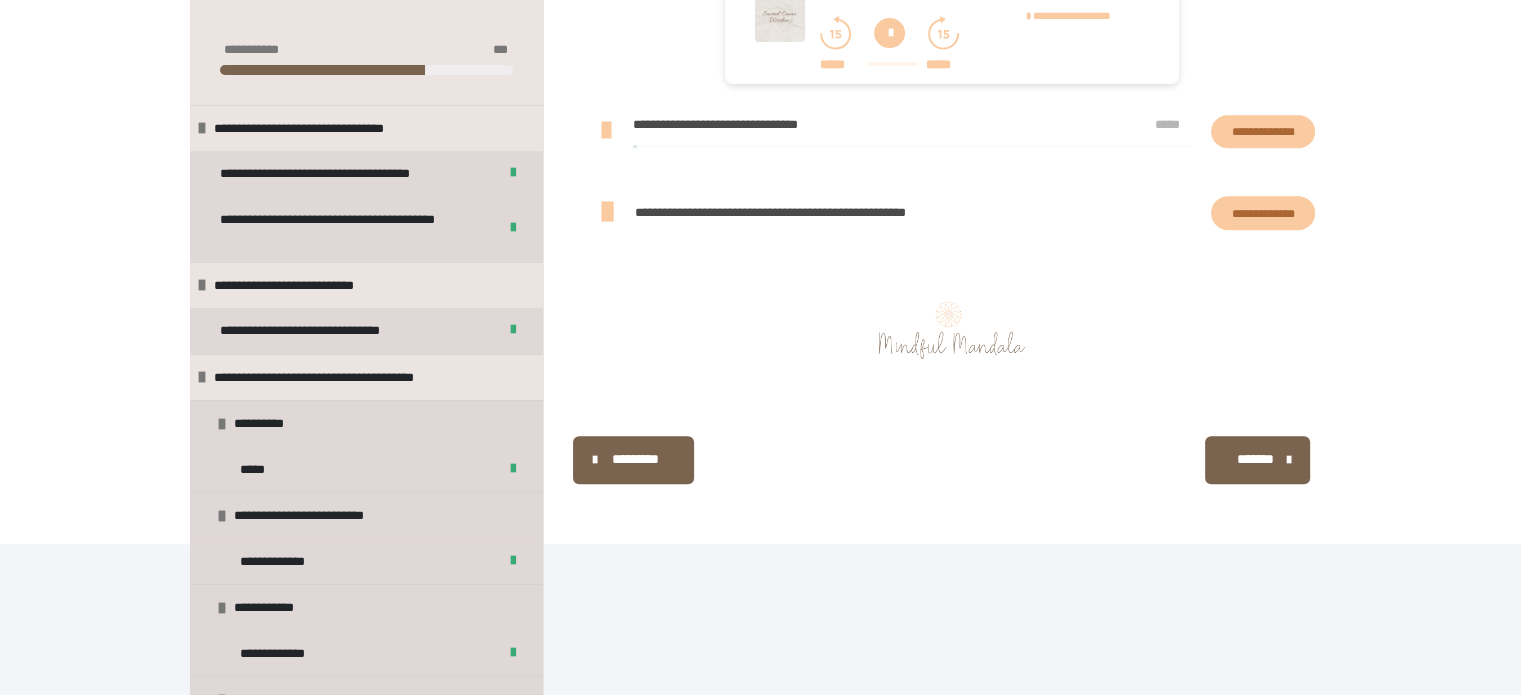 scroll, scrollTop: 933, scrollLeft: 0, axis: vertical 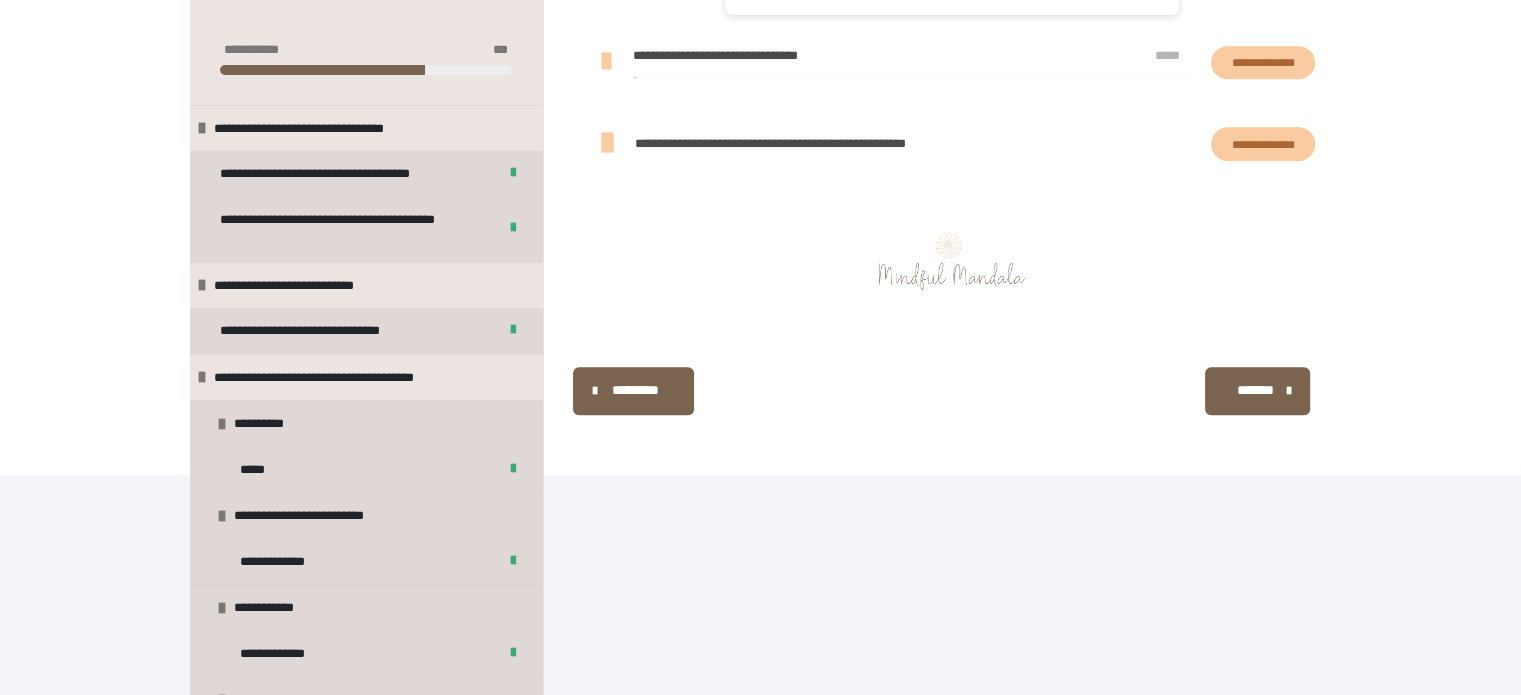 click at bounding box center (1288, 391) 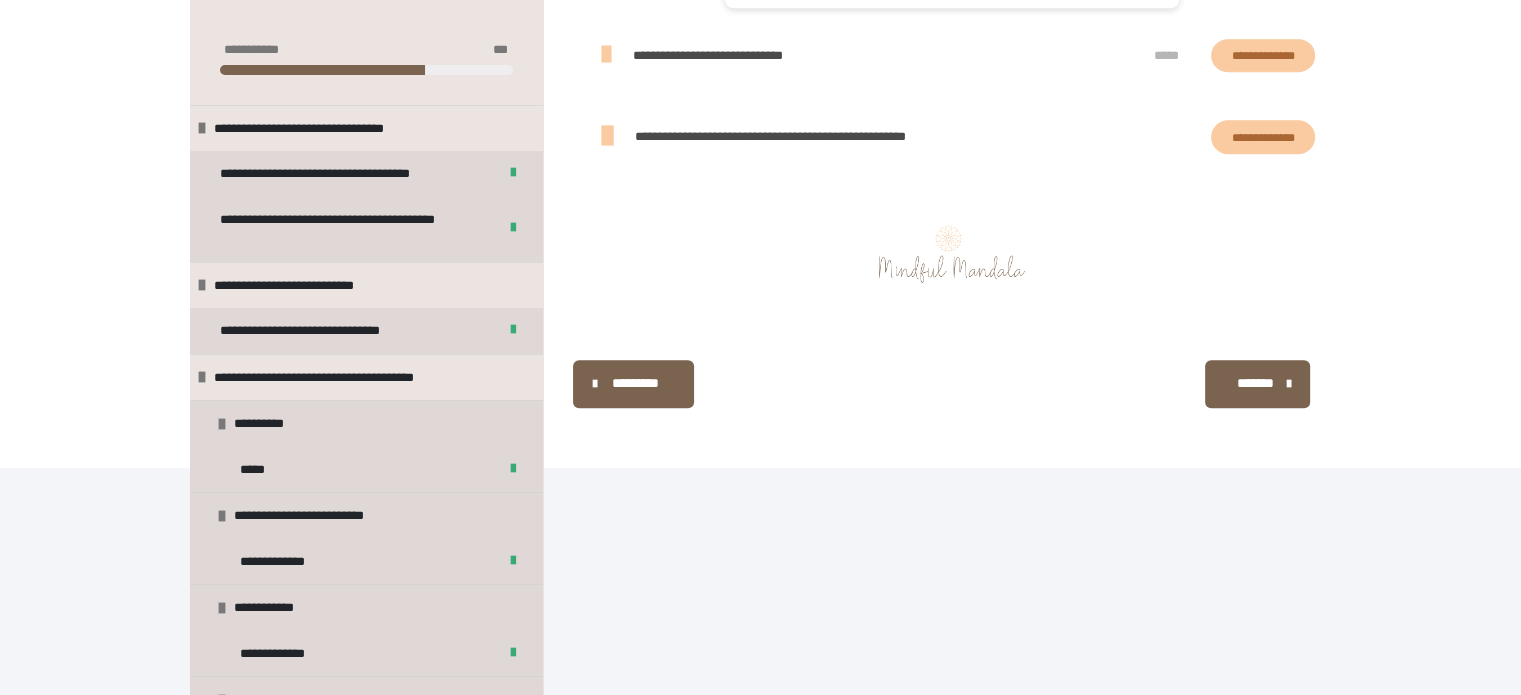 scroll, scrollTop: 1065, scrollLeft: 0, axis: vertical 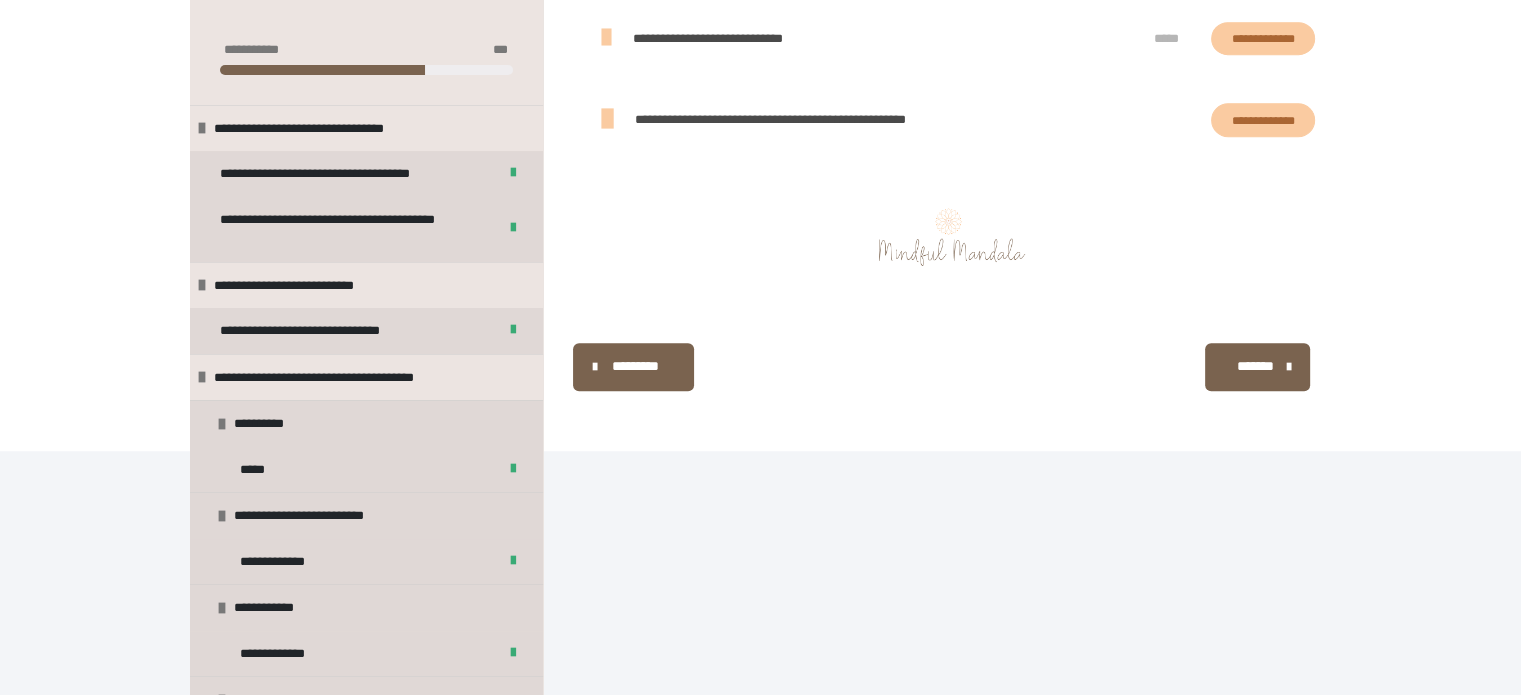 click on "*******" at bounding box center (1256, 366) 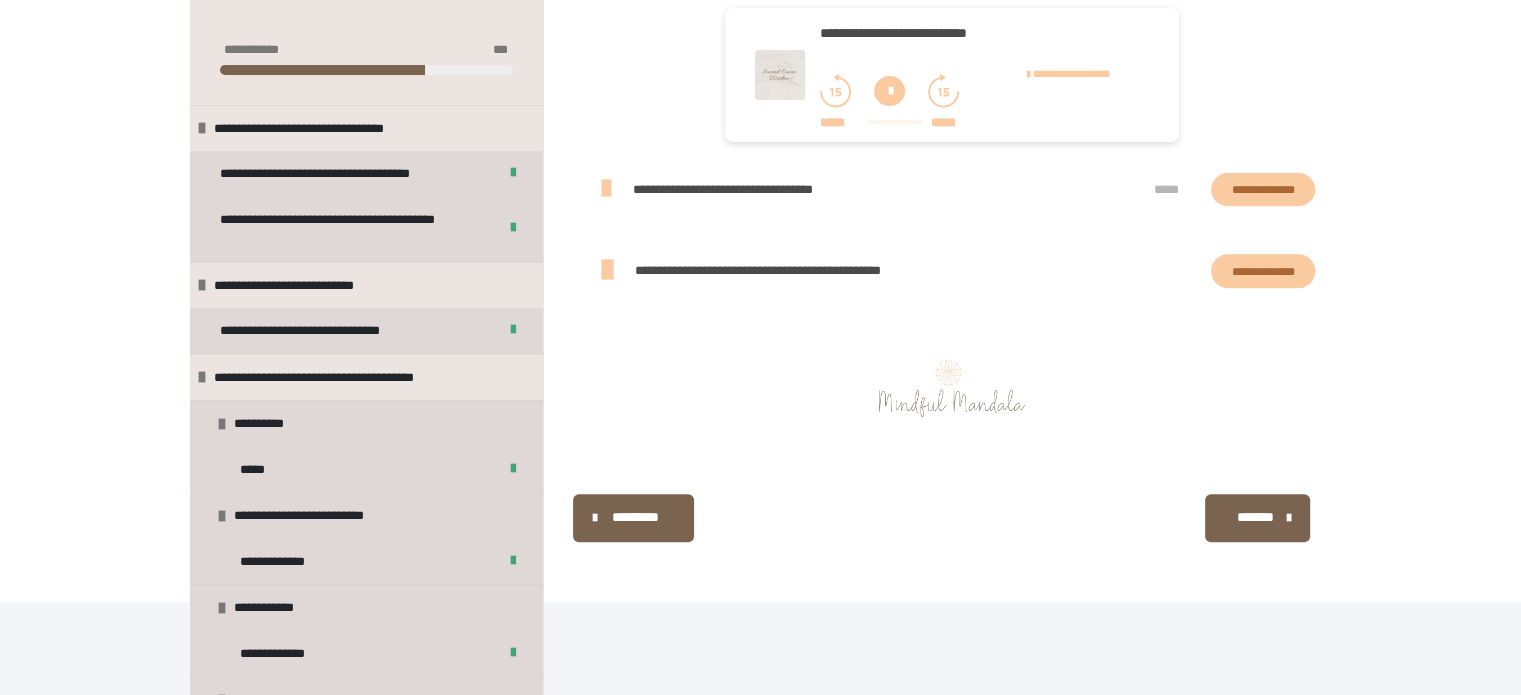 scroll, scrollTop: 897, scrollLeft: 0, axis: vertical 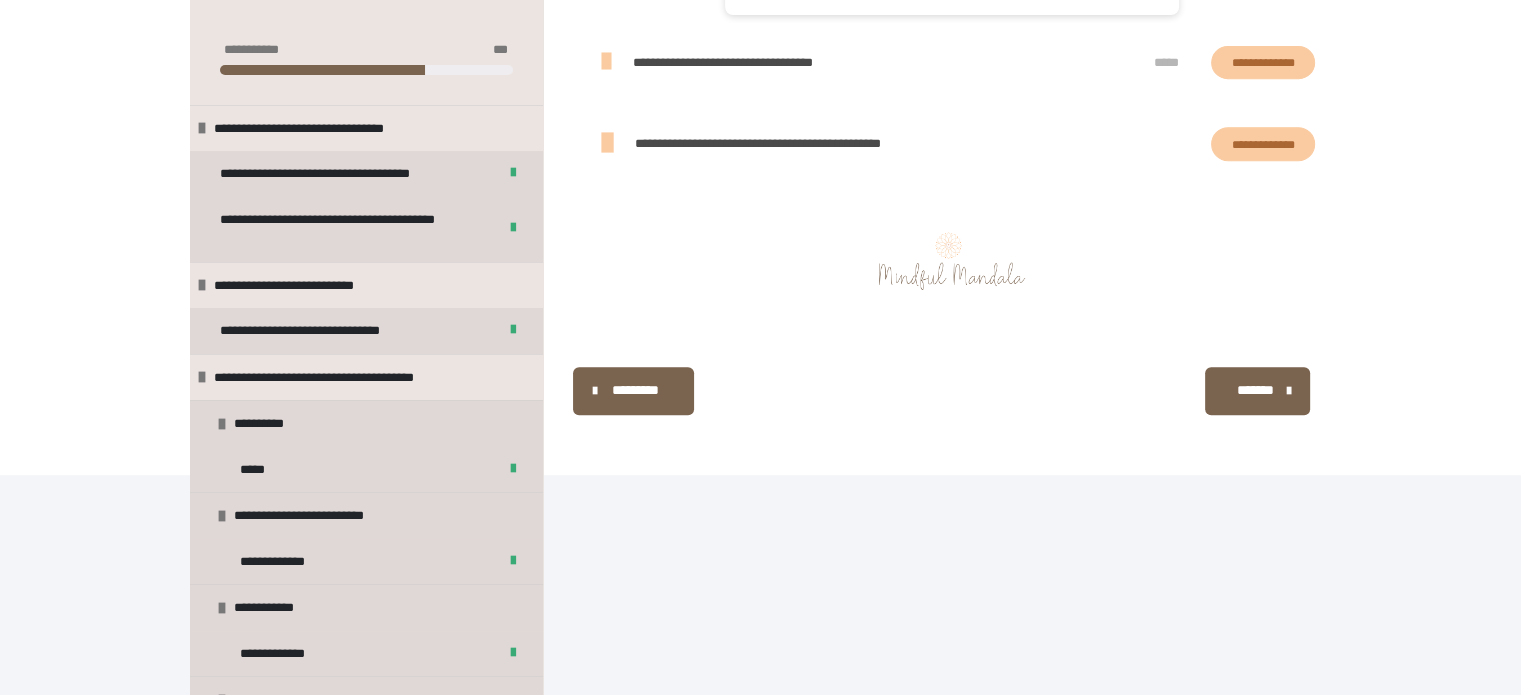click on "*******" at bounding box center [1256, 390] 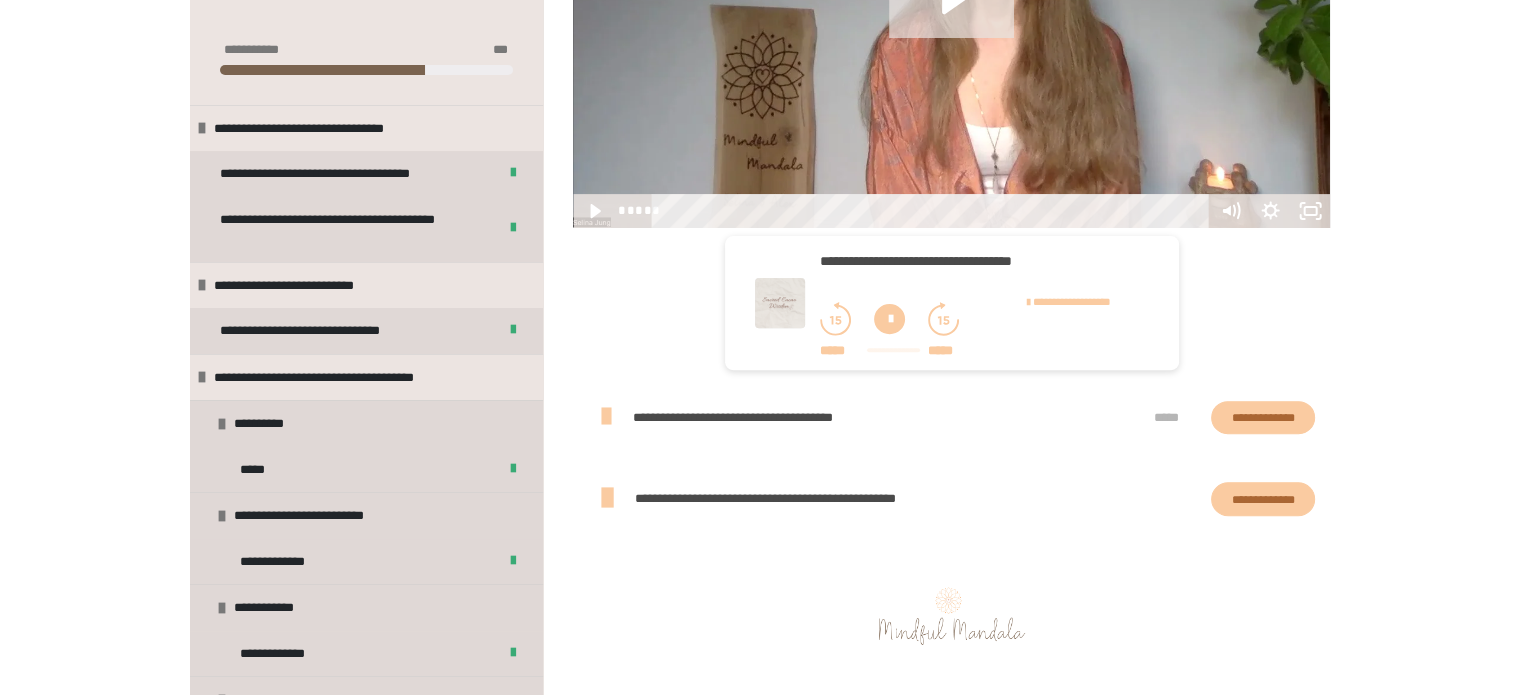 scroll, scrollTop: 593, scrollLeft: 0, axis: vertical 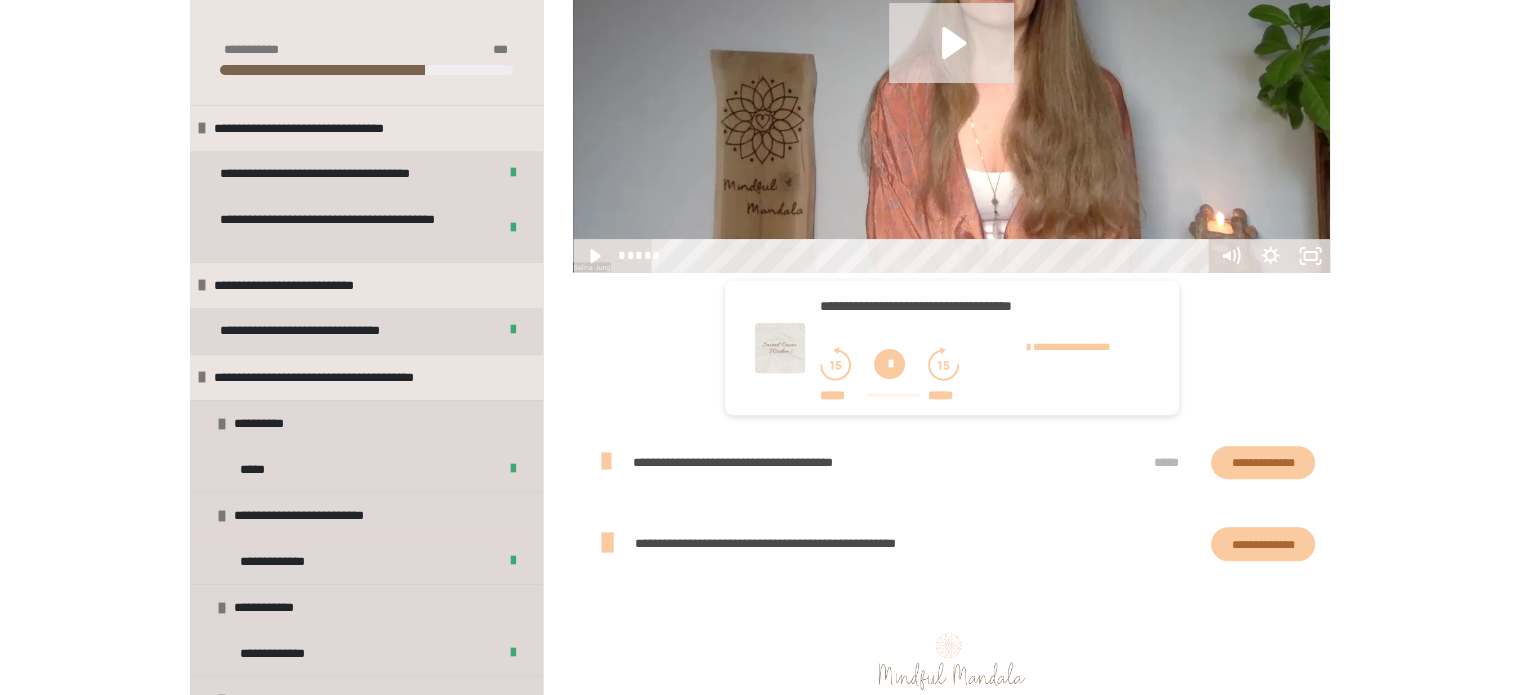click at bounding box center (889, 364) 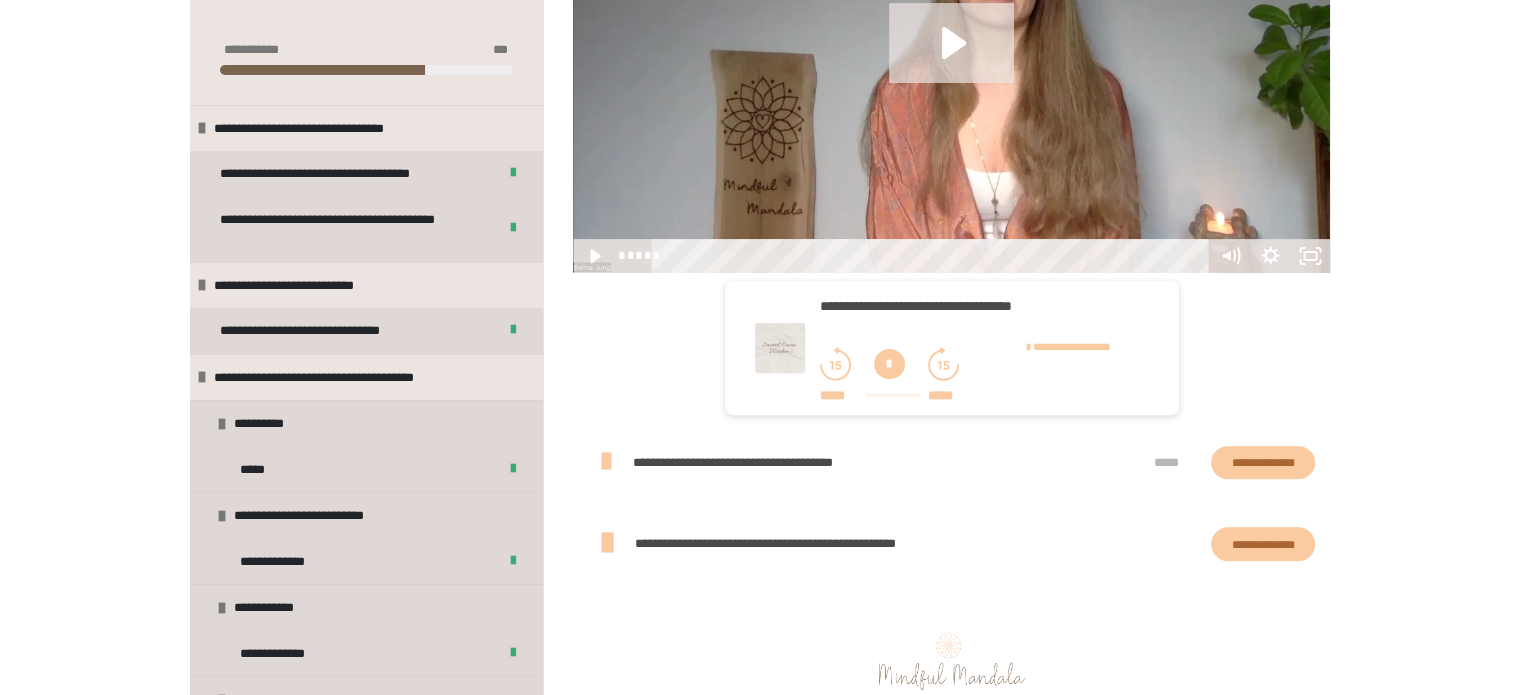 click at bounding box center [889, 364] 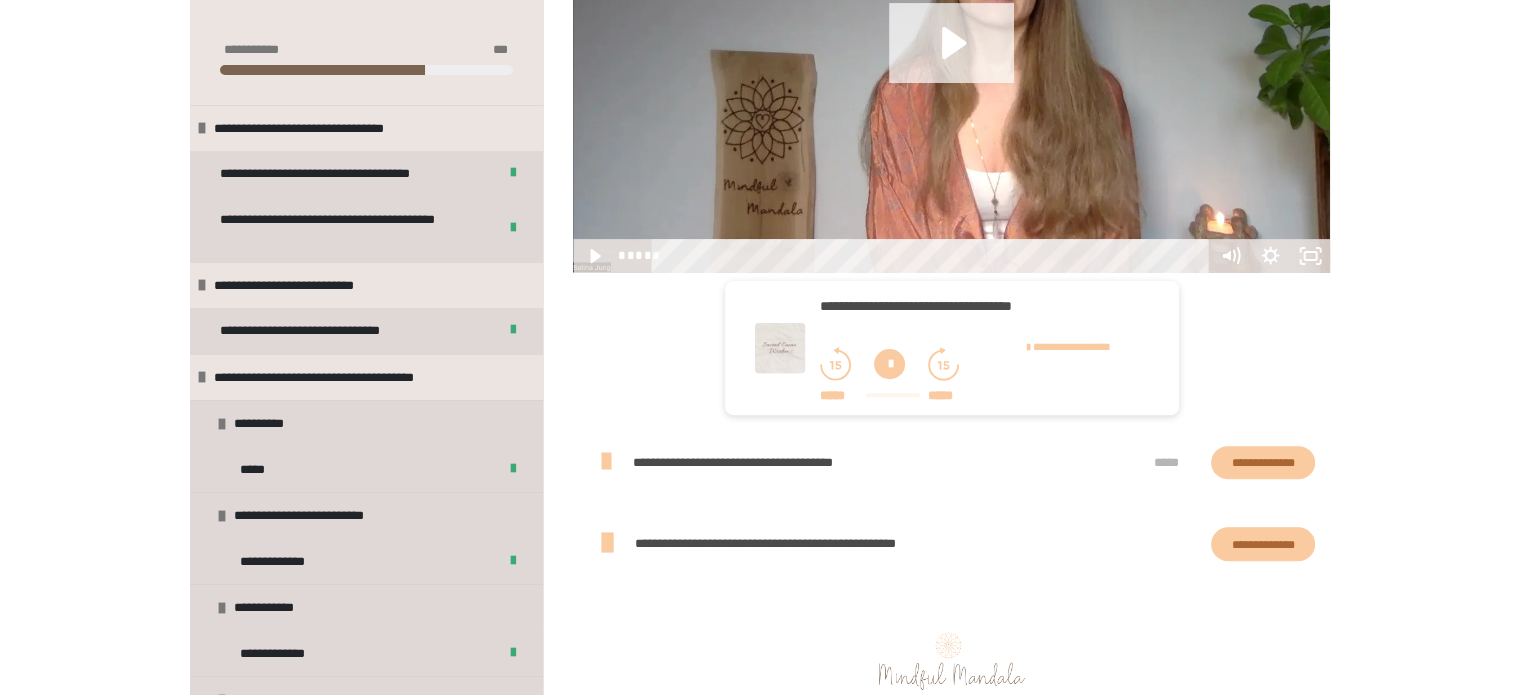 click 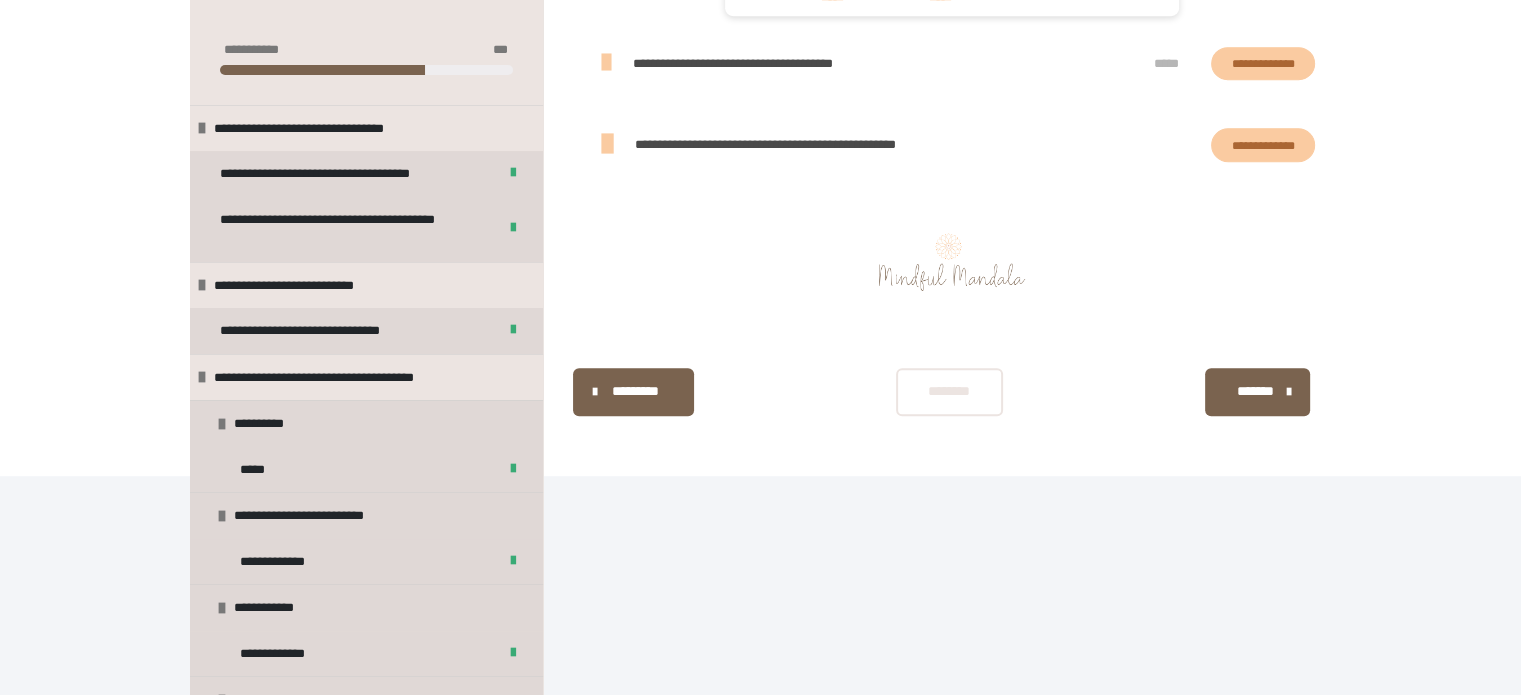 scroll, scrollTop: 993, scrollLeft: 0, axis: vertical 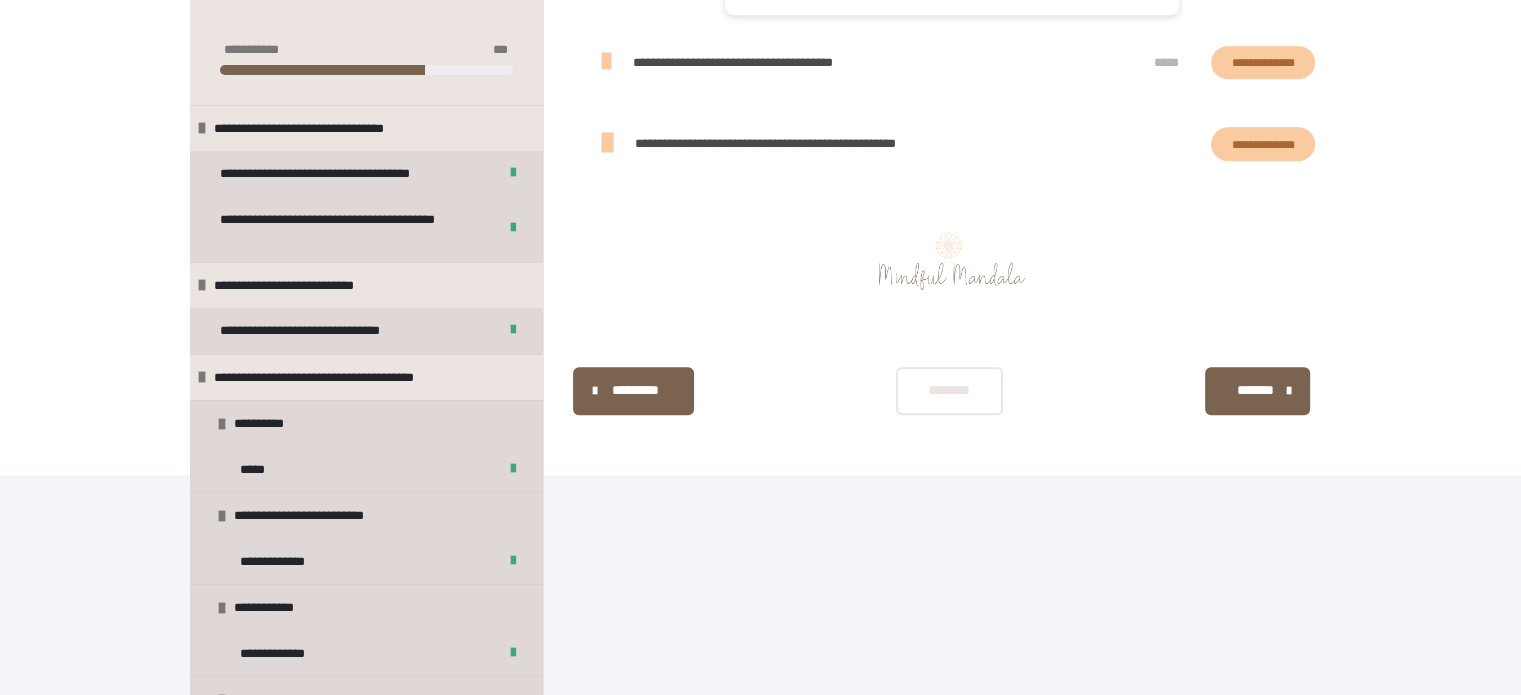 click on "********" at bounding box center (949, 390) 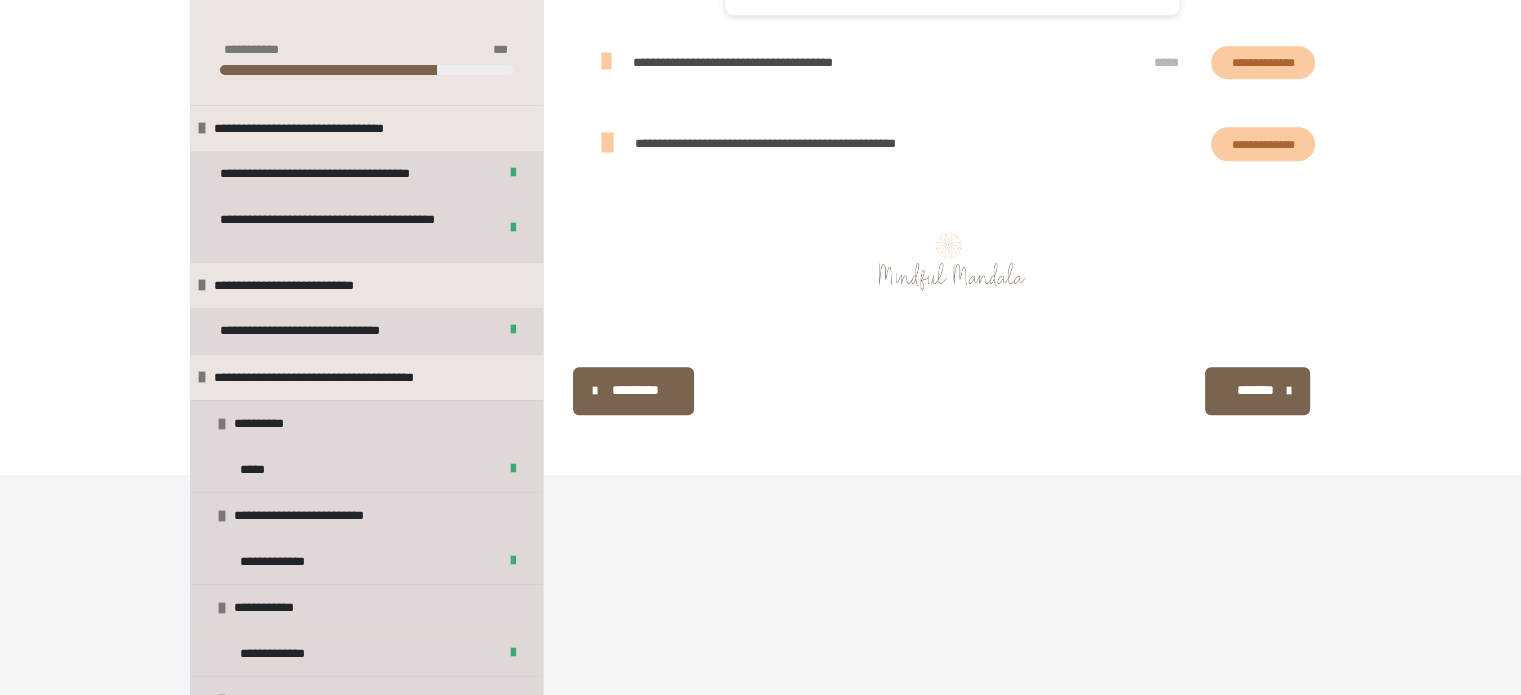 click on "*******" at bounding box center [1256, 390] 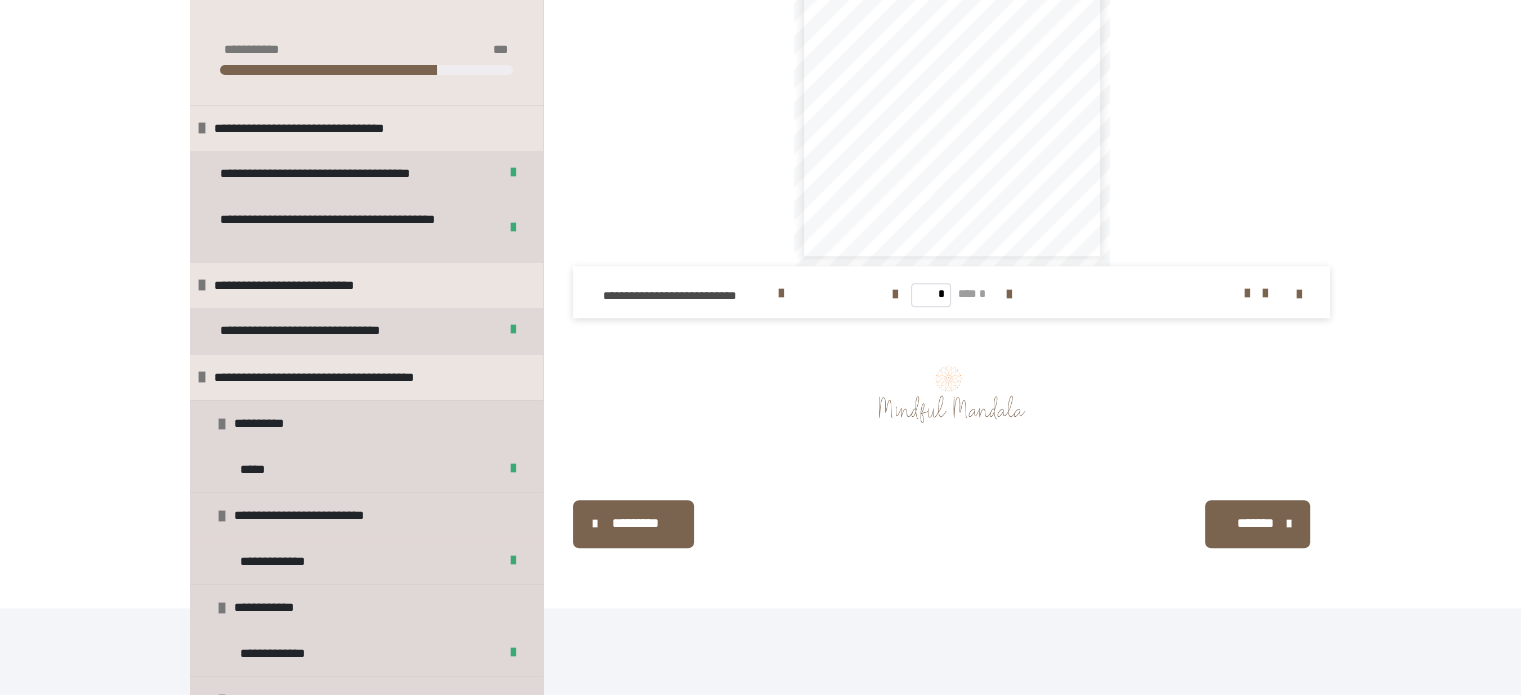 scroll, scrollTop: 1948, scrollLeft: 0, axis: vertical 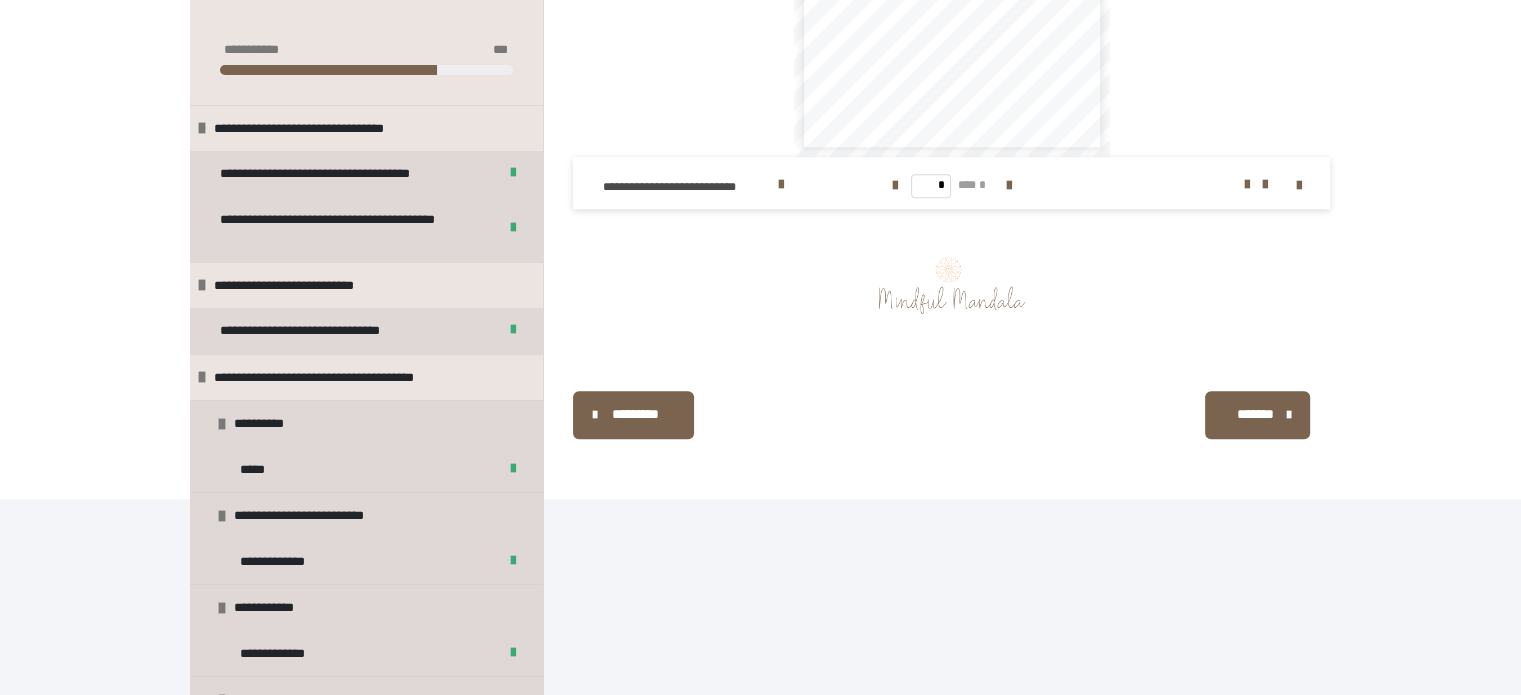 click on "*********" at bounding box center (635, 414) 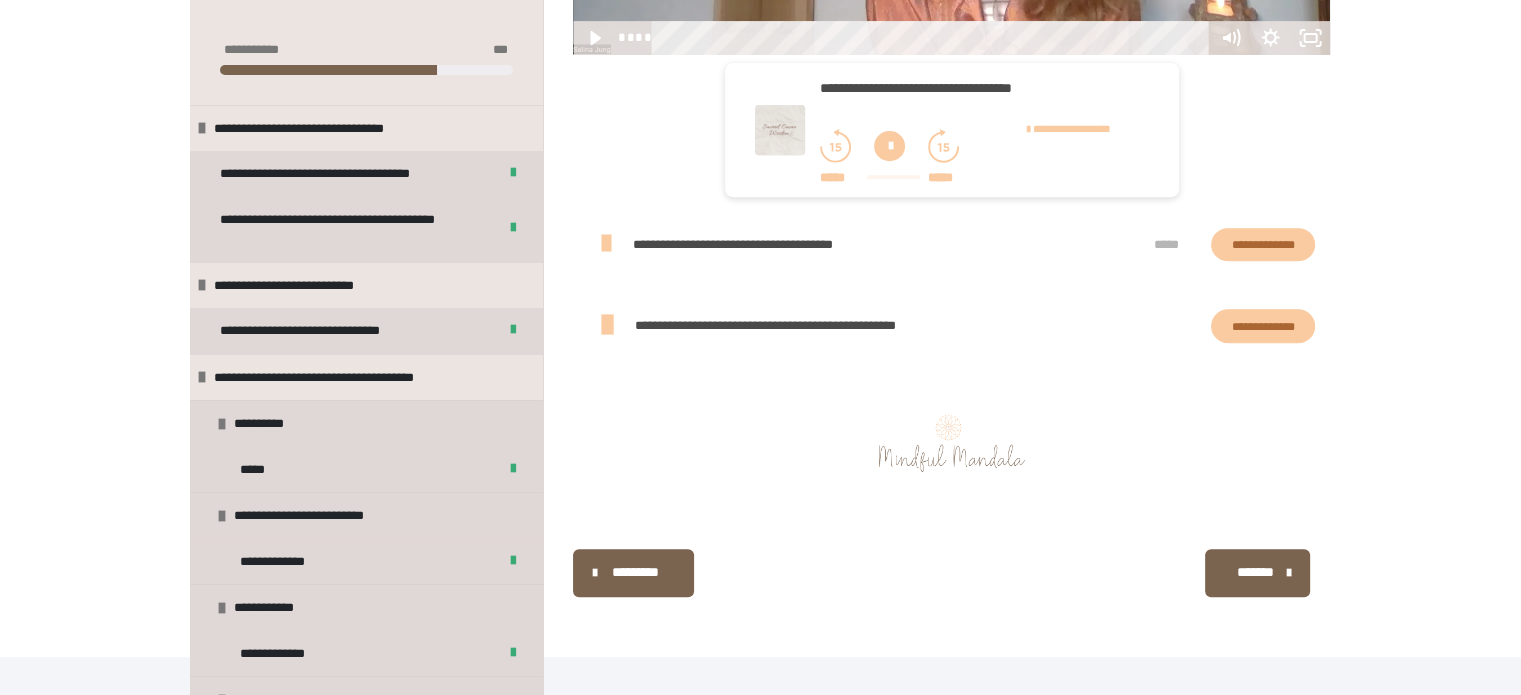 scroll, scrollTop: 993, scrollLeft: 0, axis: vertical 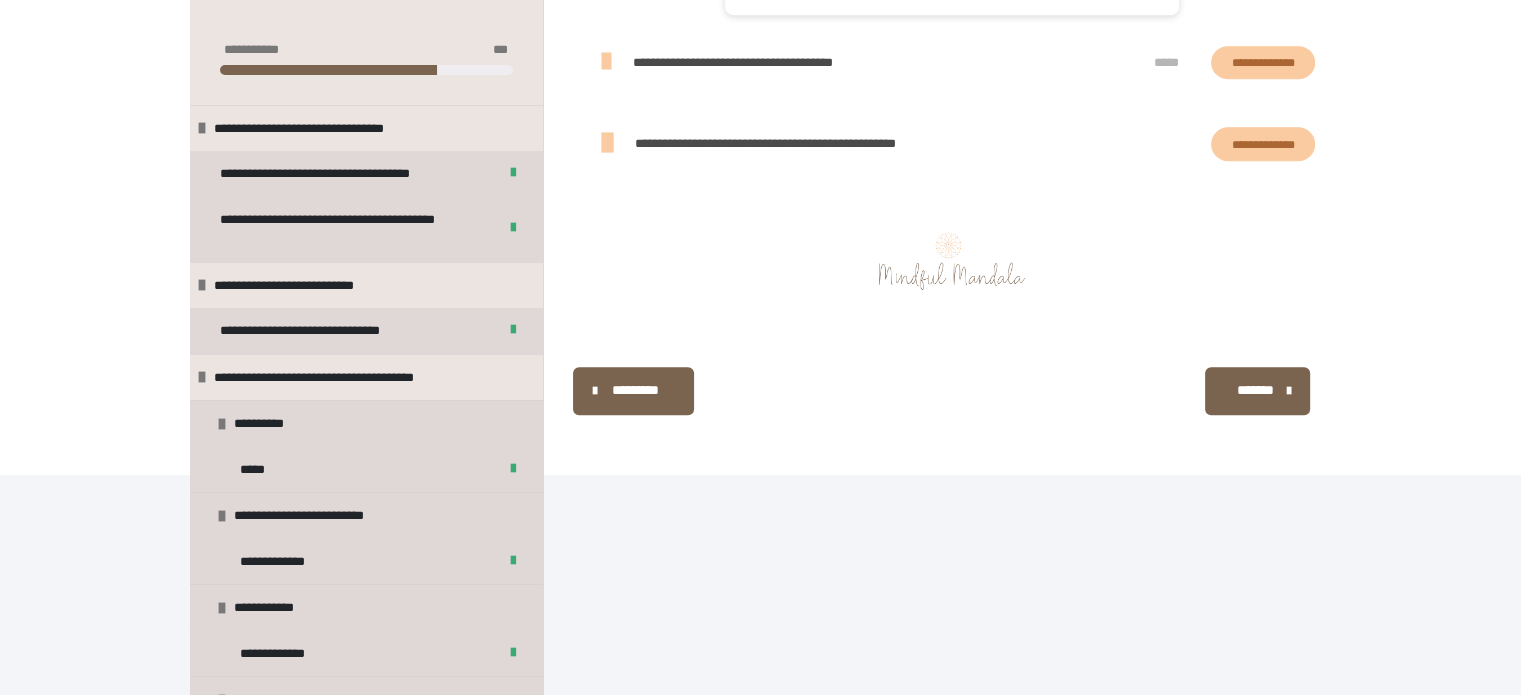 click on "*******" at bounding box center [1258, 391] 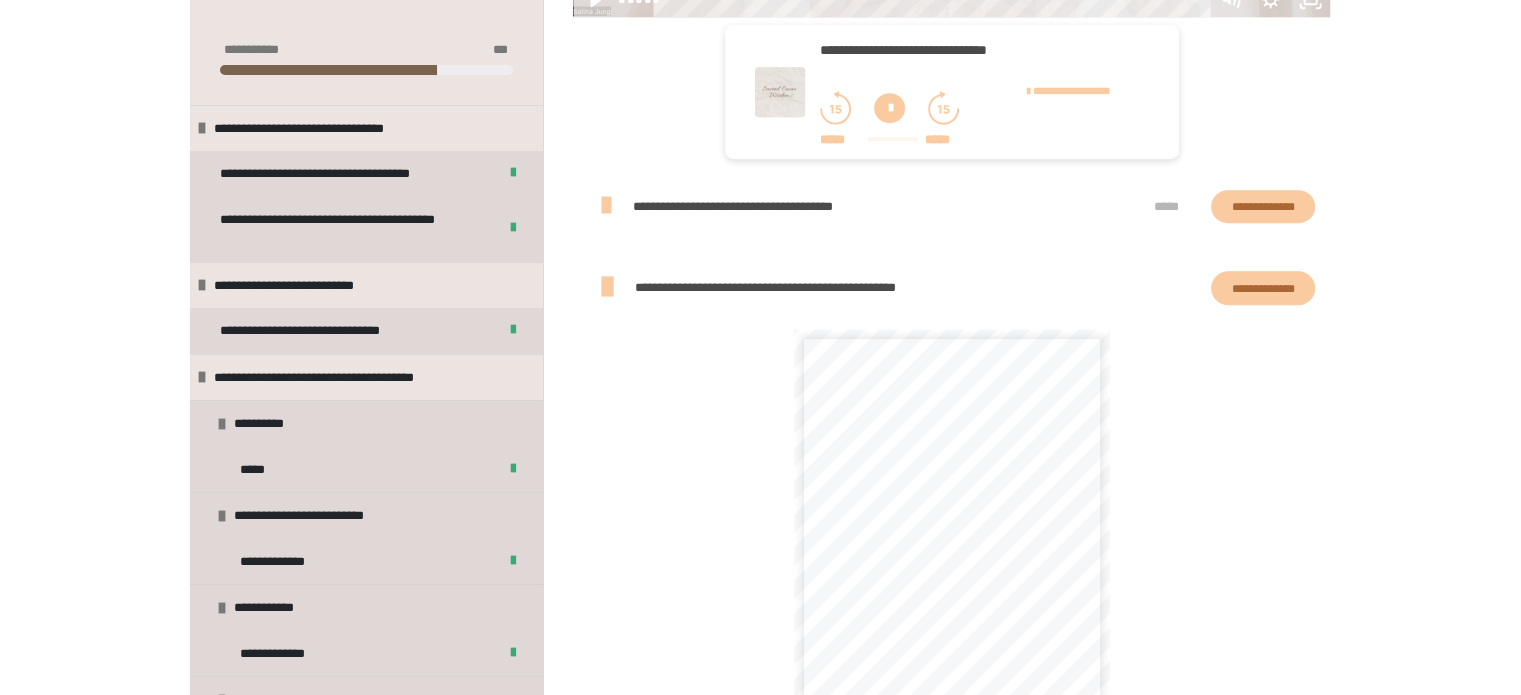 click at bounding box center (951, 553) 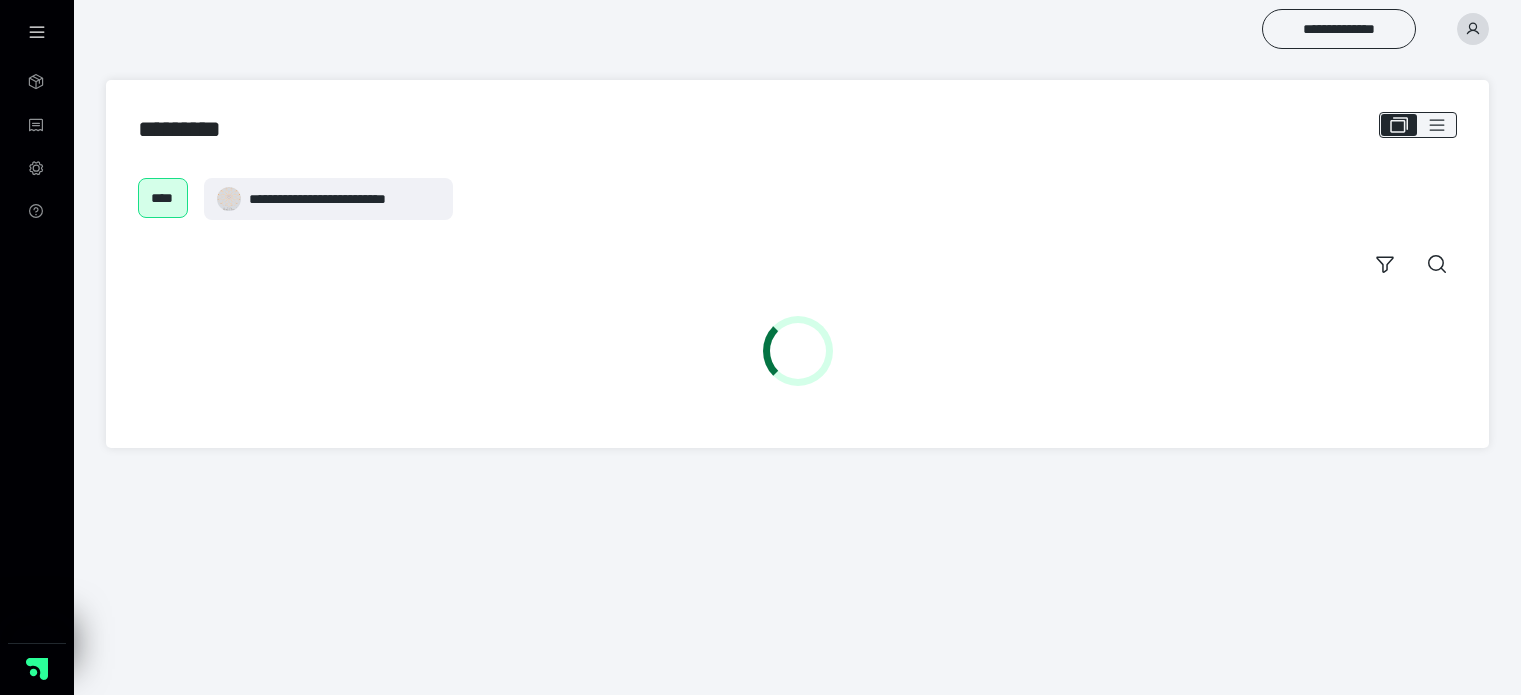 scroll, scrollTop: 0, scrollLeft: 0, axis: both 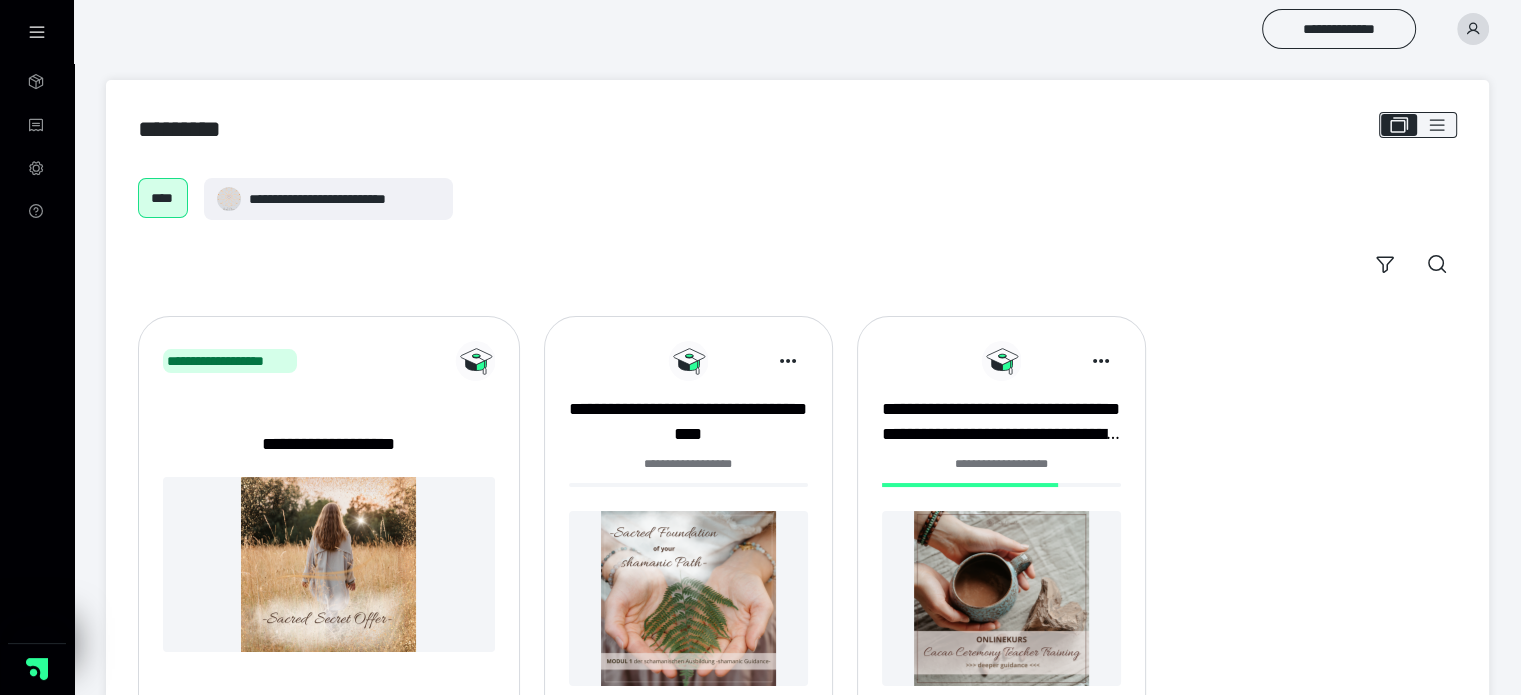 click at bounding box center [1001, 598] 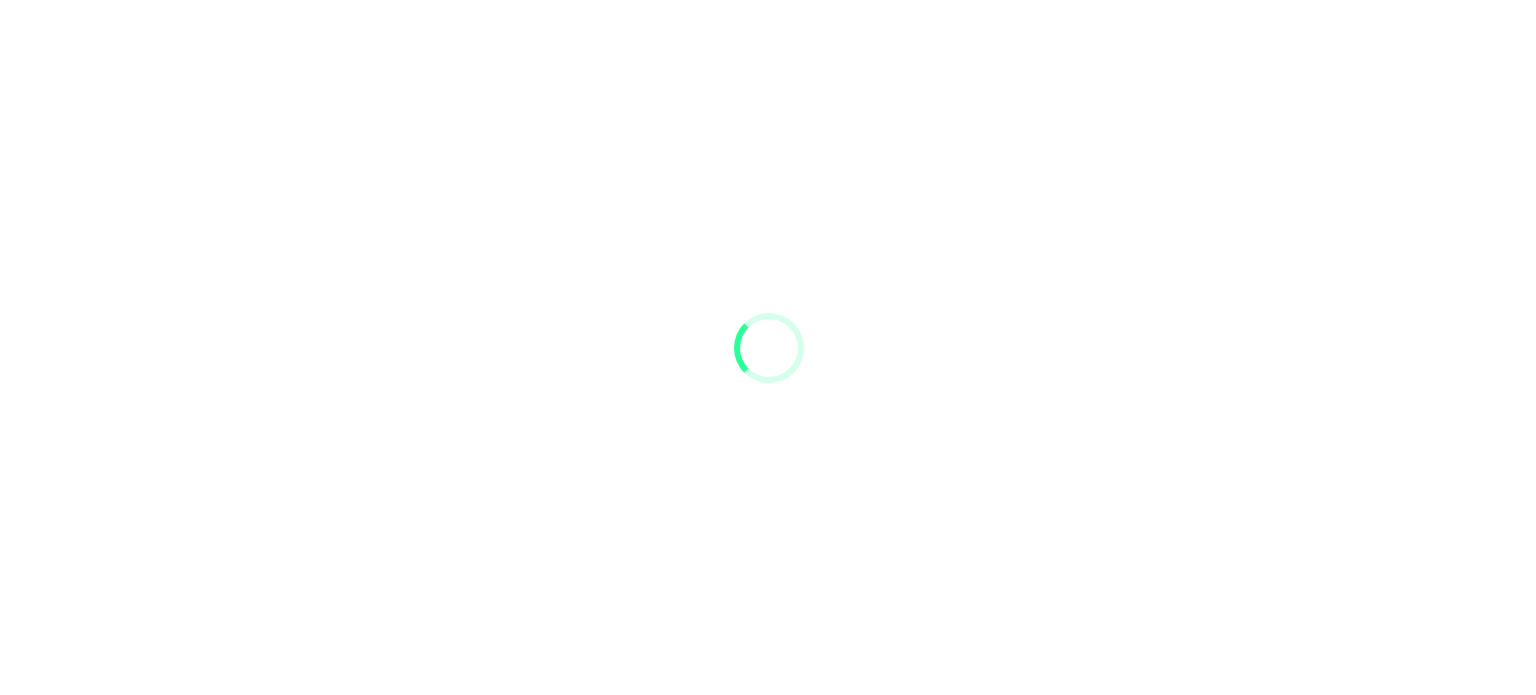 scroll, scrollTop: 0, scrollLeft: 0, axis: both 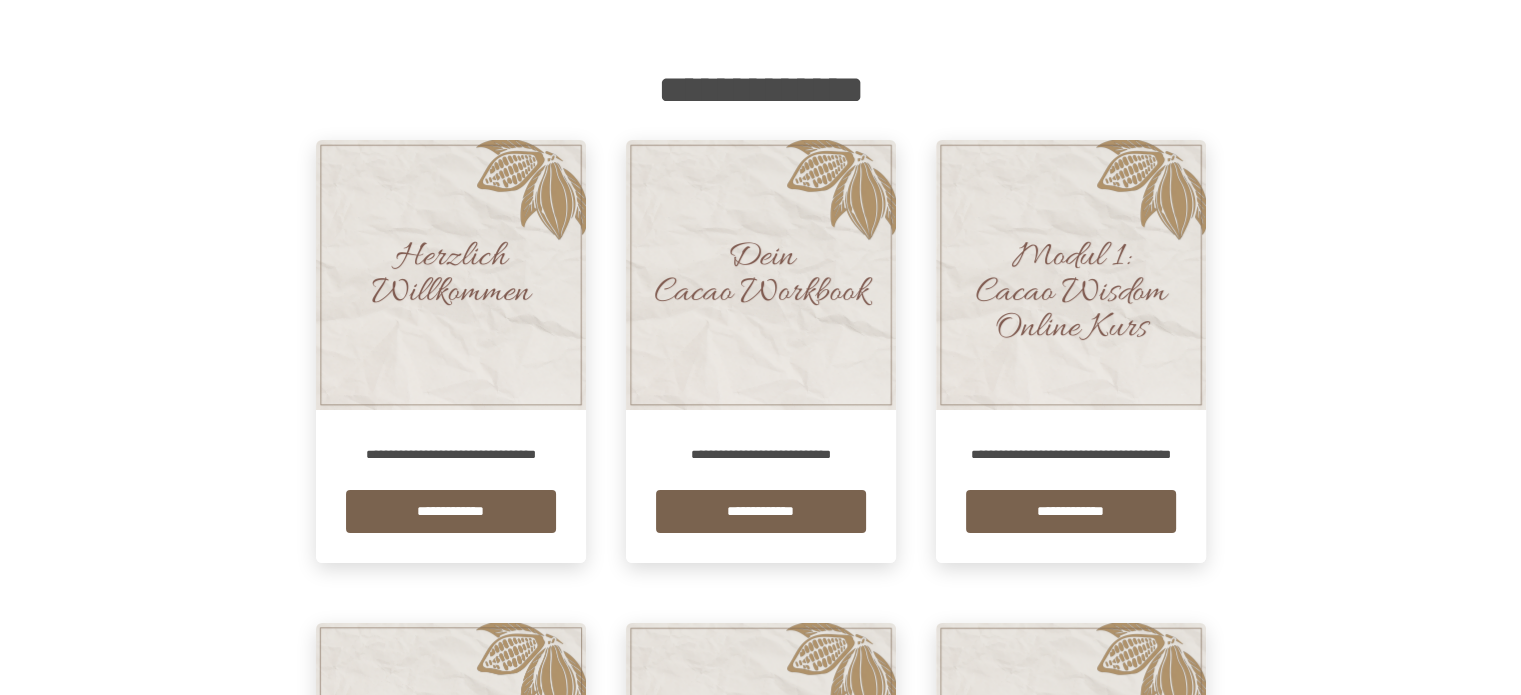 click at bounding box center (451, 275) 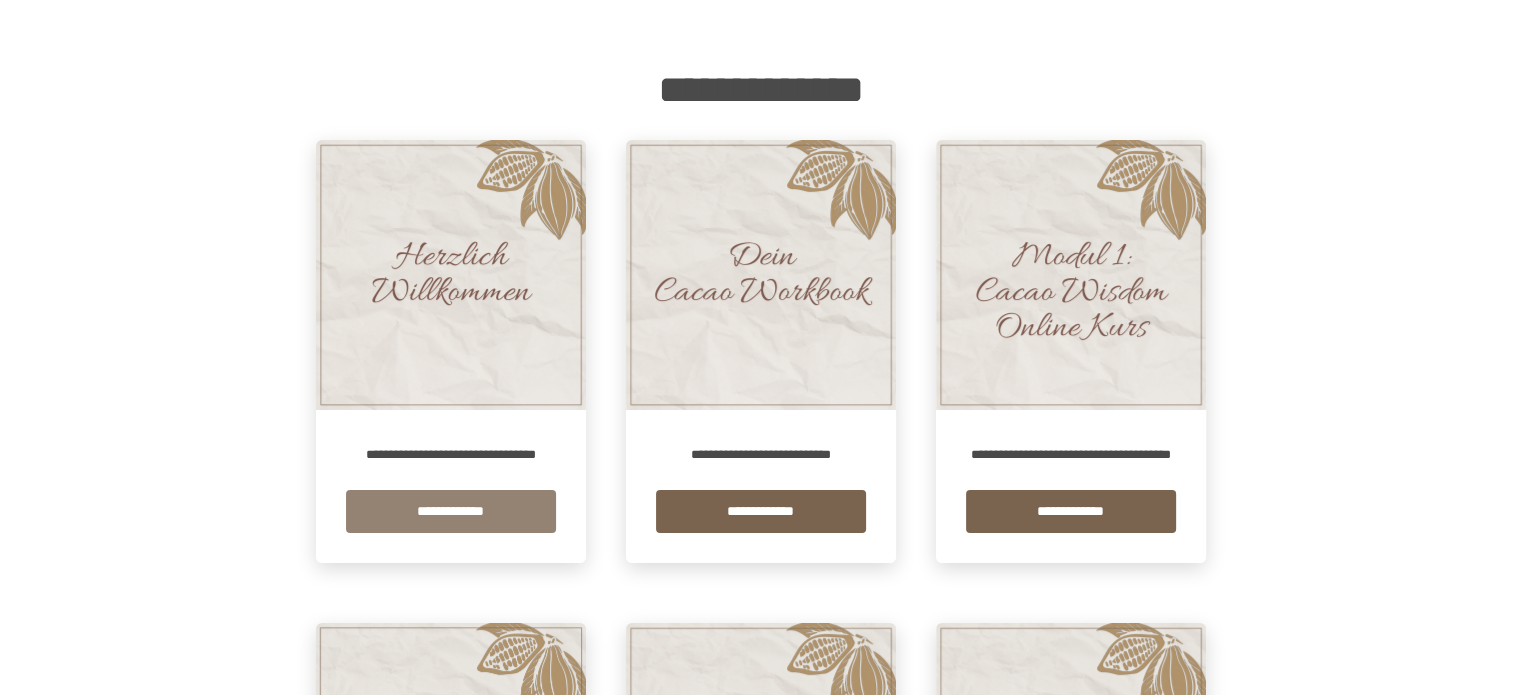 click on "**********" at bounding box center (451, 511) 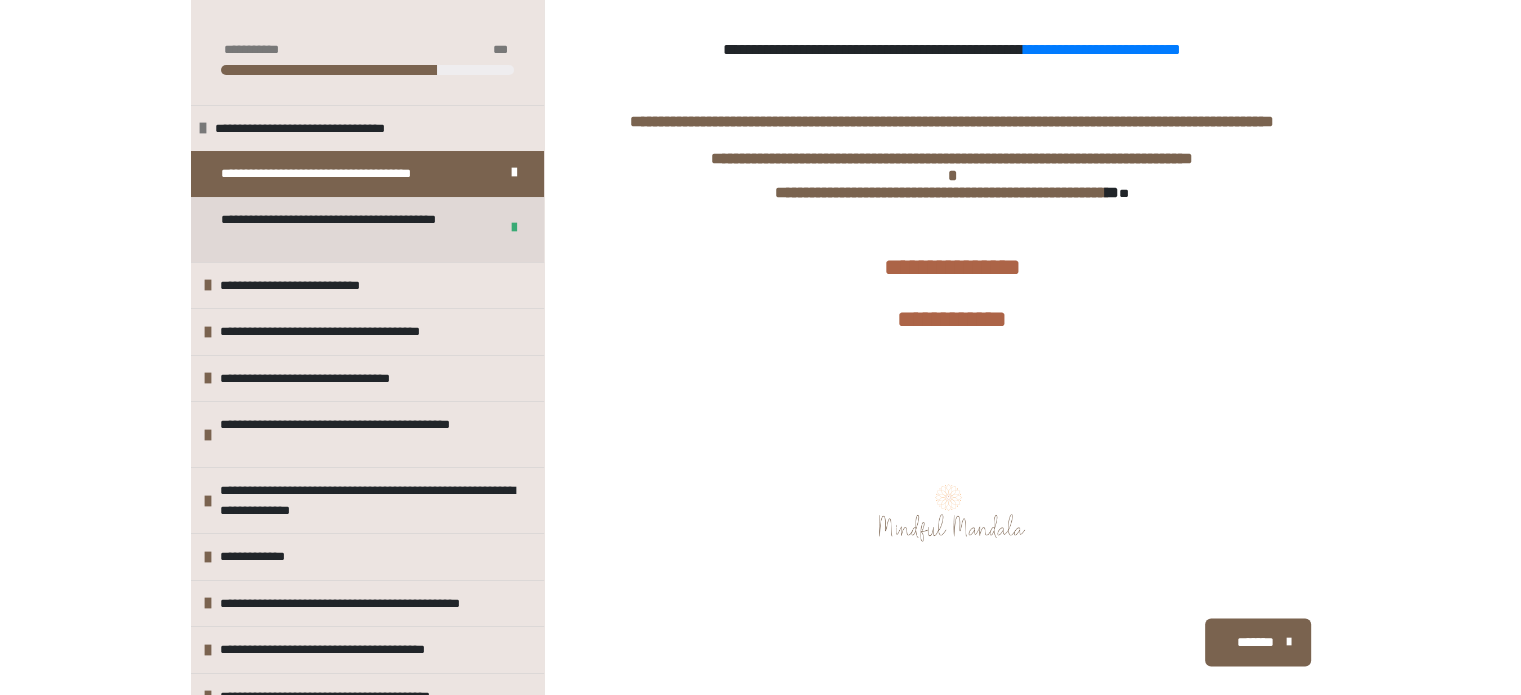 scroll, scrollTop: 2800, scrollLeft: 0, axis: vertical 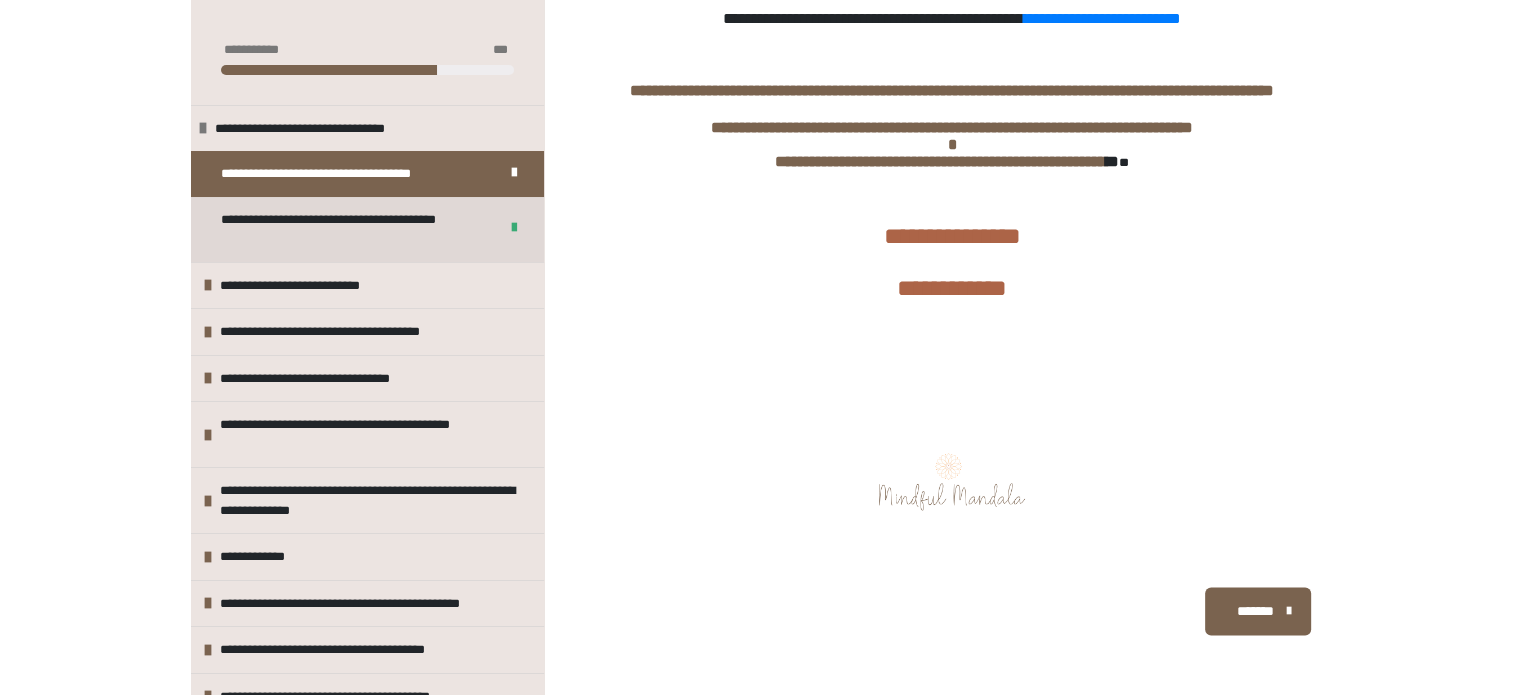click on "*******" at bounding box center [1256, 611] 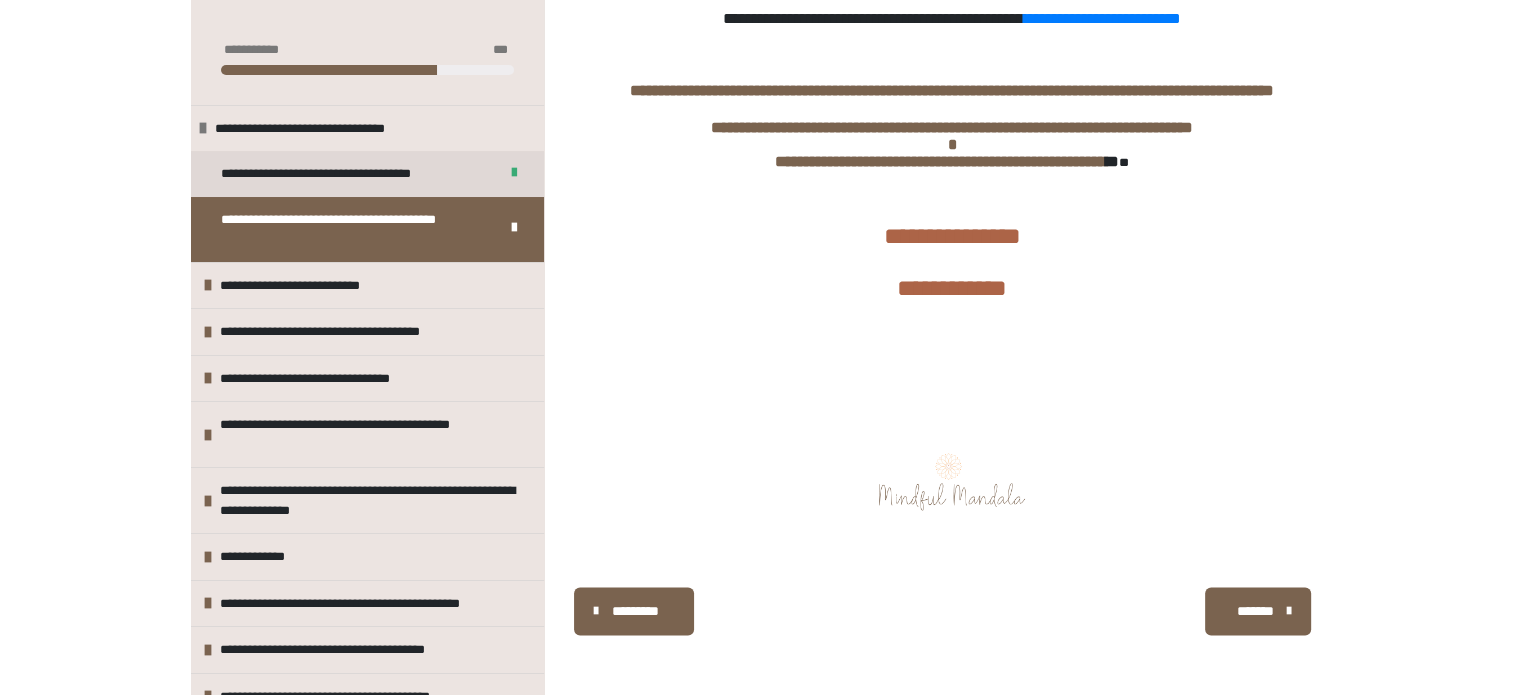 scroll, scrollTop: 2630, scrollLeft: 0, axis: vertical 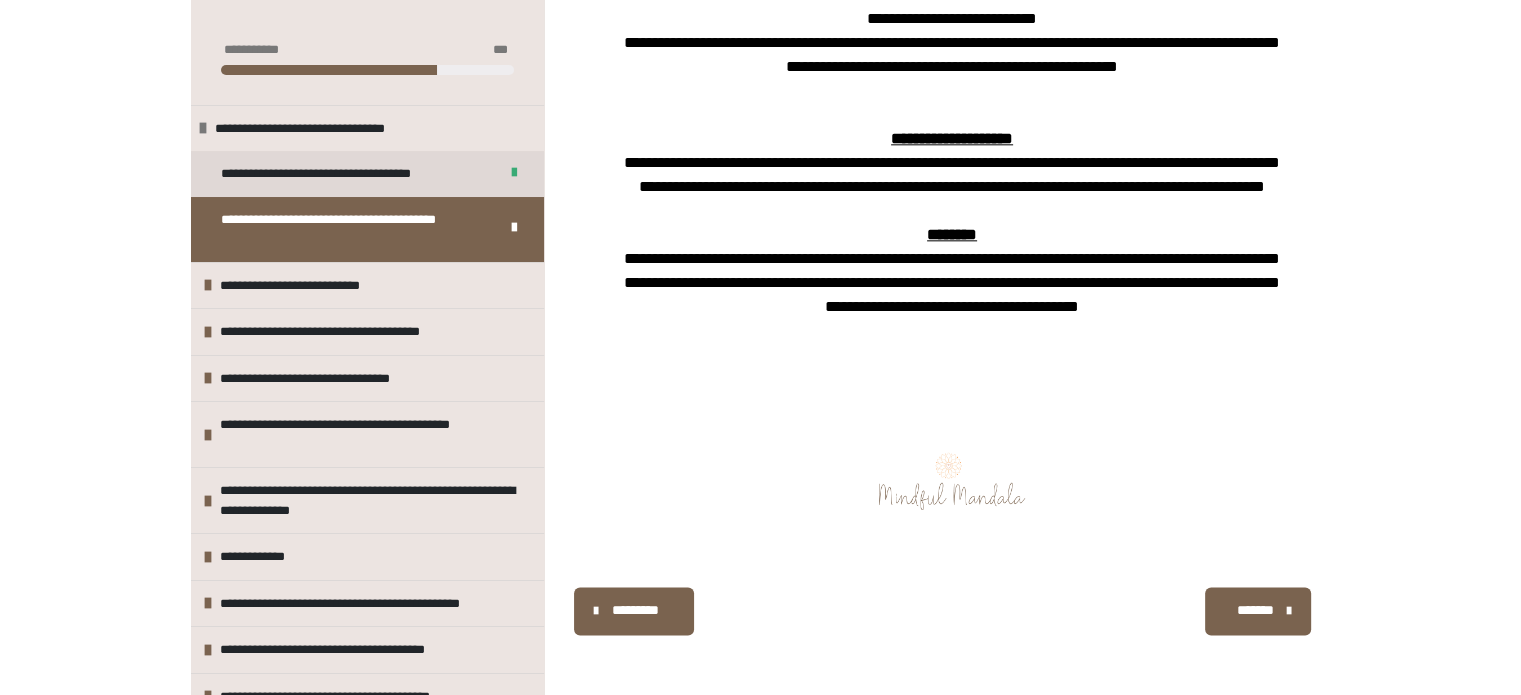 click on "*******" at bounding box center (1256, 610) 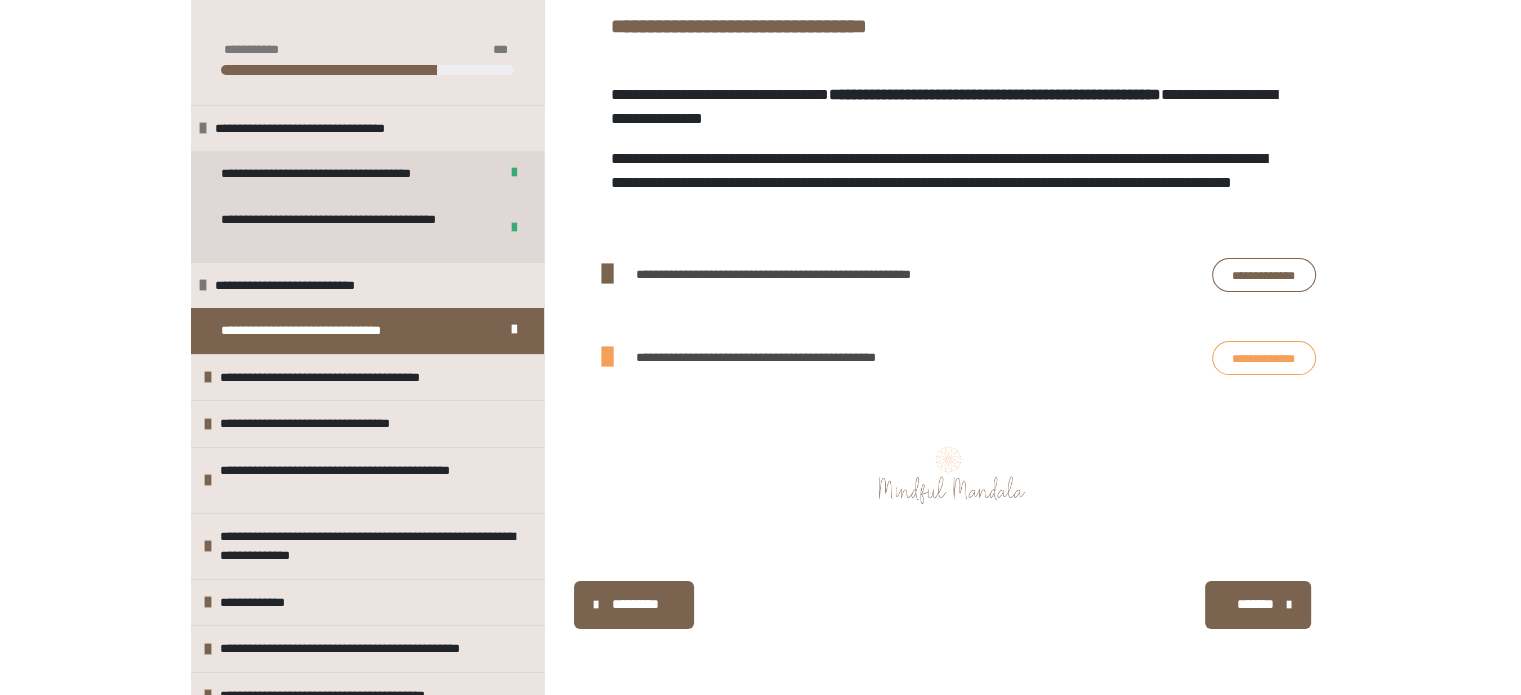 scroll, scrollTop: 173, scrollLeft: 0, axis: vertical 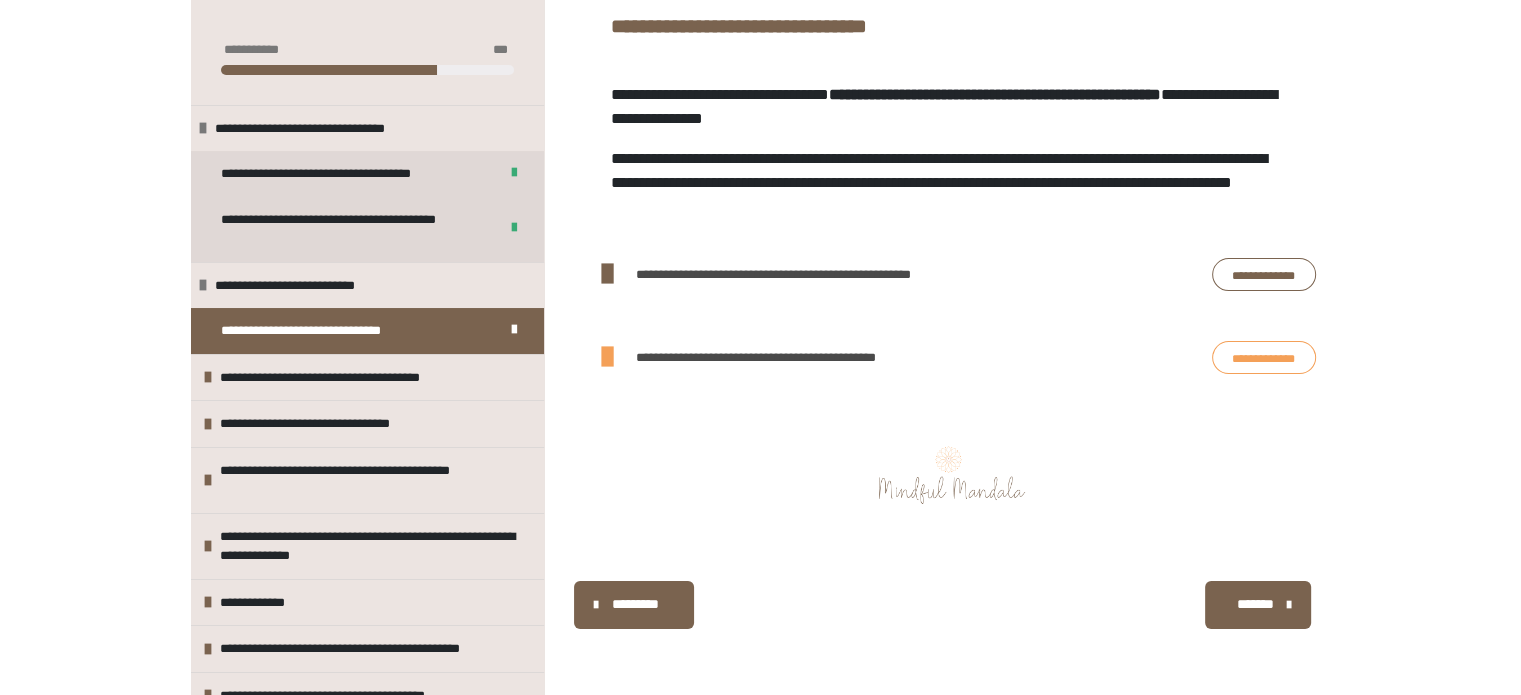 click on "*******" at bounding box center [1256, 604] 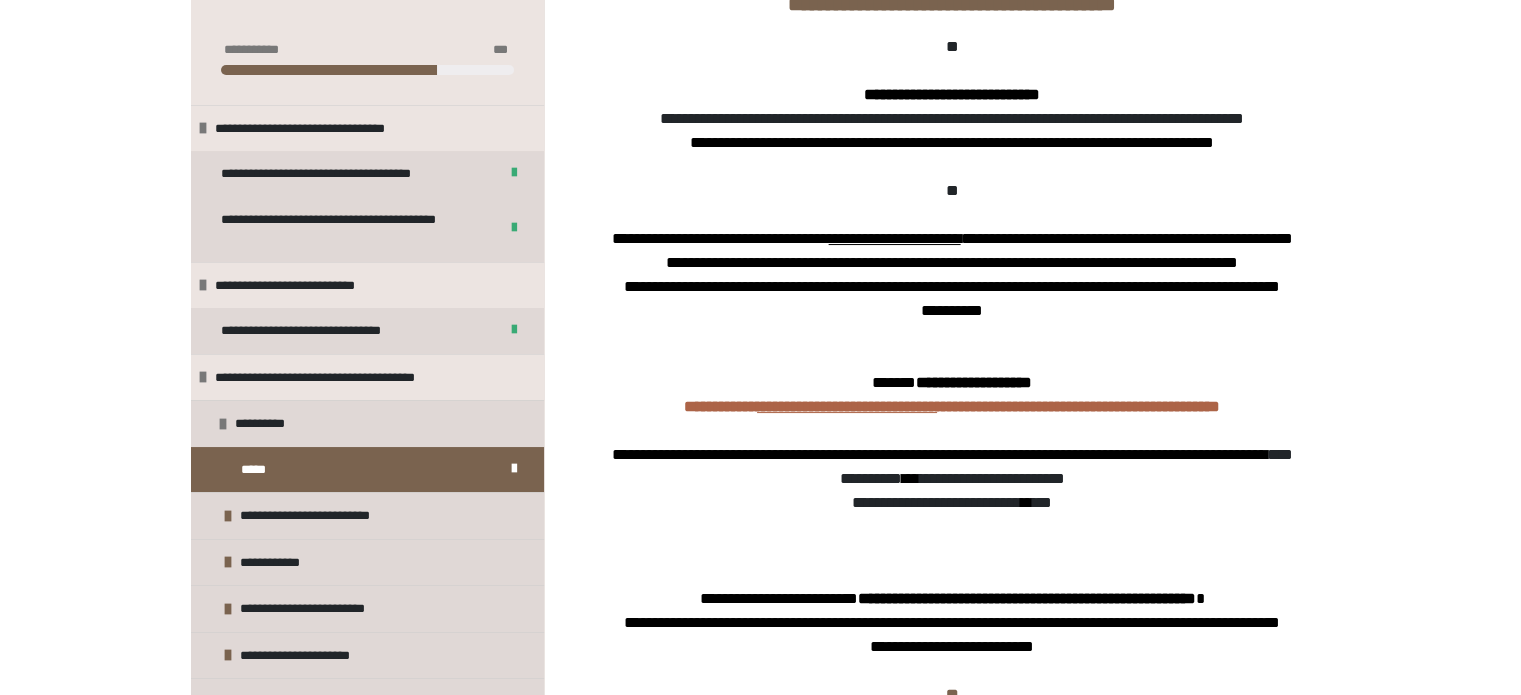 scroll, scrollTop: 974, scrollLeft: 0, axis: vertical 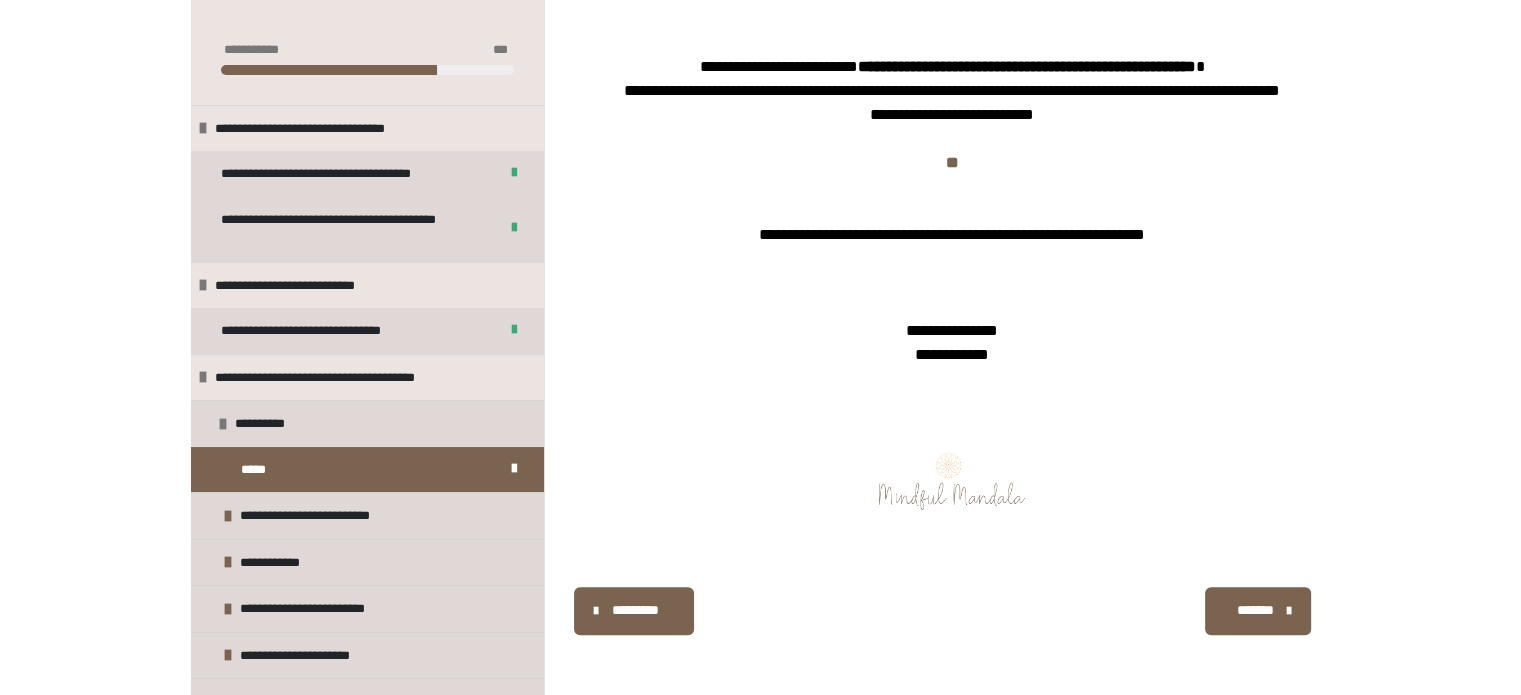 click on "*******" at bounding box center [1256, 610] 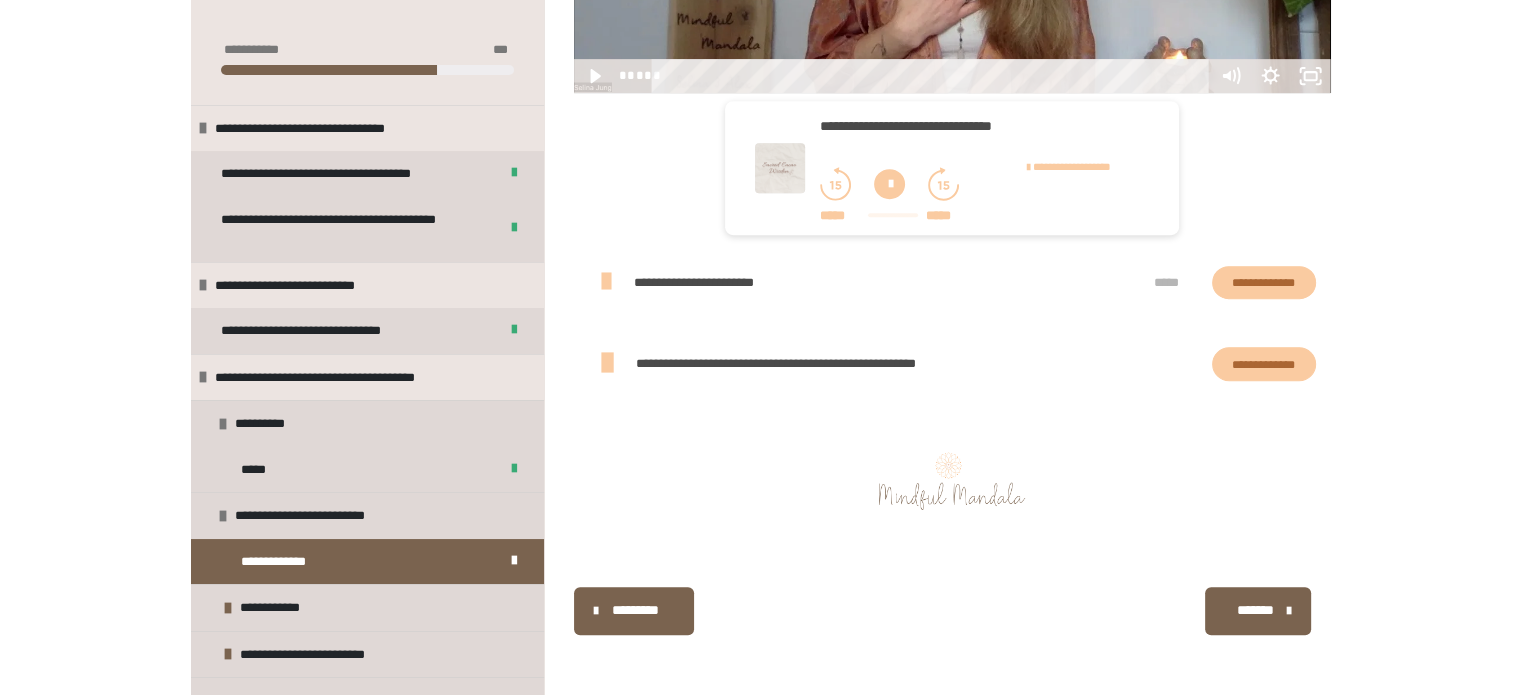 scroll, scrollTop: 1161, scrollLeft: 0, axis: vertical 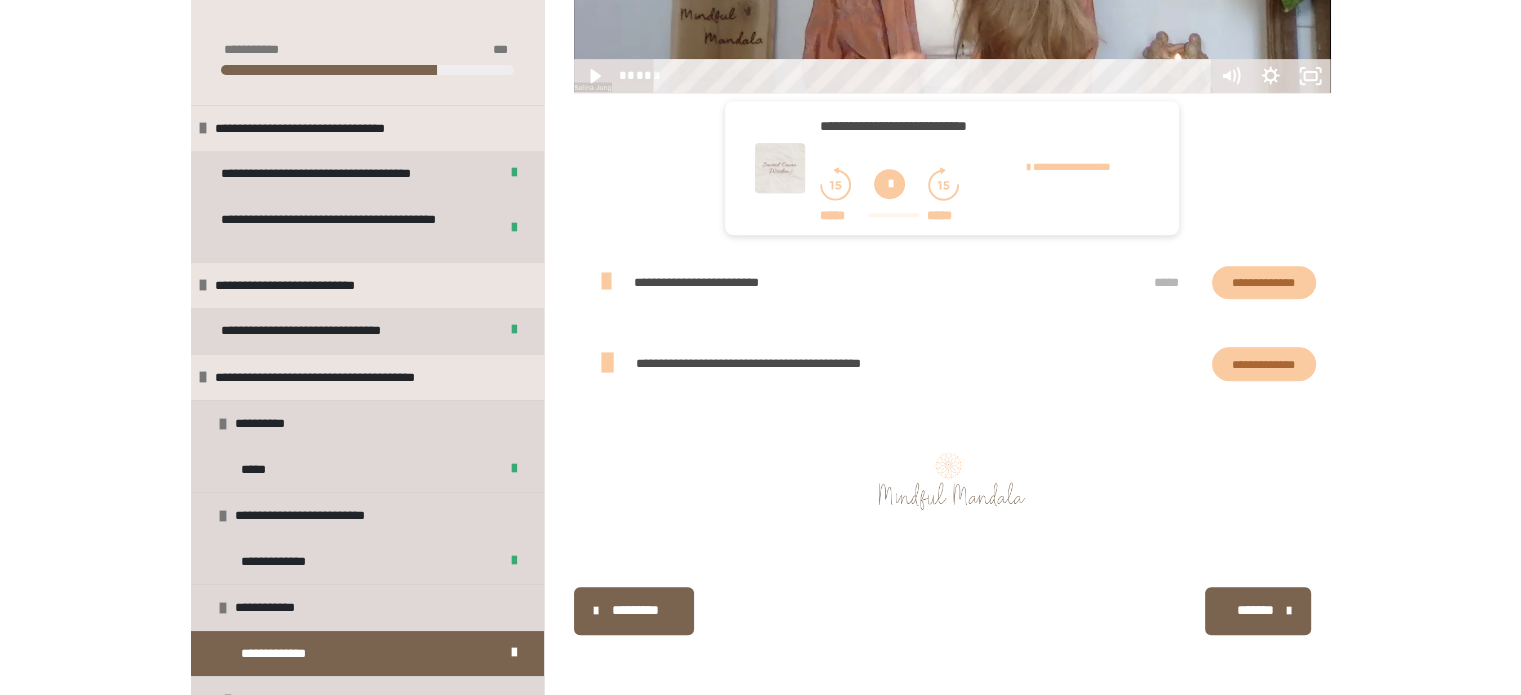 click on "*******" at bounding box center [1256, 610] 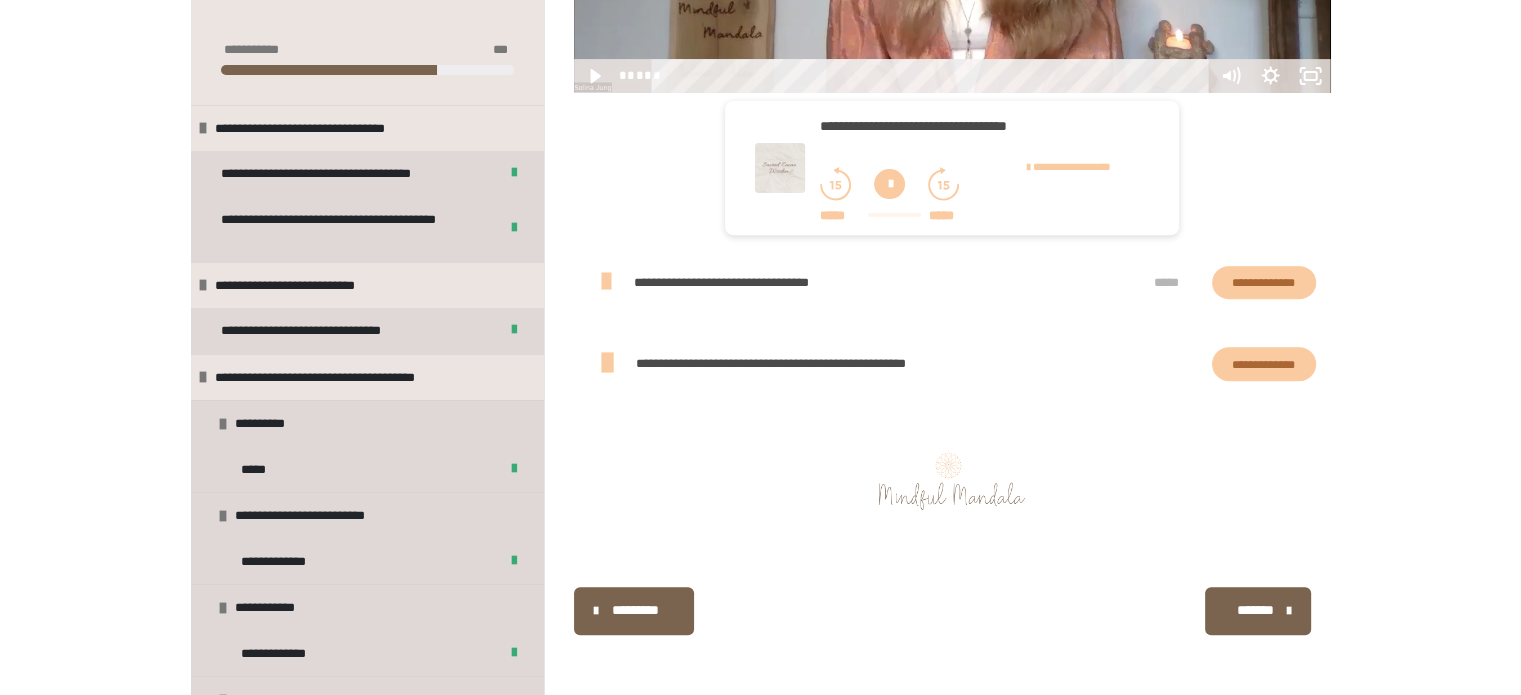 scroll, scrollTop: 945, scrollLeft: 0, axis: vertical 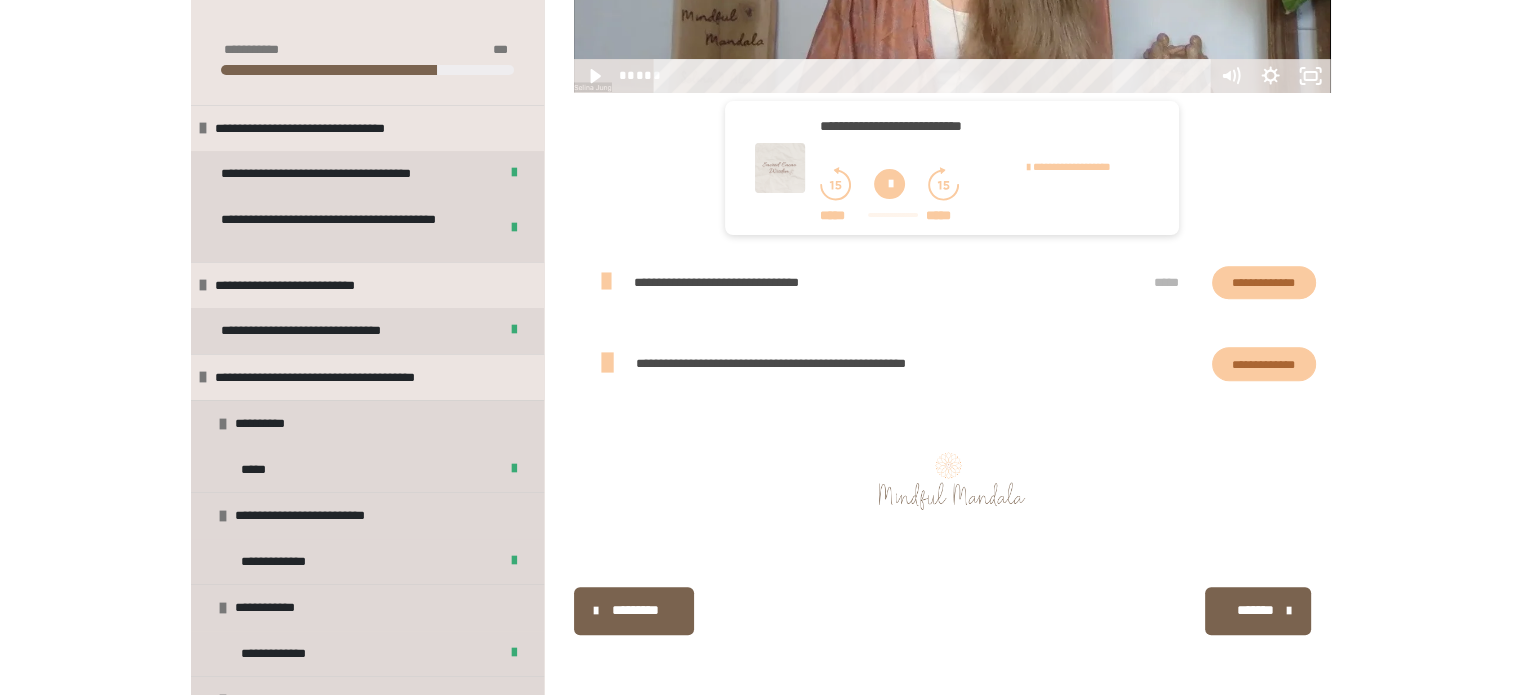 click on "*******" at bounding box center [1256, 610] 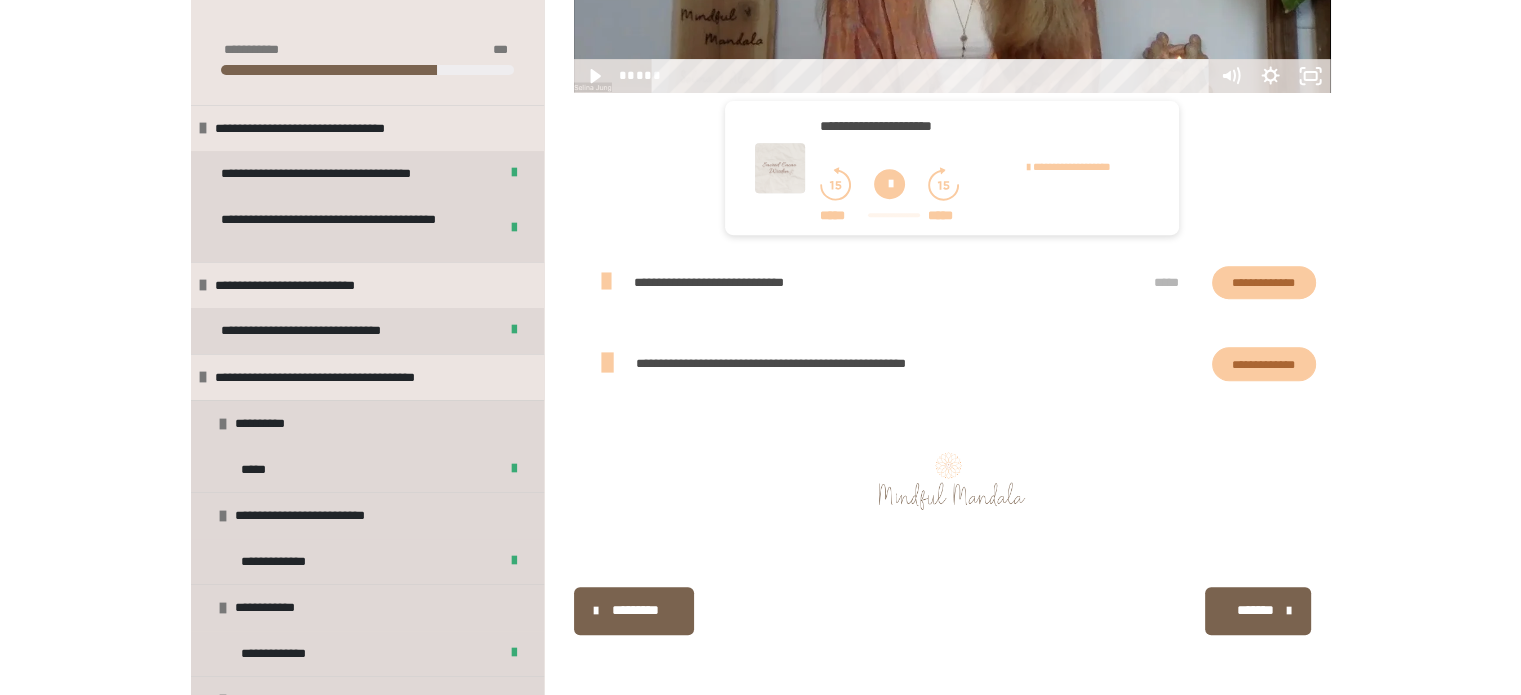 scroll, scrollTop: 1065, scrollLeft: 0, axis: vertical 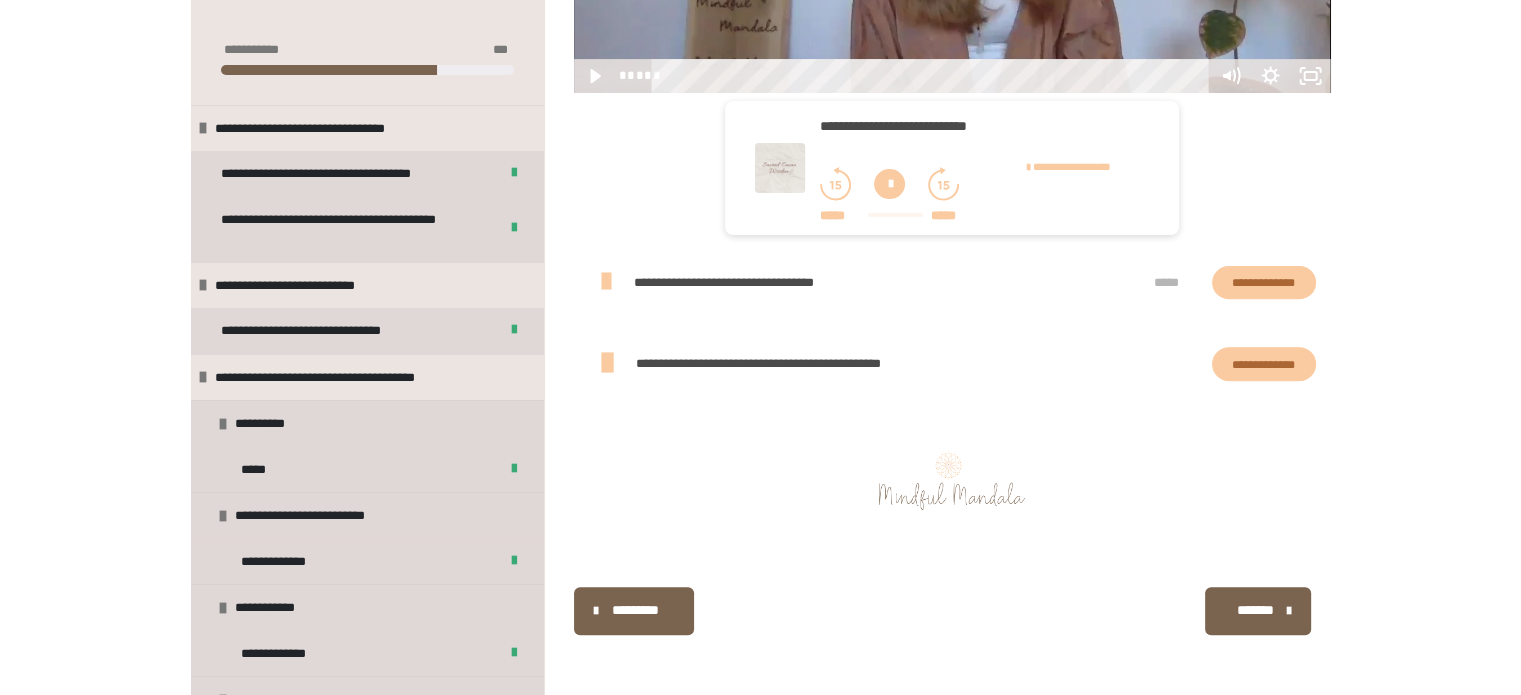 click on "*******" at bounding box center (1256, 610) 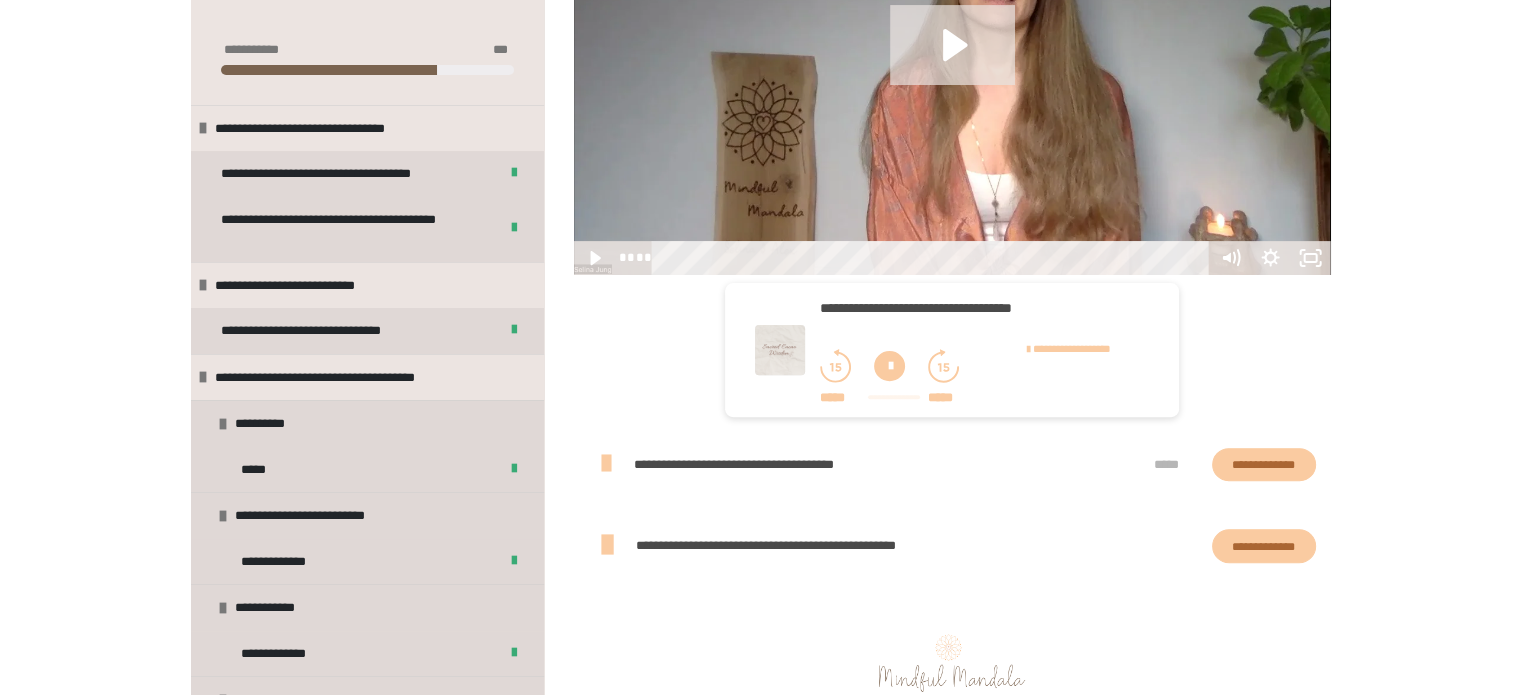 scroll, scrollTop: 993, scrollLeft: 0, axis: vertical 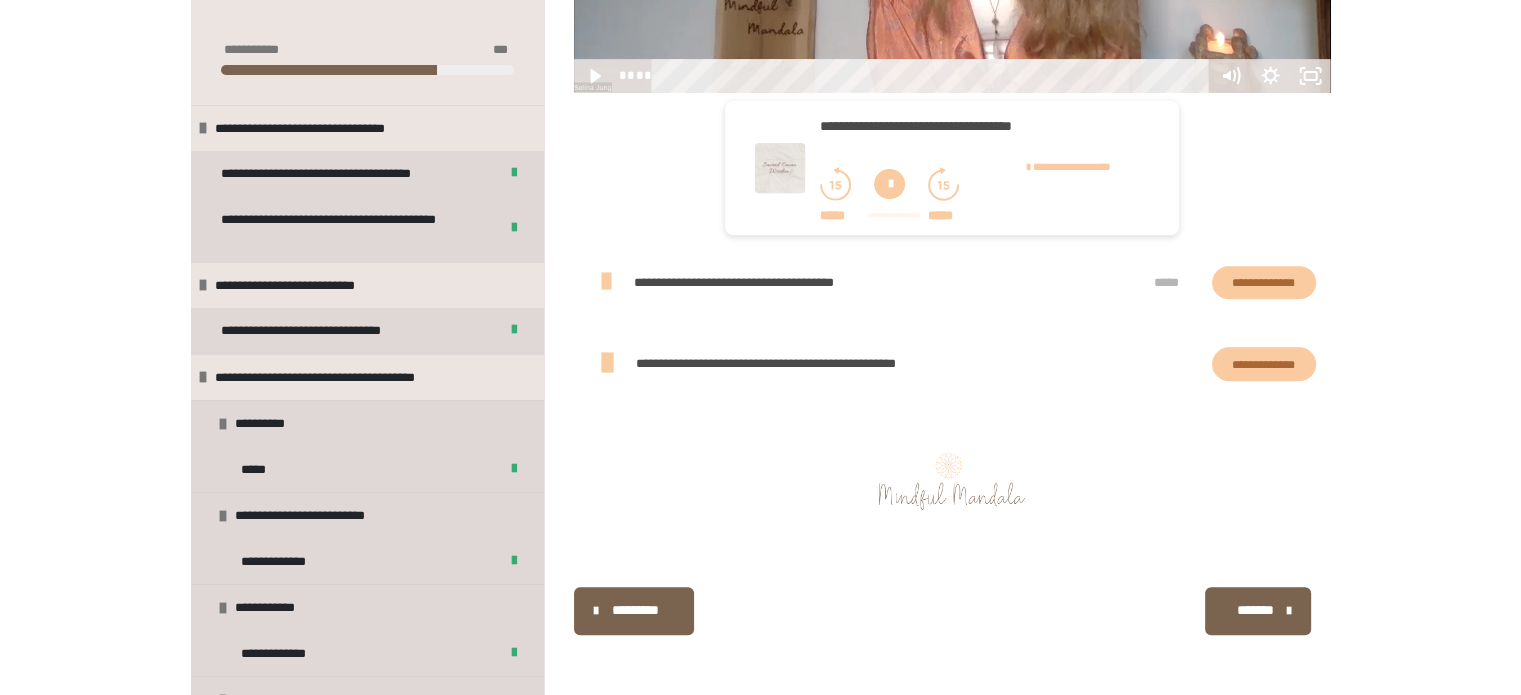 click on "*******" at bounding box center [1256, 610] 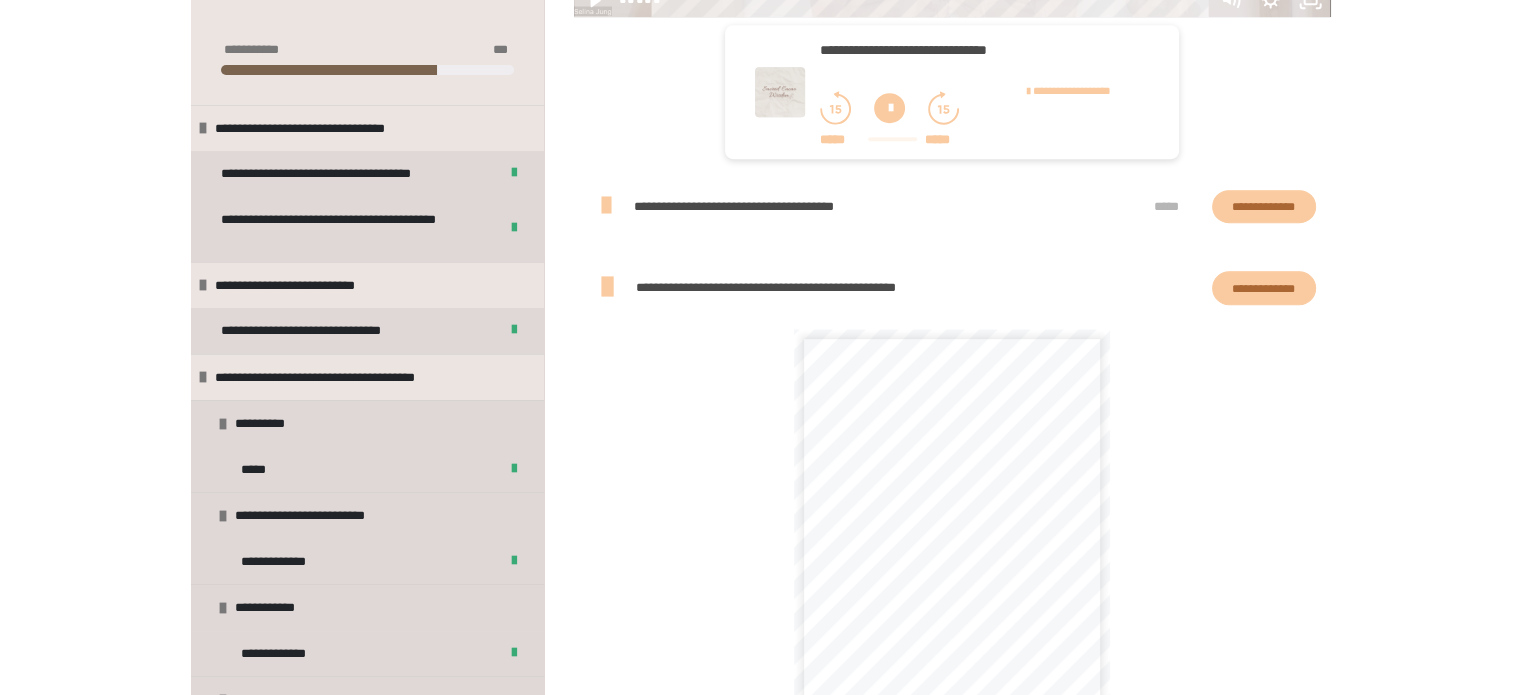 scroll, scrollTop: 1222, scrollLeft: 0, axis: vertical 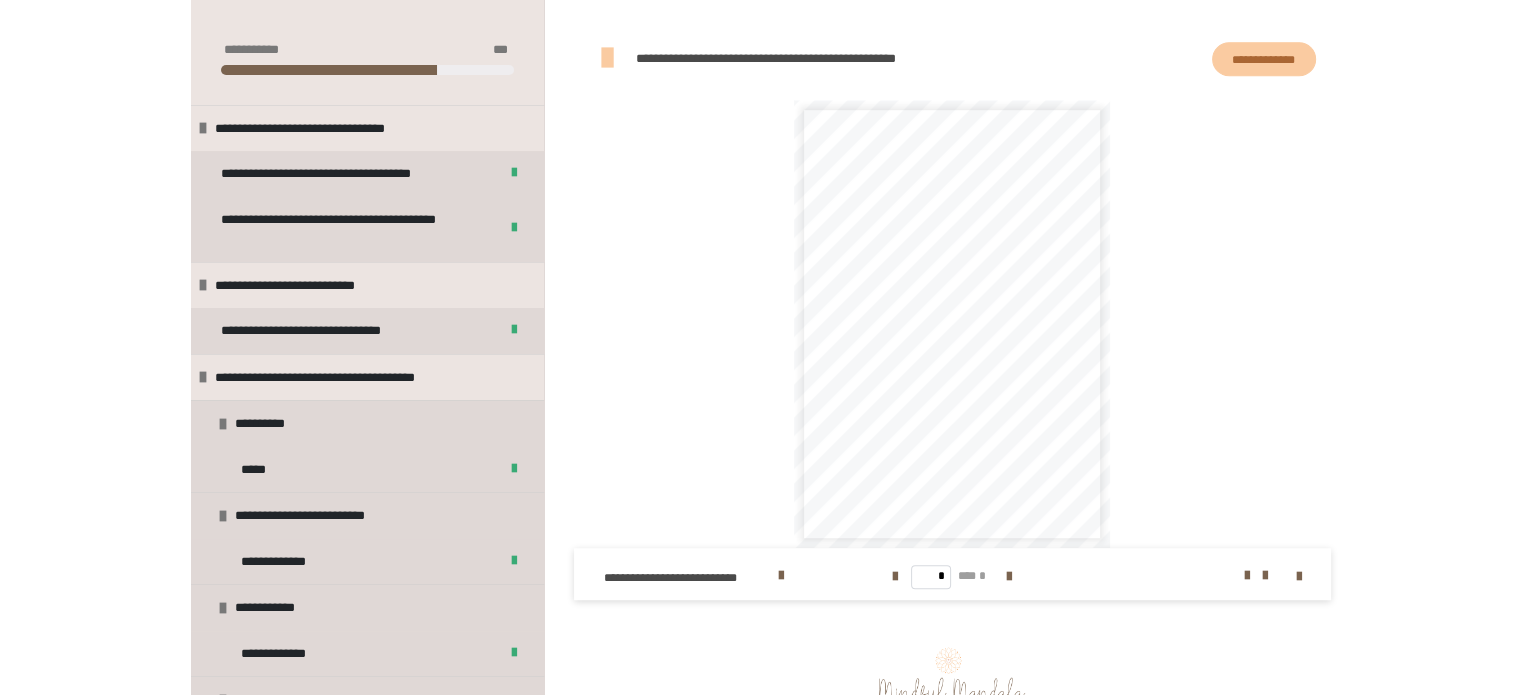 click at bounding box center [952, 324] 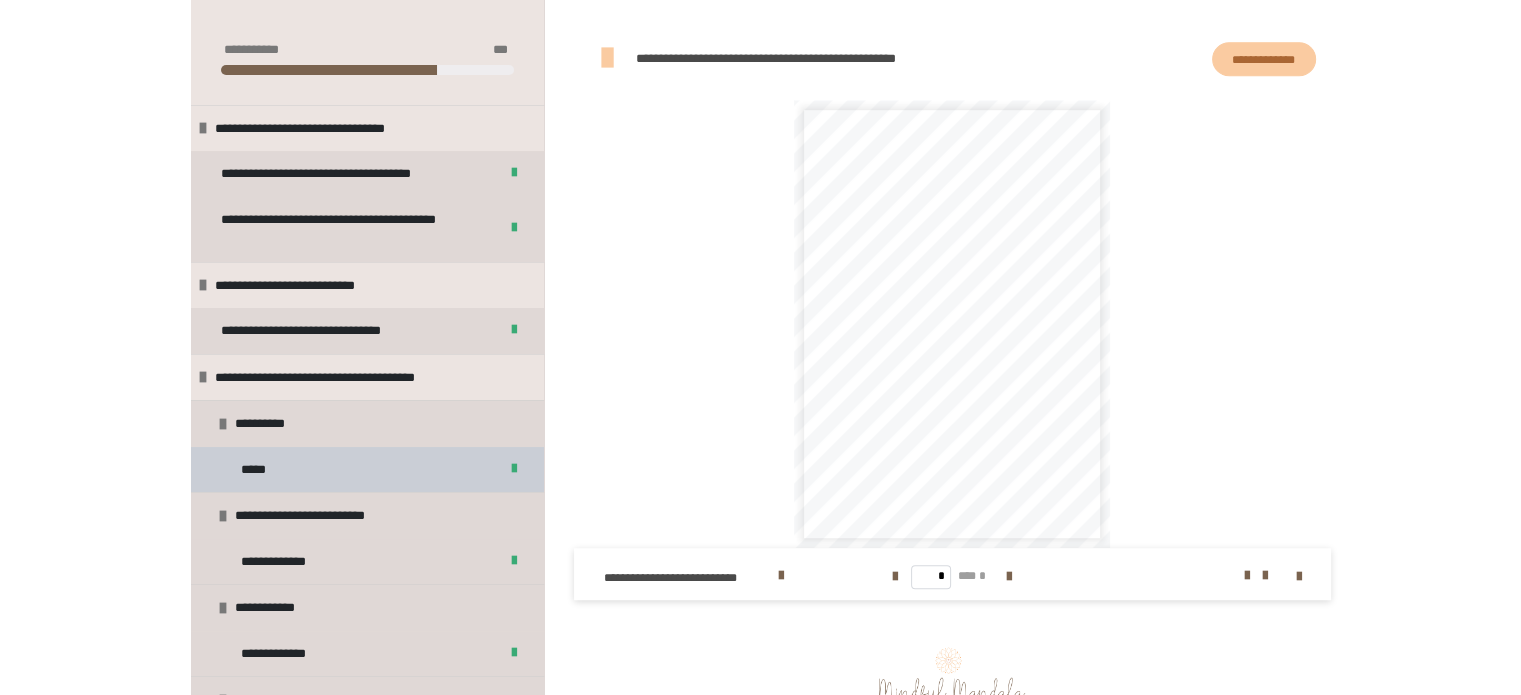 scroll, scrollTop: 1613, scrollLeft: 0, axis: vertical 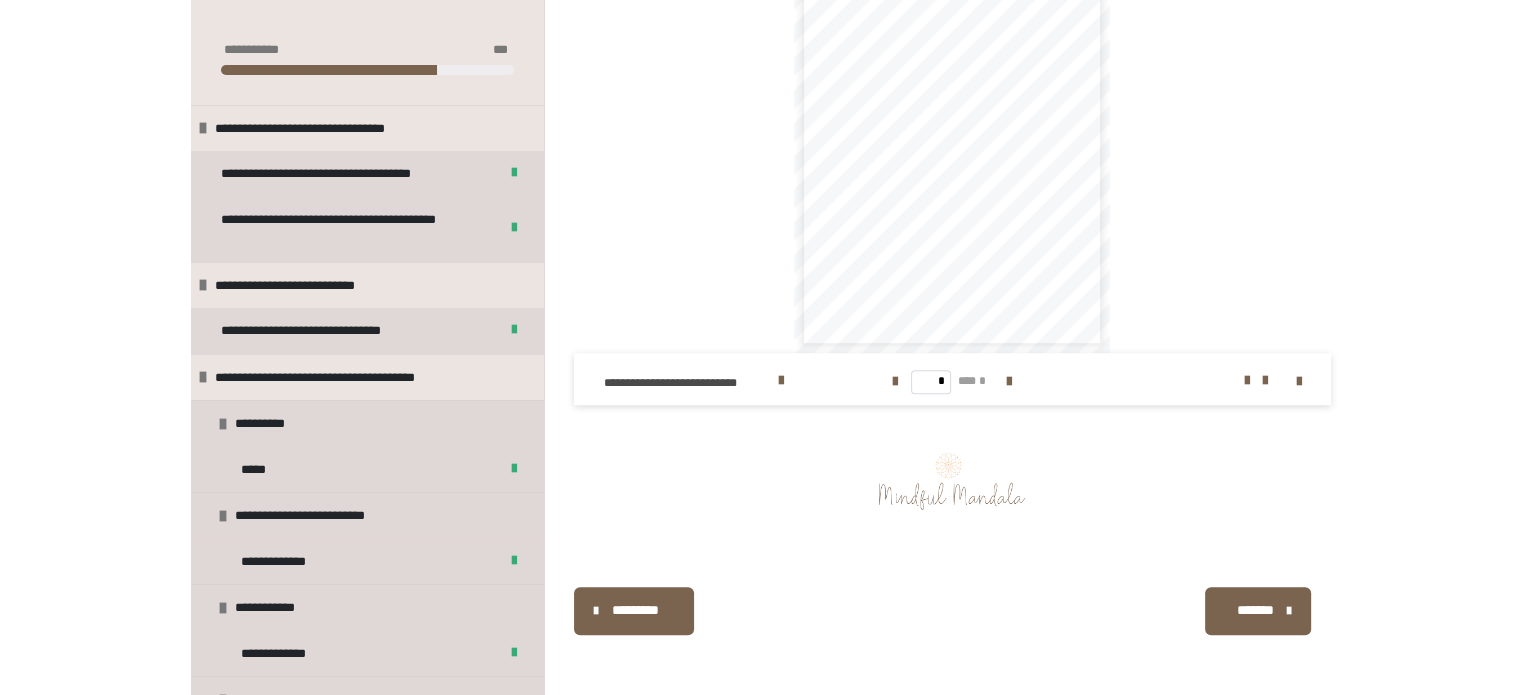 click on "*******" at bounding box center [1256, 610] 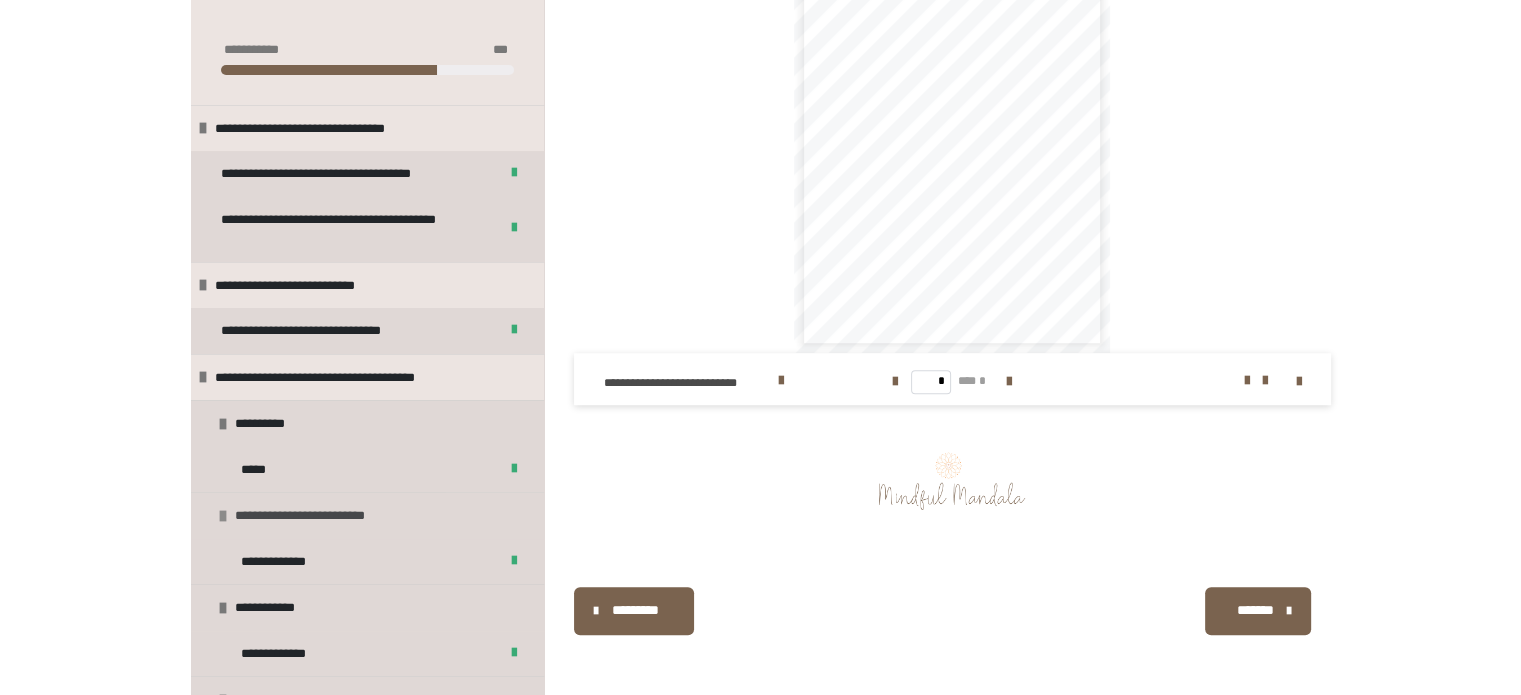 click on "**********" at bounding box center [324, 516] 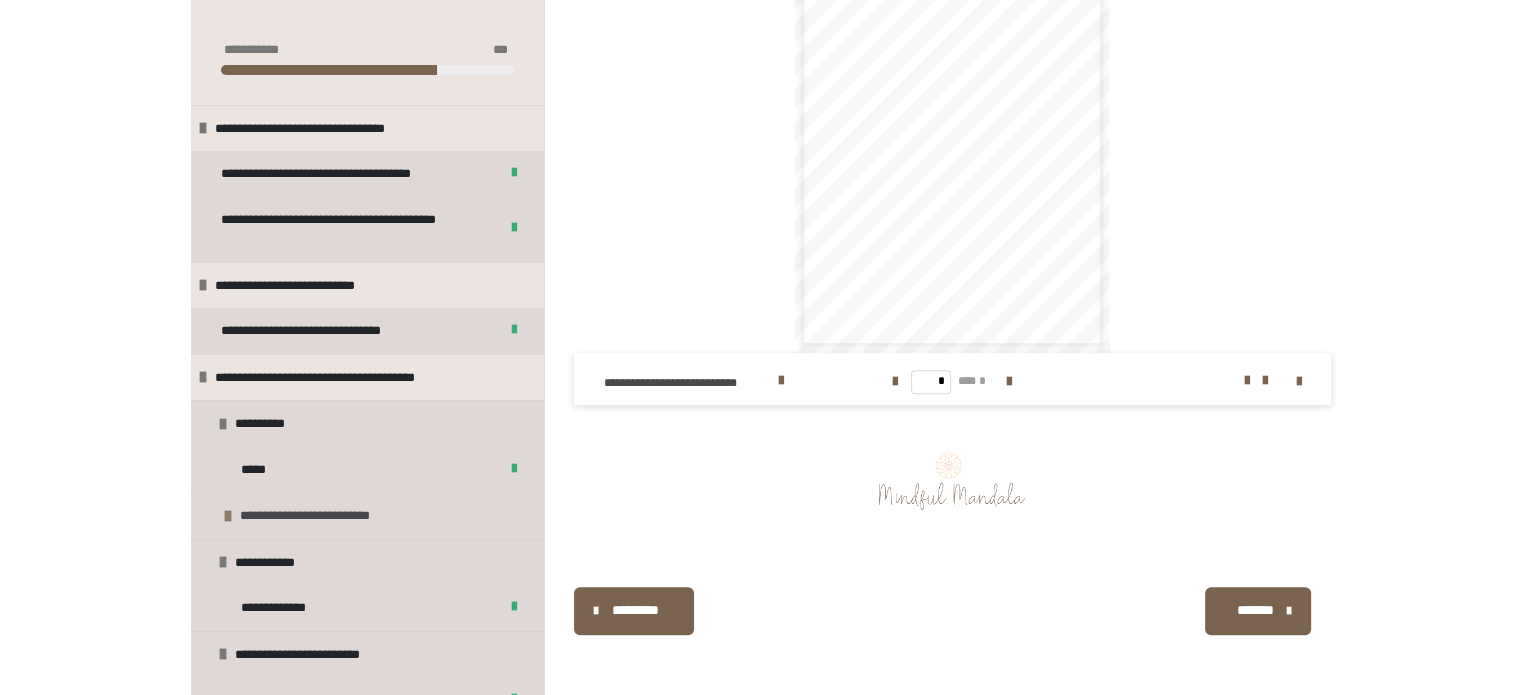 scroll, scrollTop: 720, scrollLeft: 0, axis: vertical 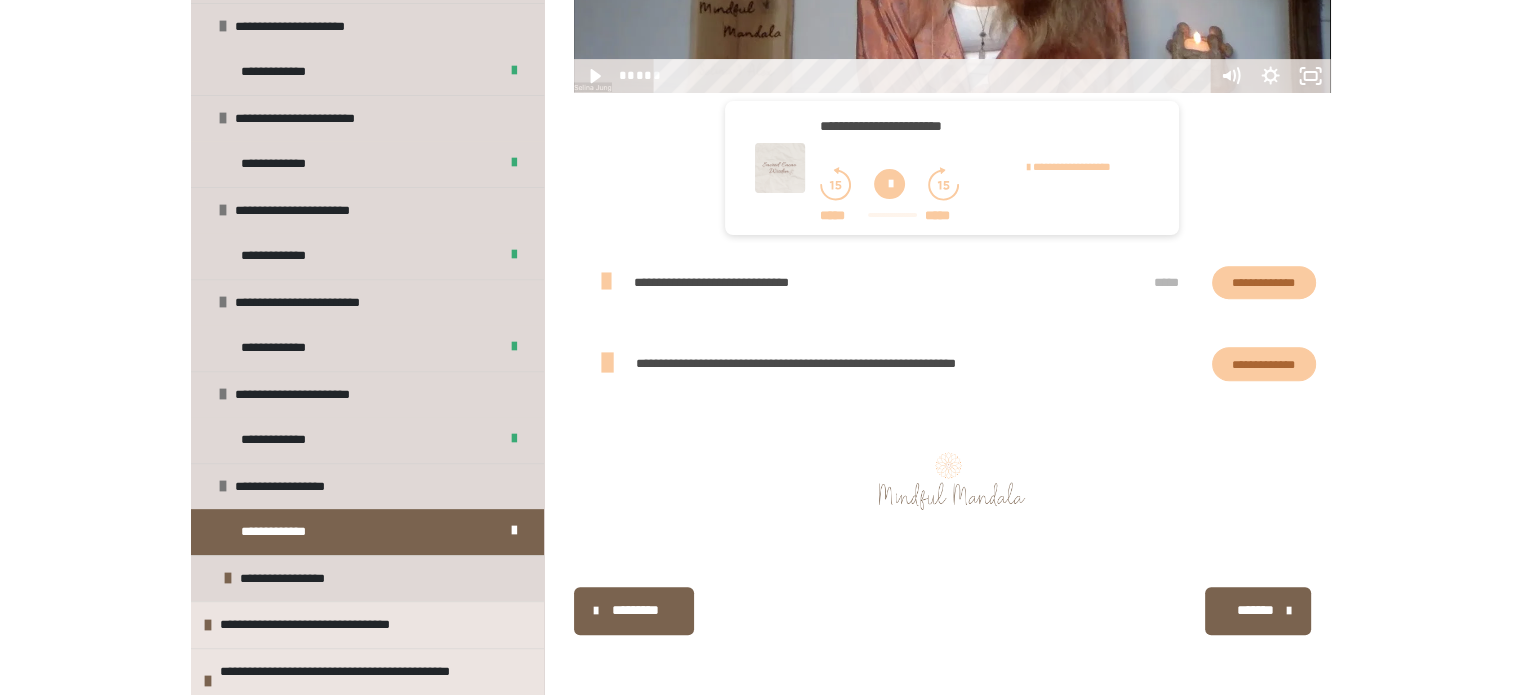 click on "*******" at bounding box center (1256, 610) 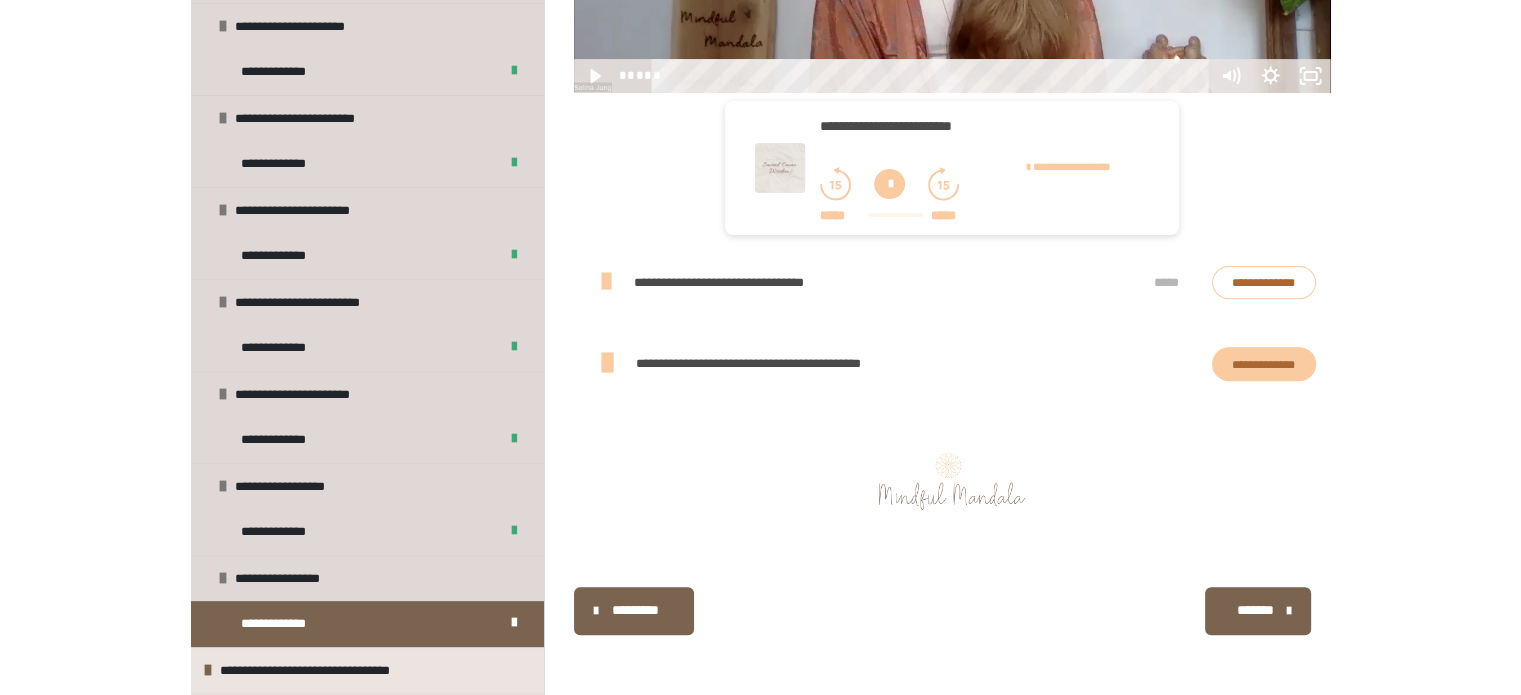 scroll, scrollTop: 873, scrollLeft: 0, axis: vertical 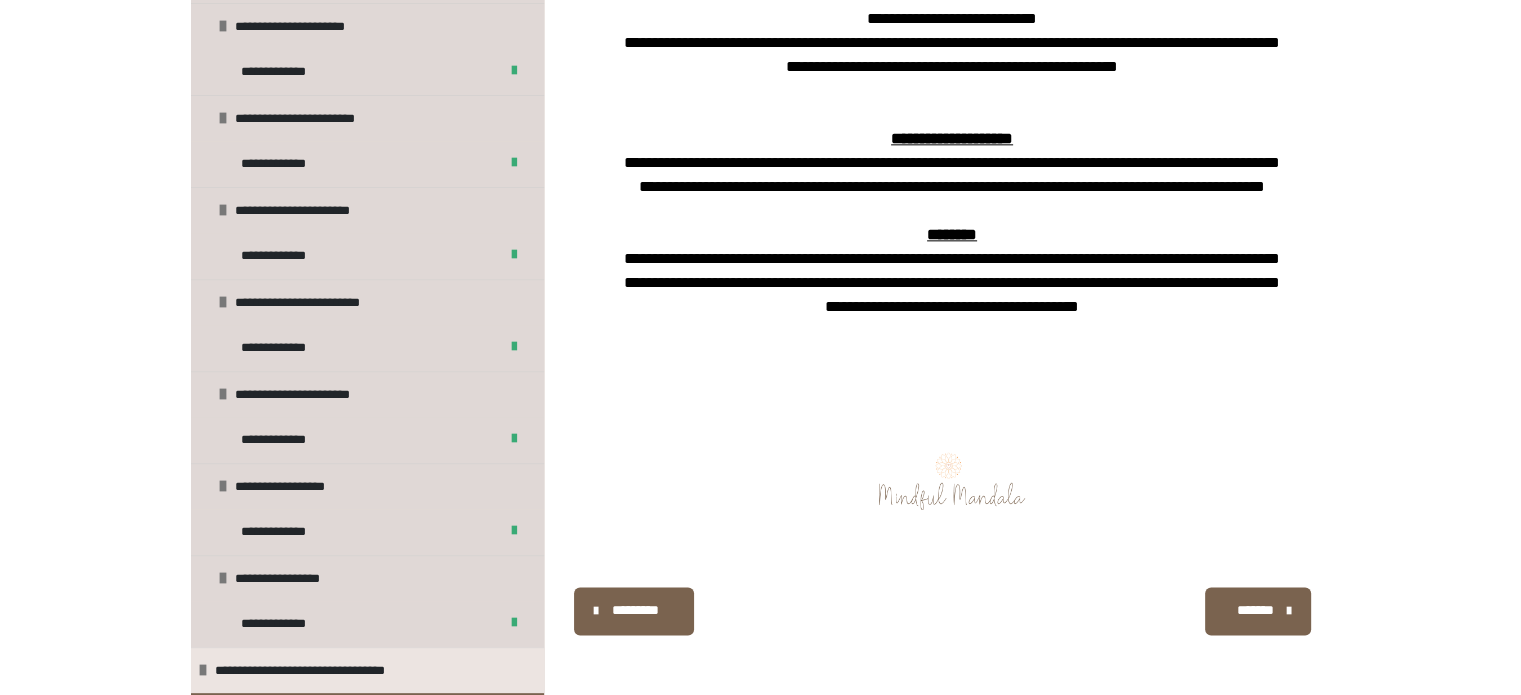click on "*******" at bounding box center [1258, 611] 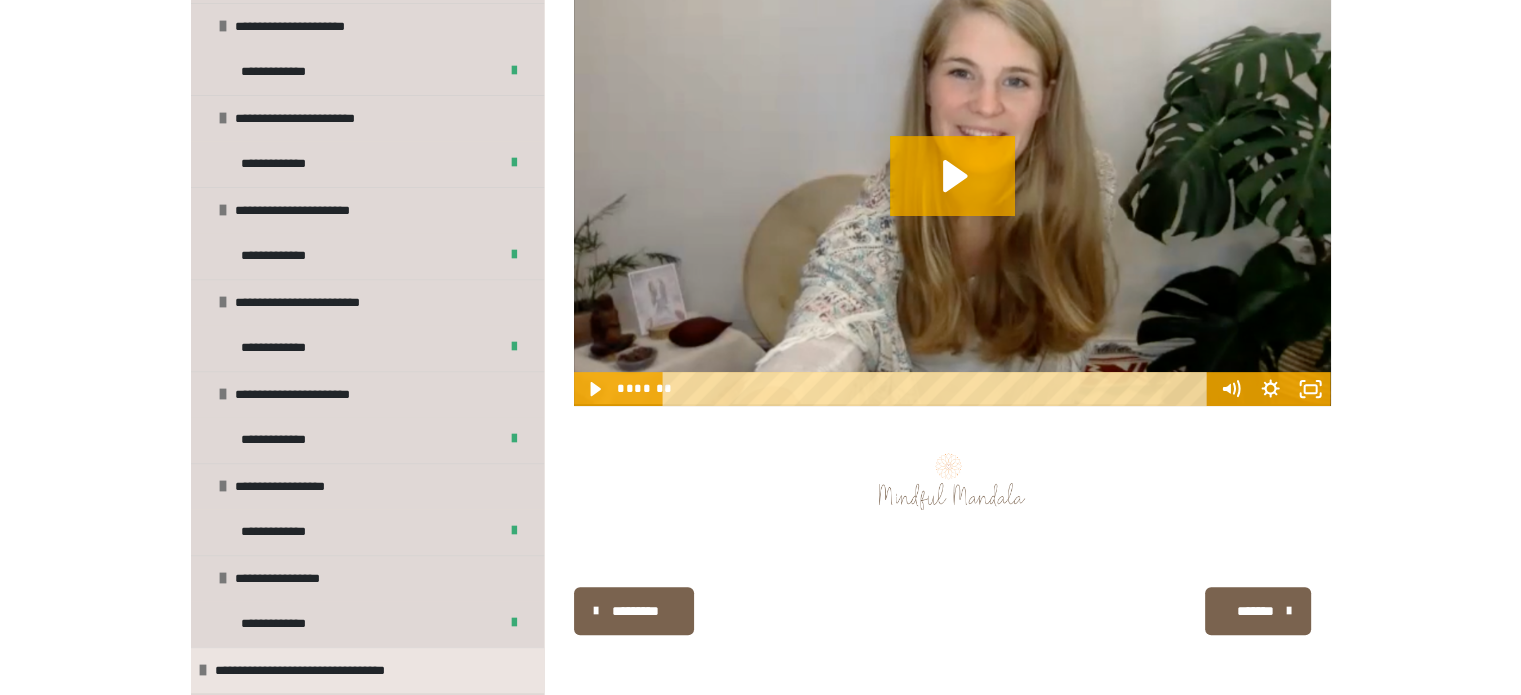 scroll, scrollTop: 700, scrollLeft: 0, axis: vertical 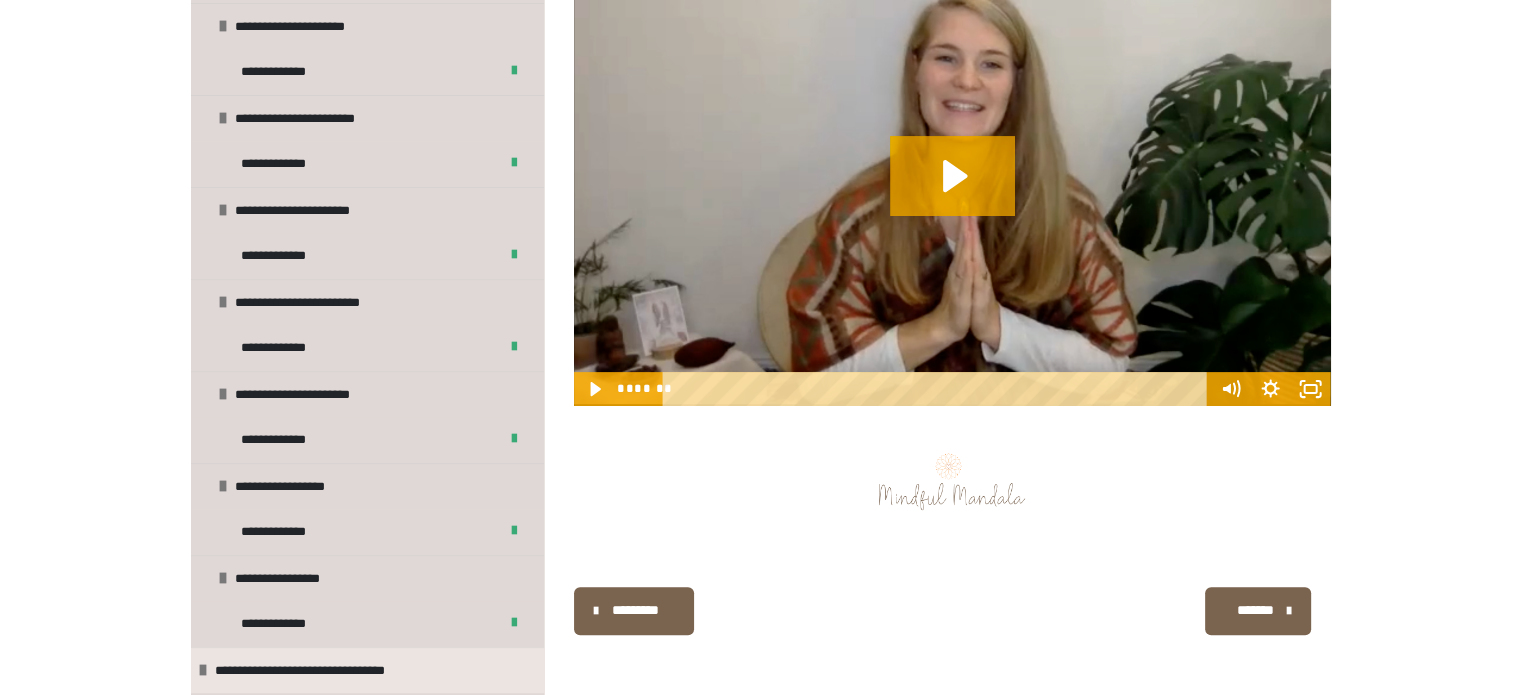 click on "*******" at bounding box center [1256, 610] 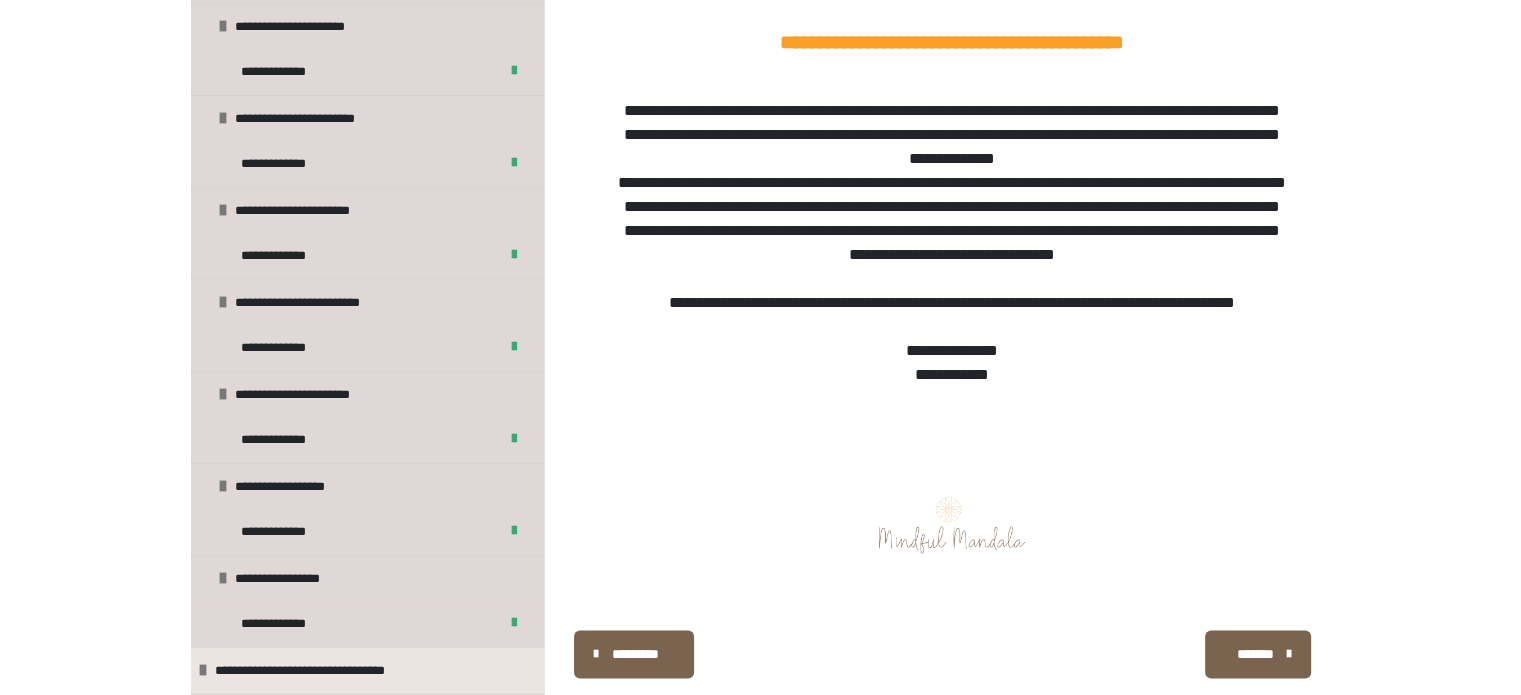scroll, scrollTop: 3210, scrollLeft: 0, axis: vertical 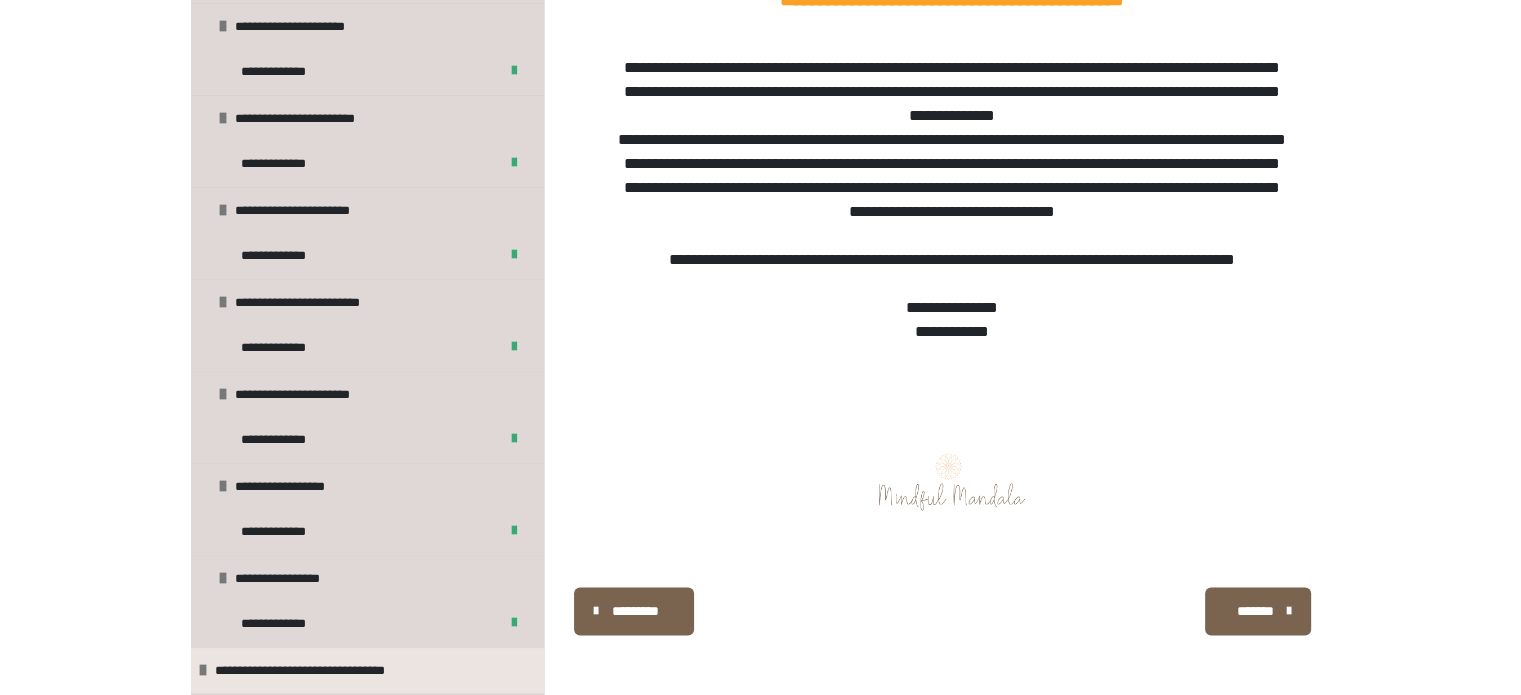click on "*******" at bounding box center (1256, 611) 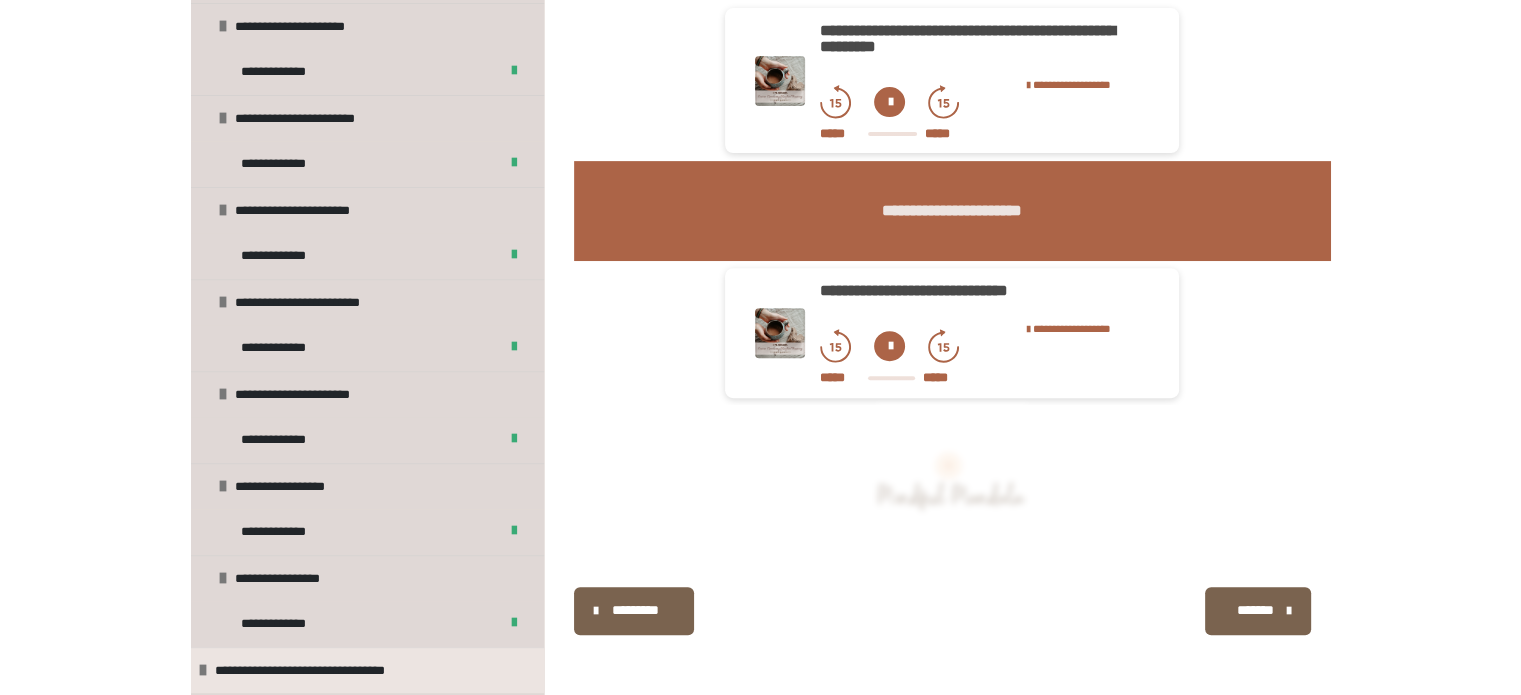 scroll, scrollTop: 762, scrollLeft: 0, axis: vertical 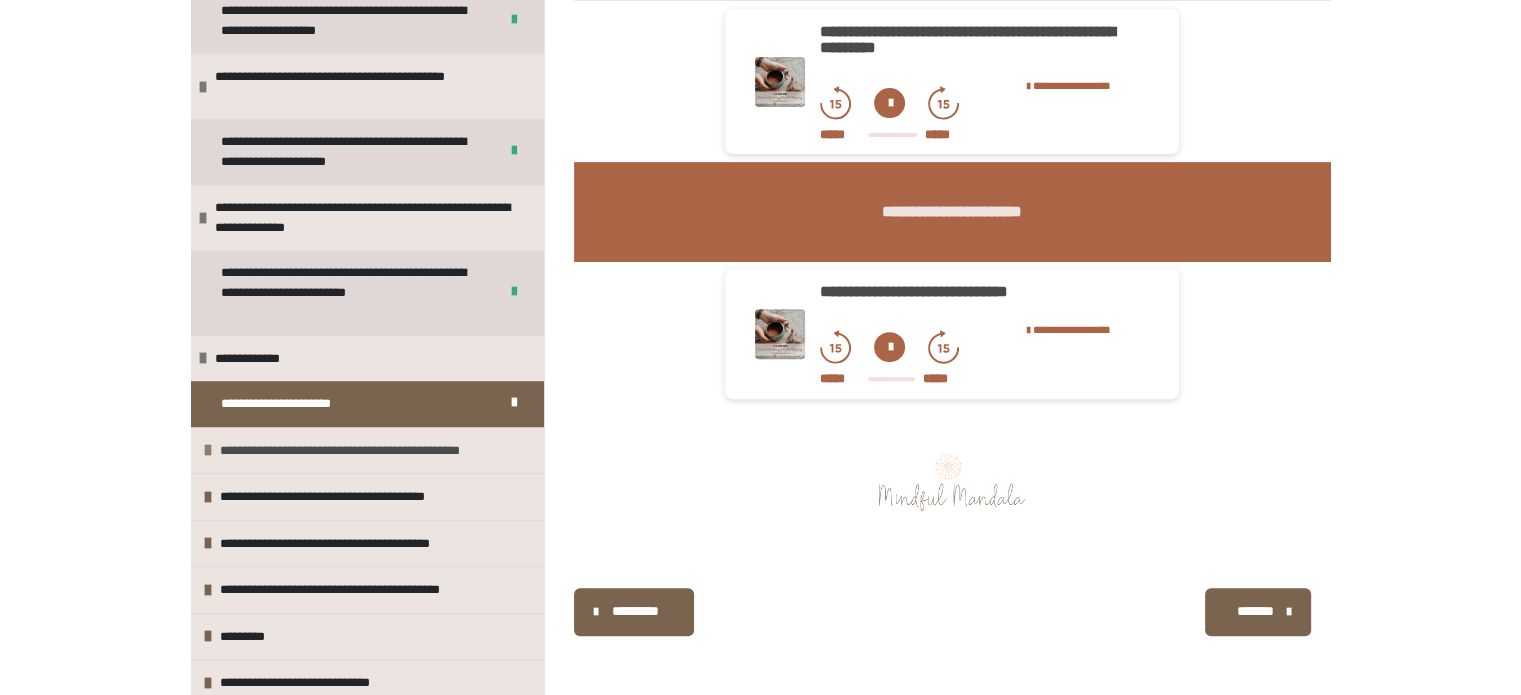 click on "**********" at bounding box center [365, 451] 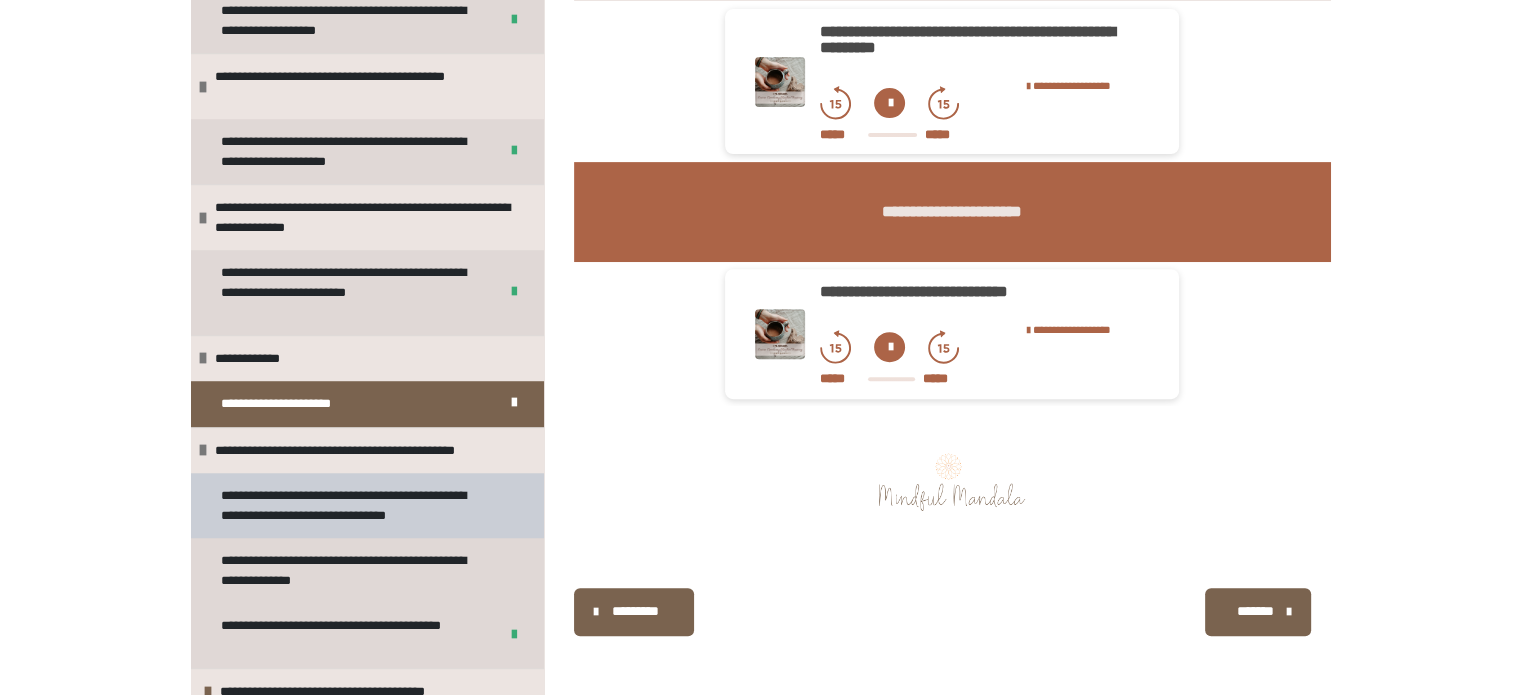 click on "**********" at bounding box center (352, 505) 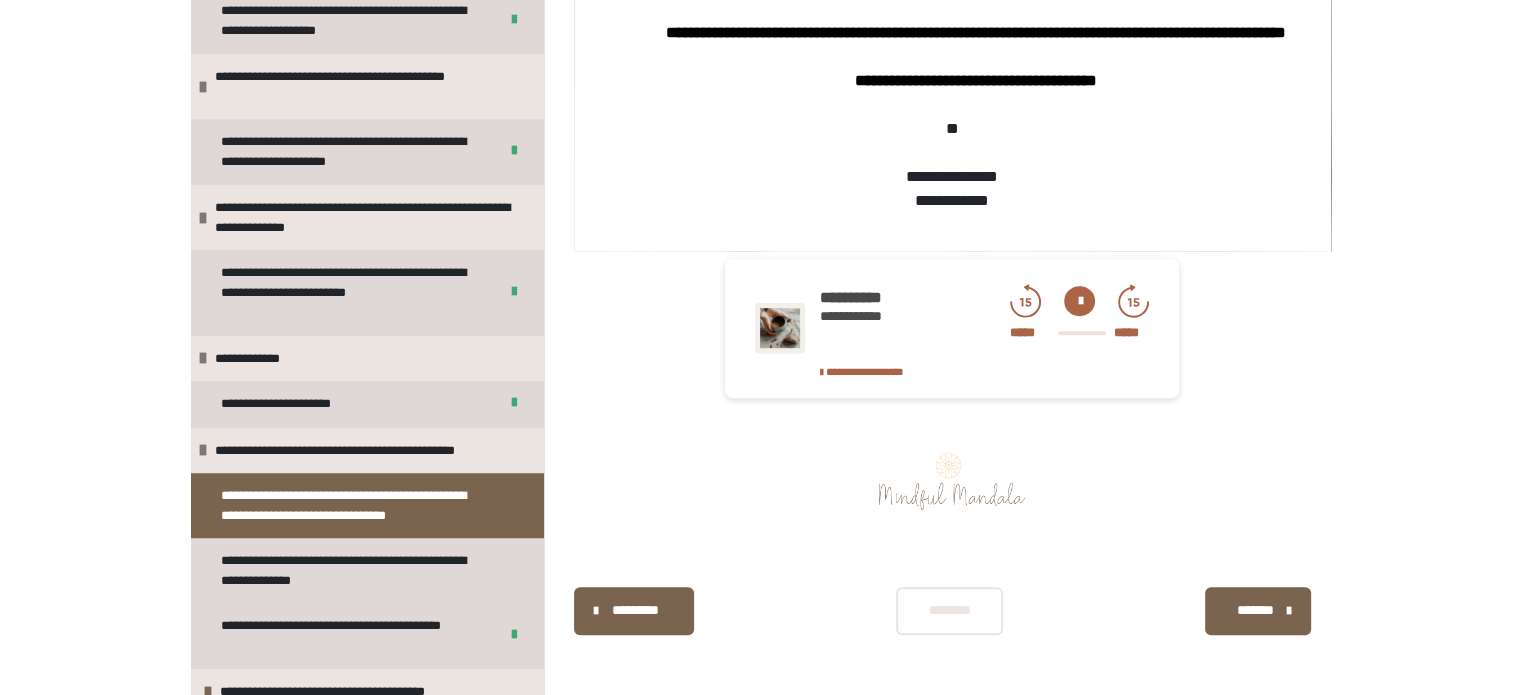 scroll, scrollTop: 974, scrollLeft: 0, axis: vertical 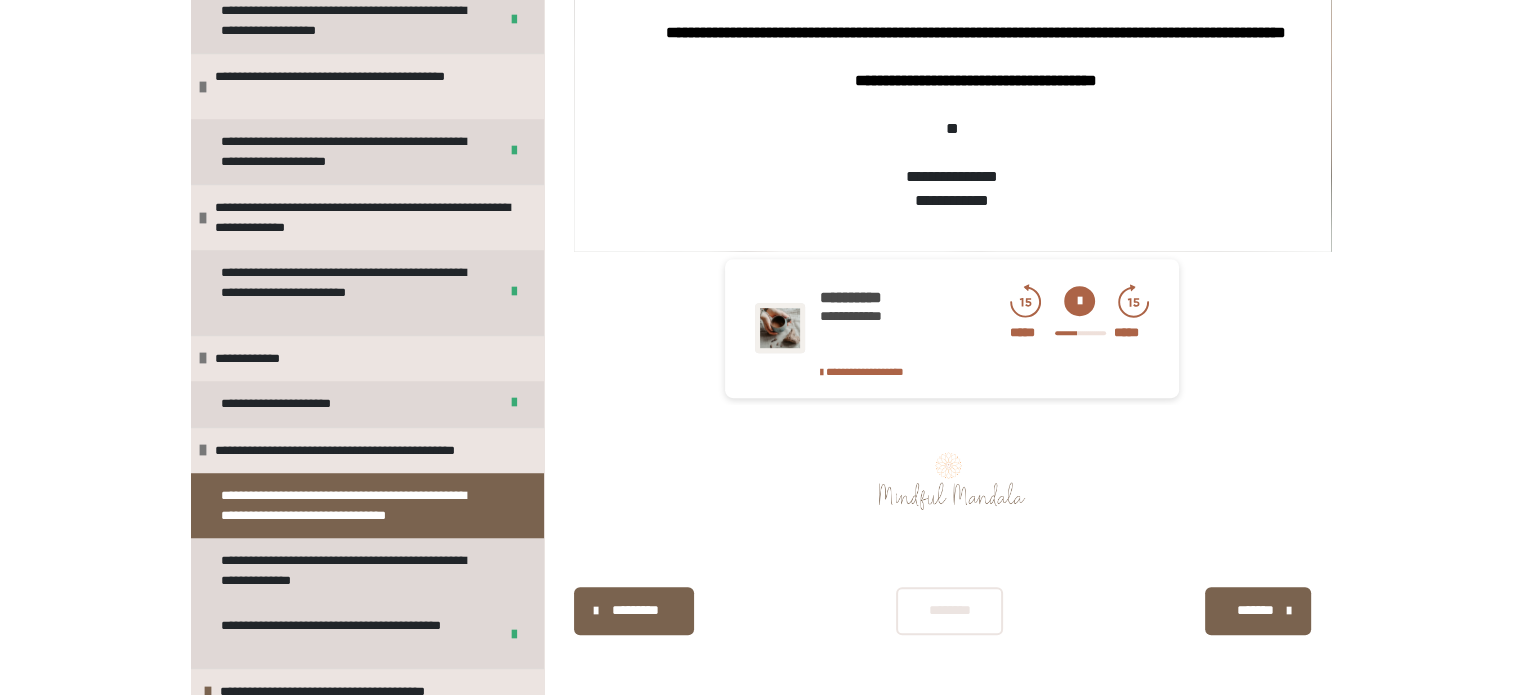 click on "********" at bounding box center (949, 610) 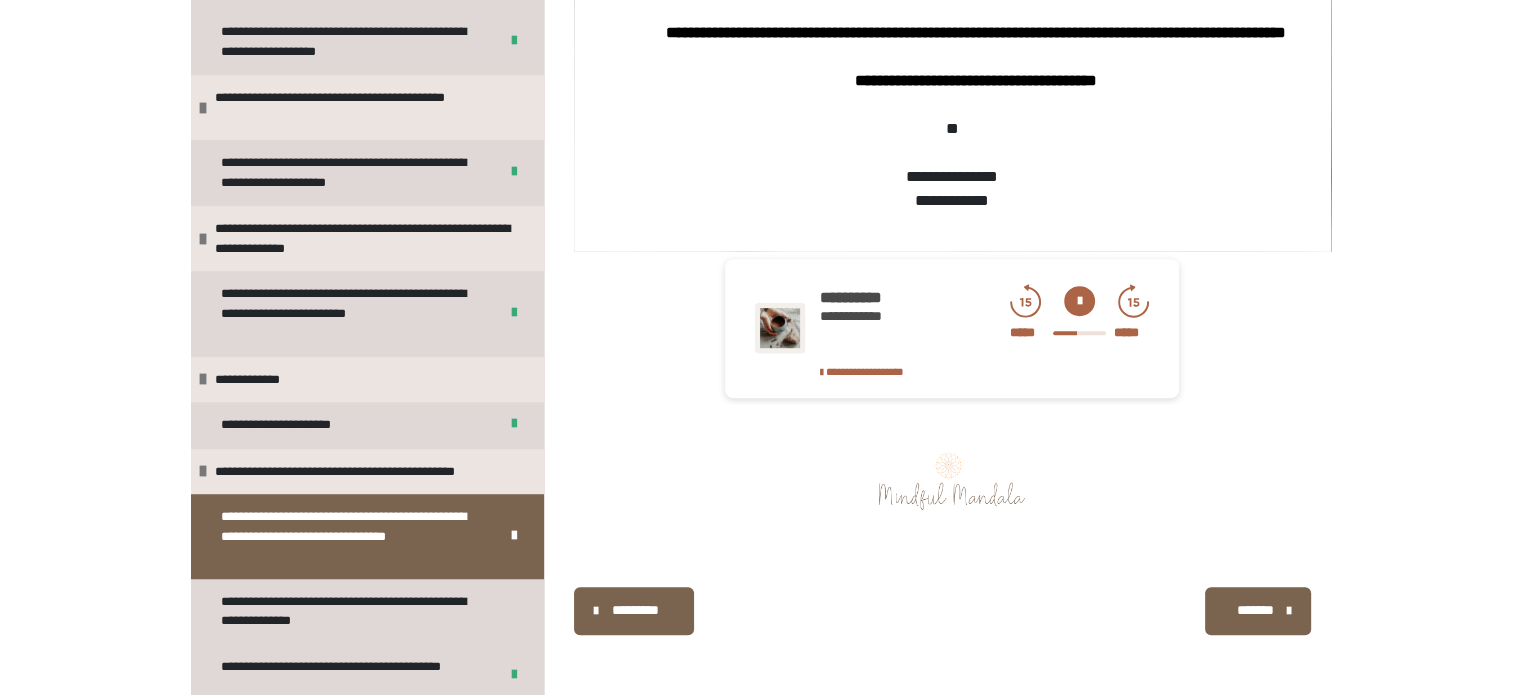 scroll, scrollTop: 1705, scrollLeft: 0, axis: vertical 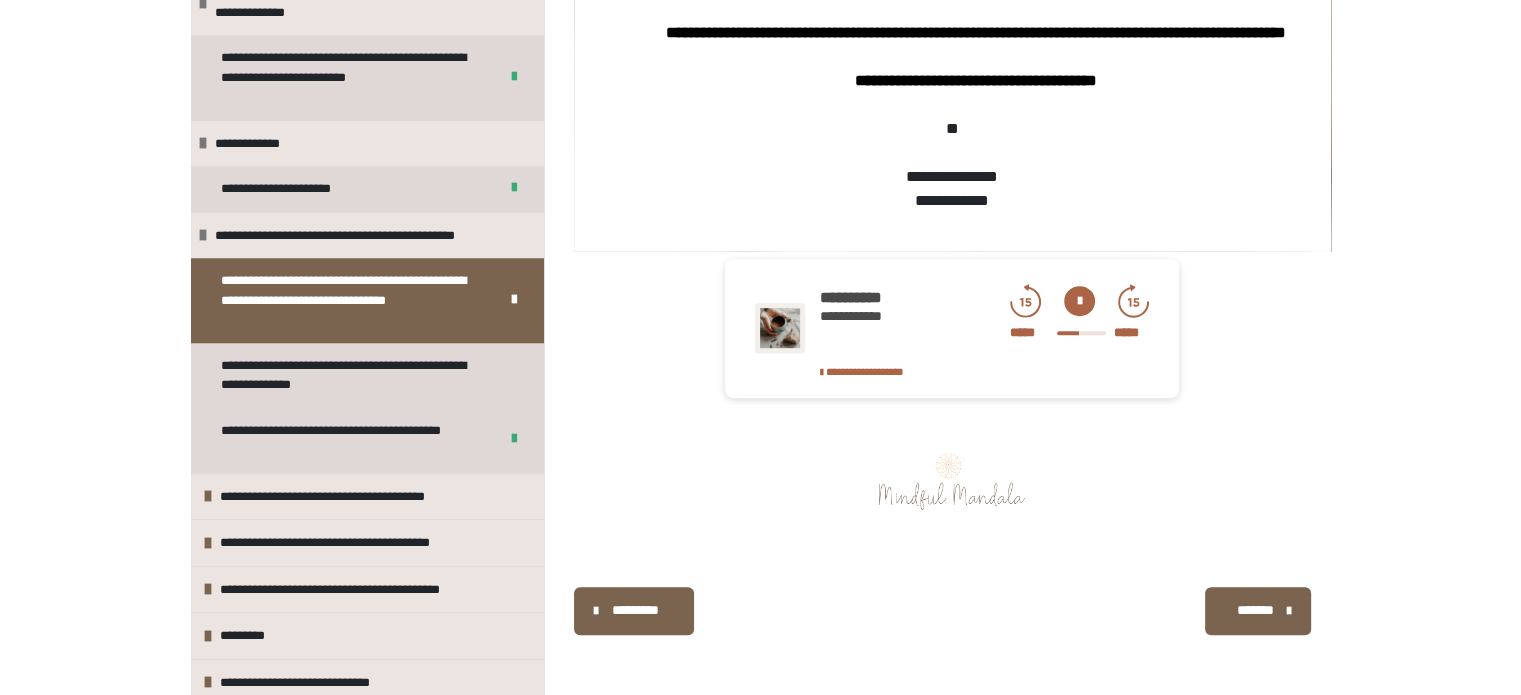 click at bounding box center [1079, 301] 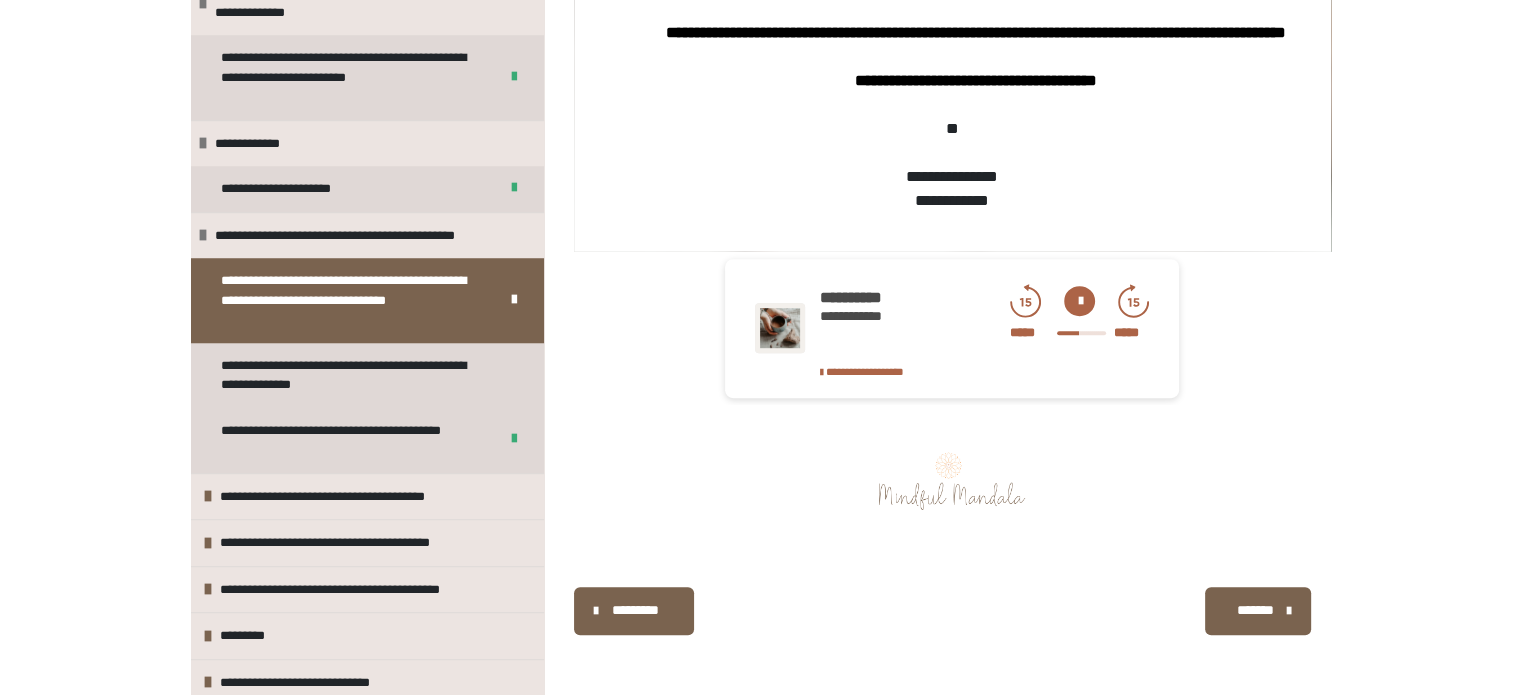 click on "*******" at bounding box center (1256, 610) 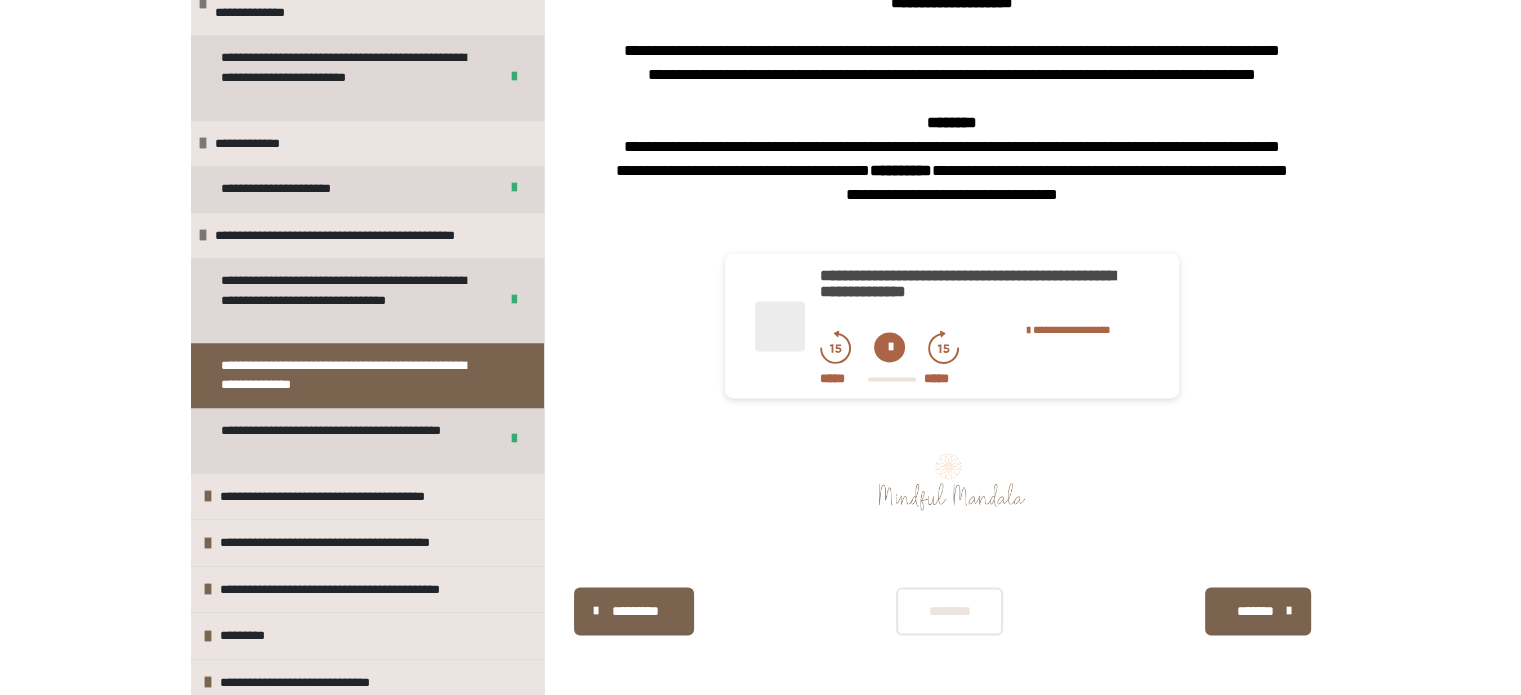 scroll, scrollTop: 2772, scrollLeft: 0, axis: vertical 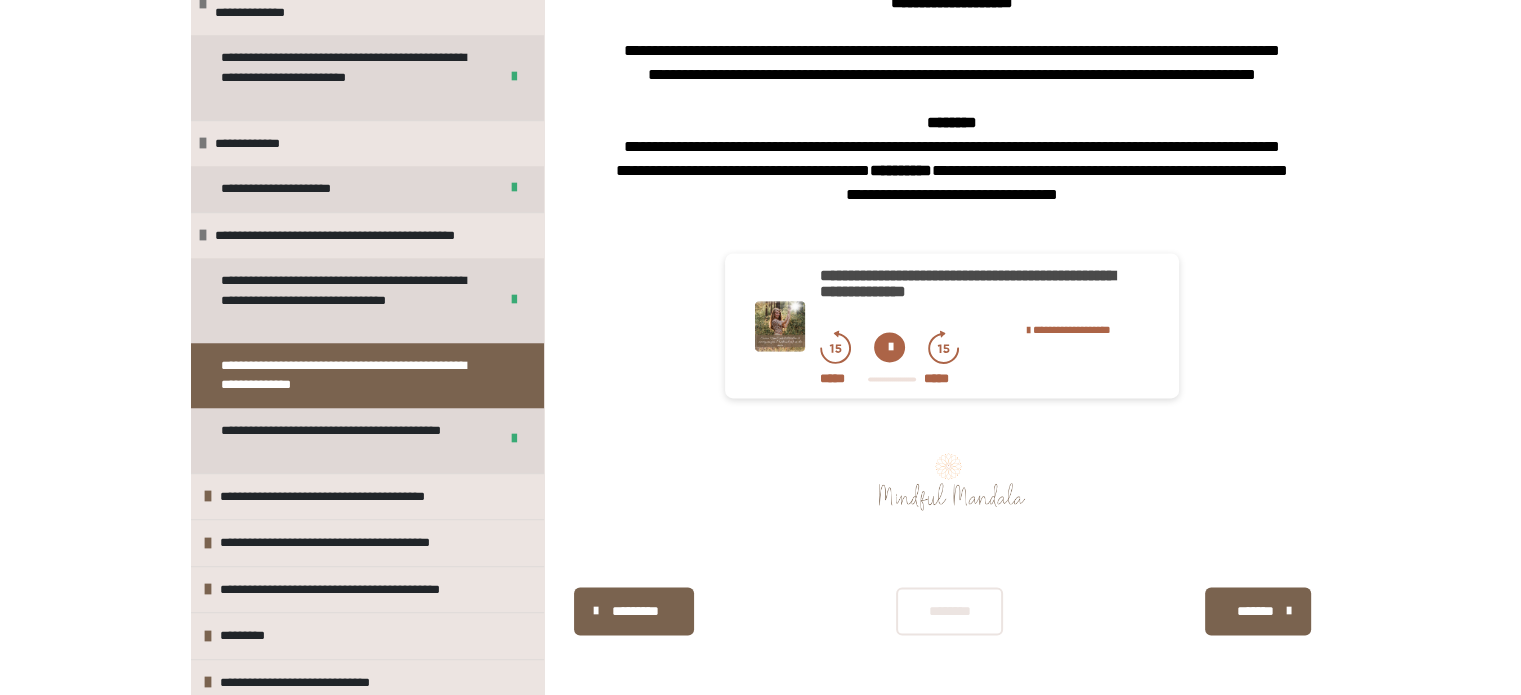 click at bounding box center [889, 347] 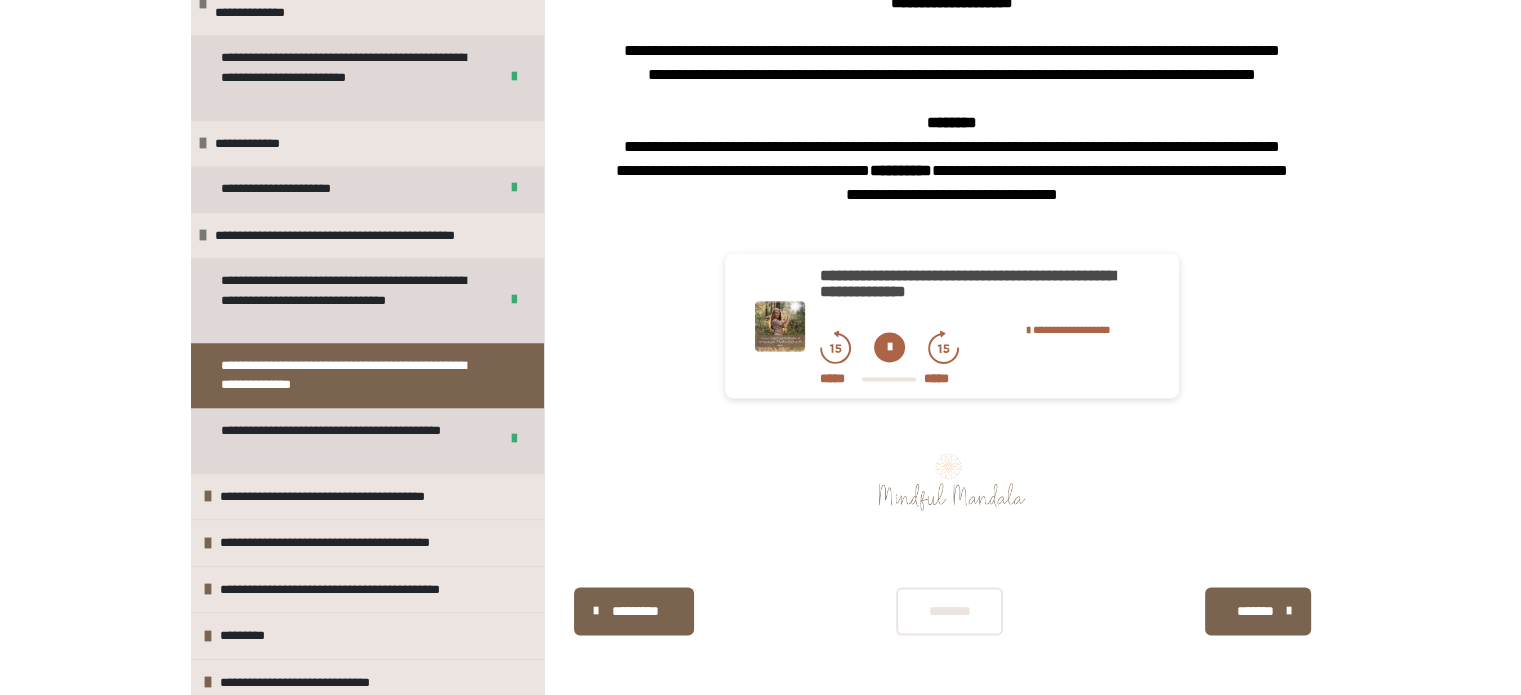 click at bounding box center (889, 347) 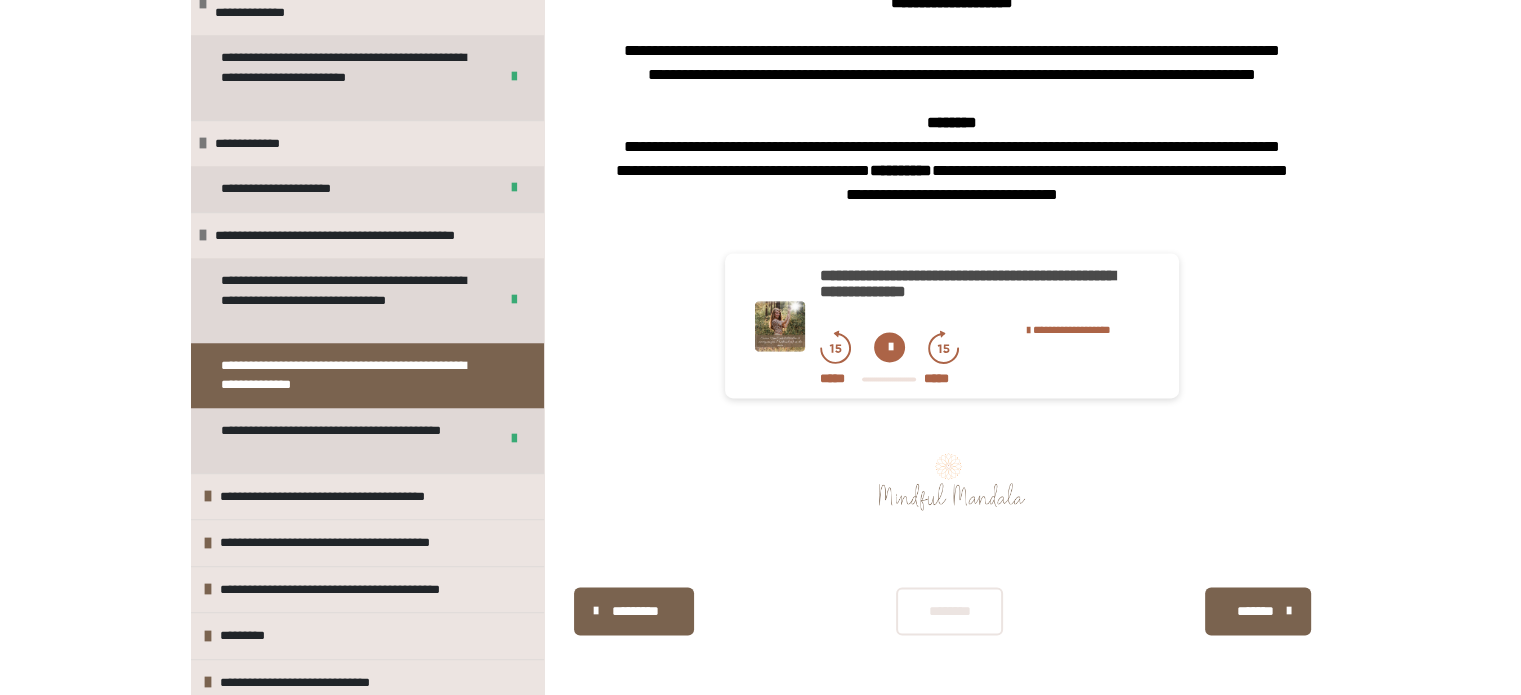 click on "********" at bounding box center [949, 611] 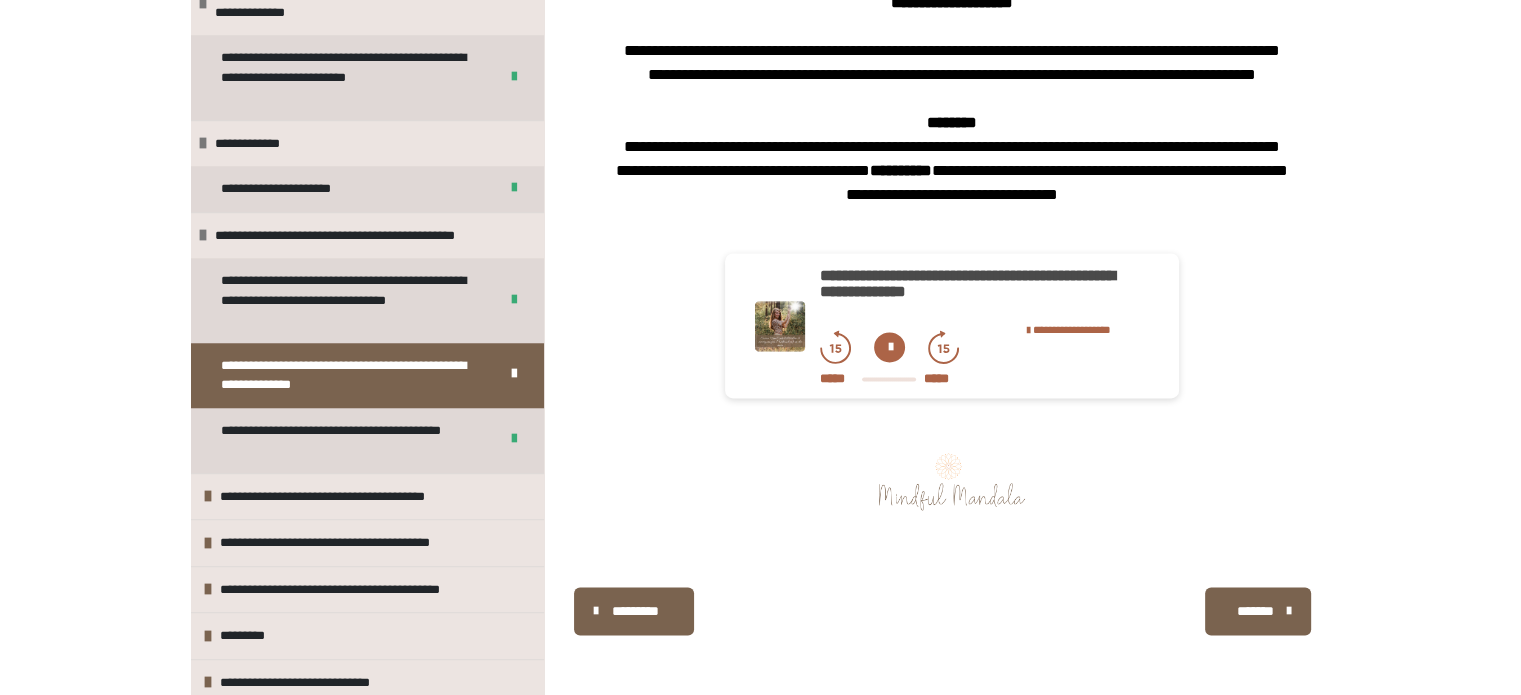 click at bounding box center [1289, 611] 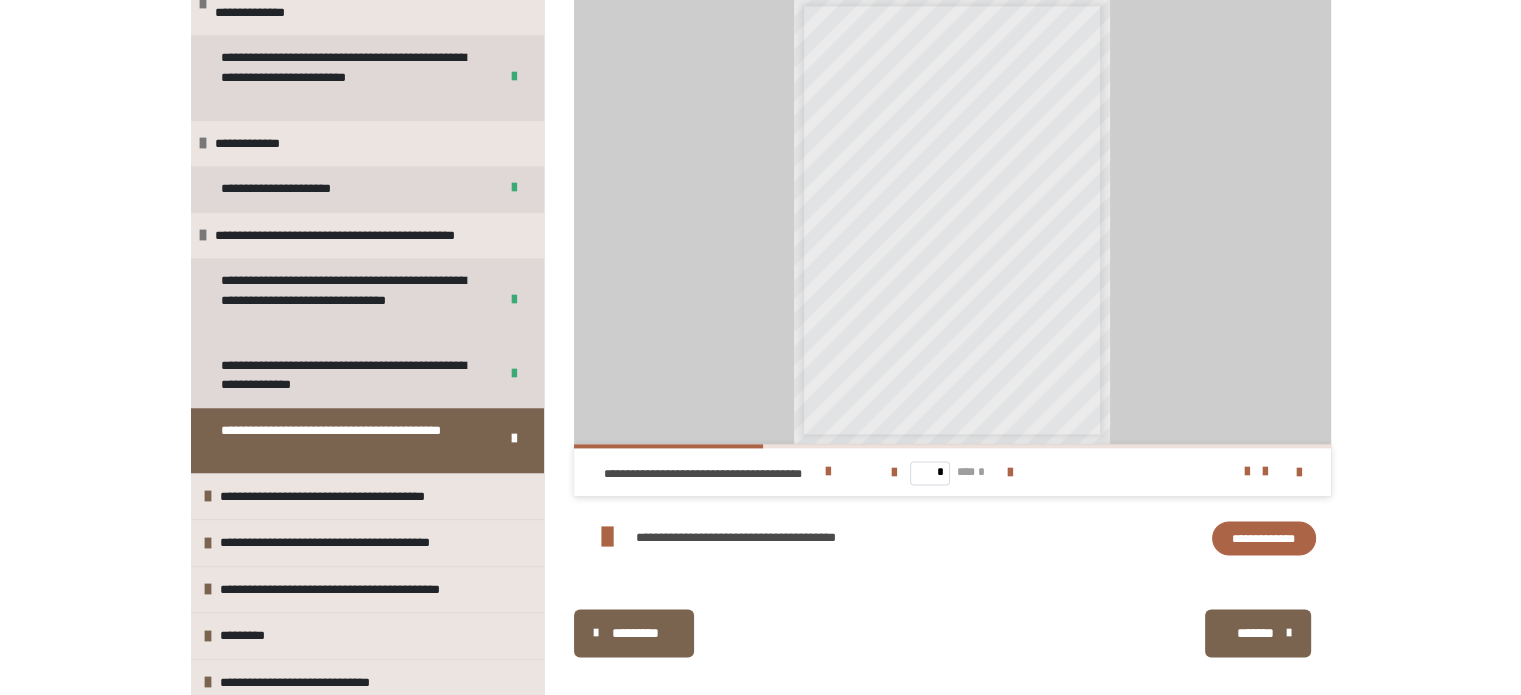 scroll, scrollTop: 2581, scrollLeft: 0, axis: vertical 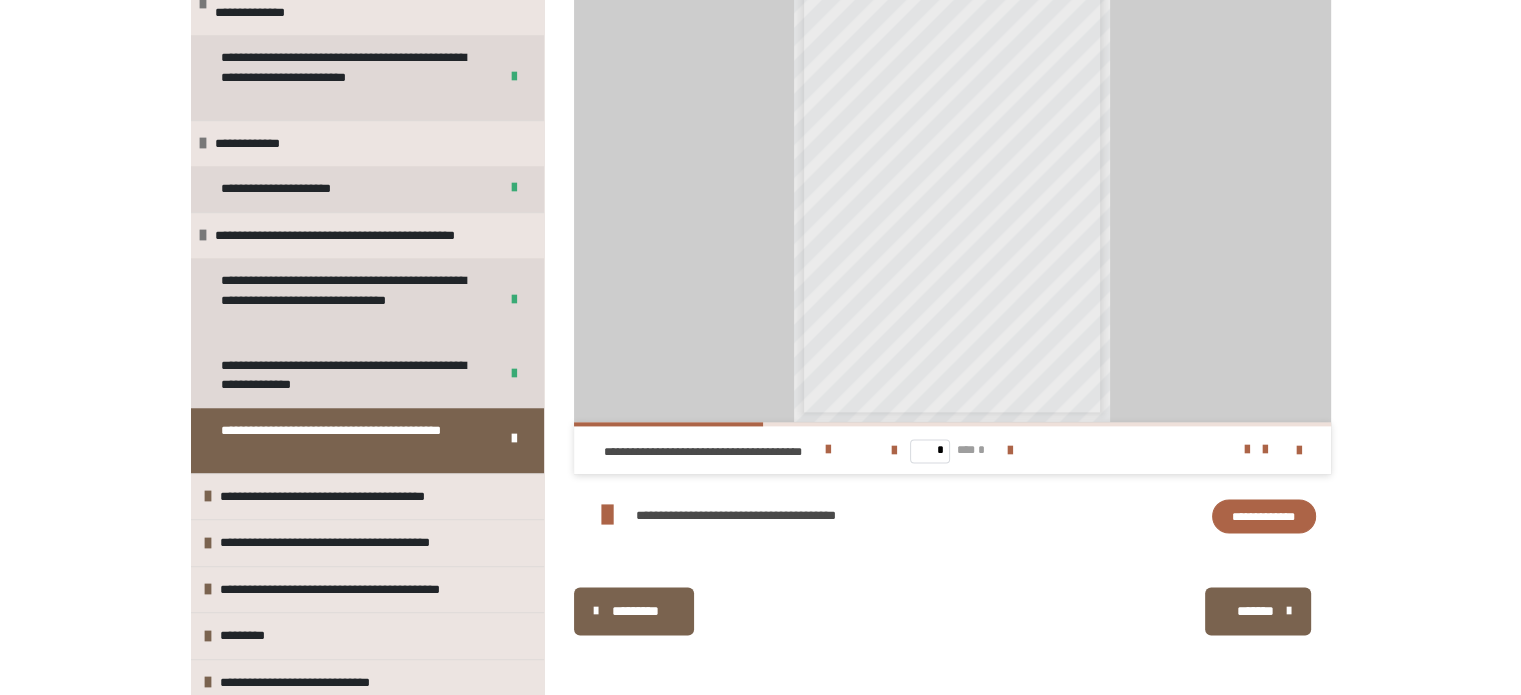 click on "*******" at bounding box center (1256, 611) 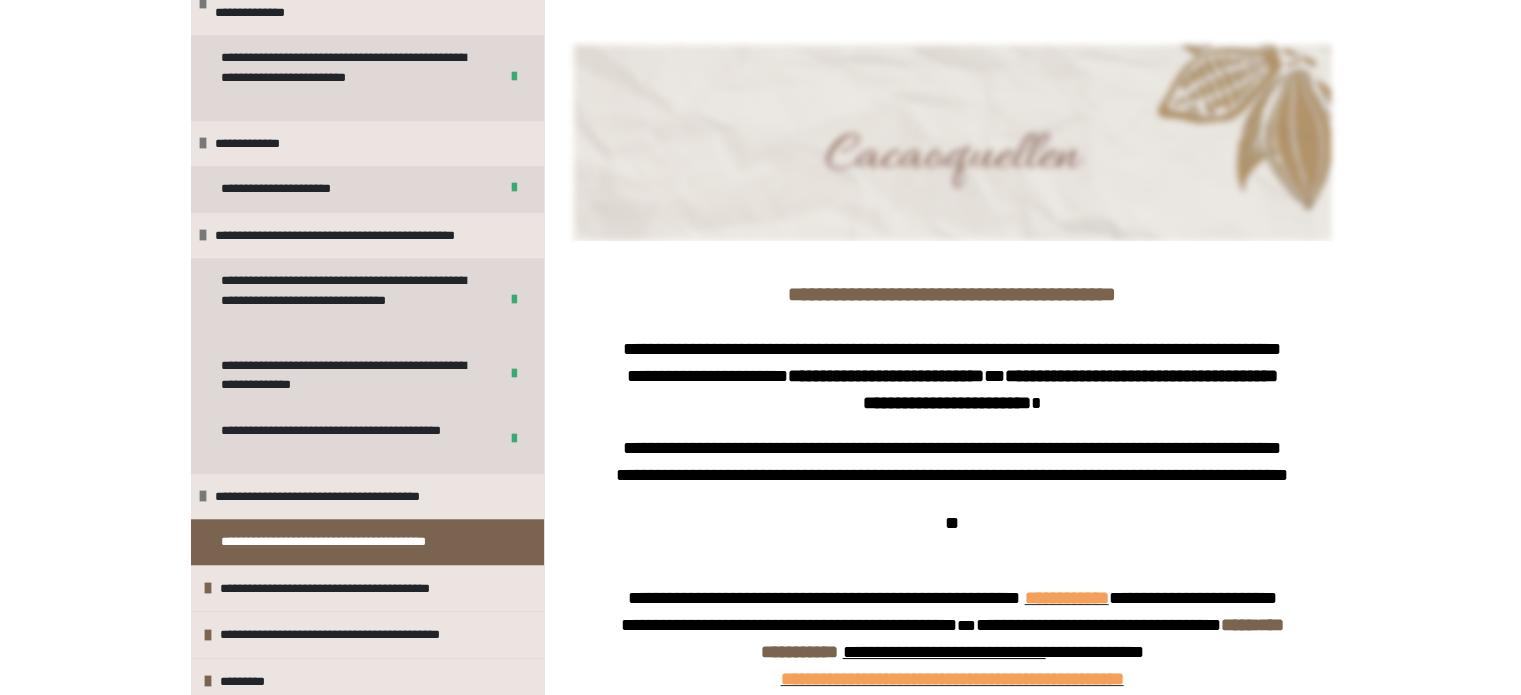 scroll, scrollTop: 48, scrollLeft: 0, axis: vertical 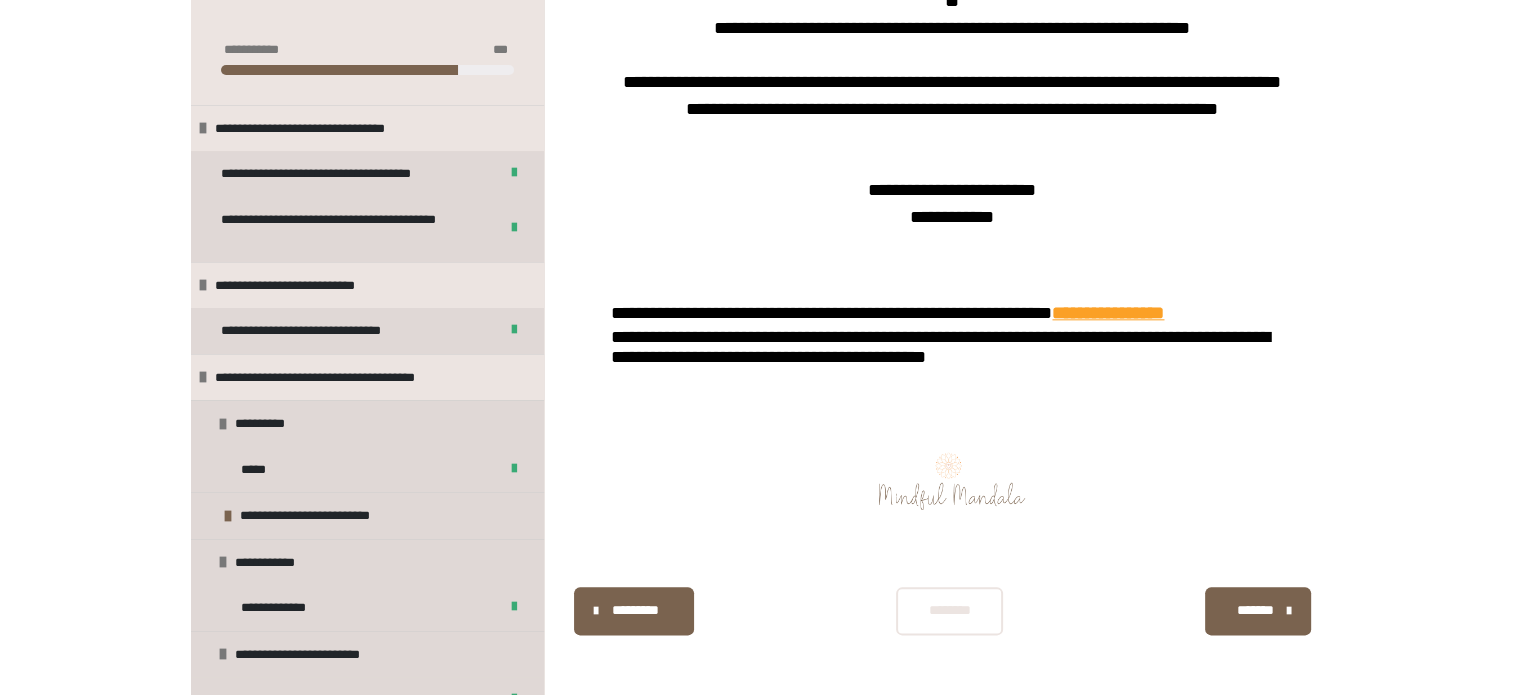 click on "********" at bounding box center [949, 610] 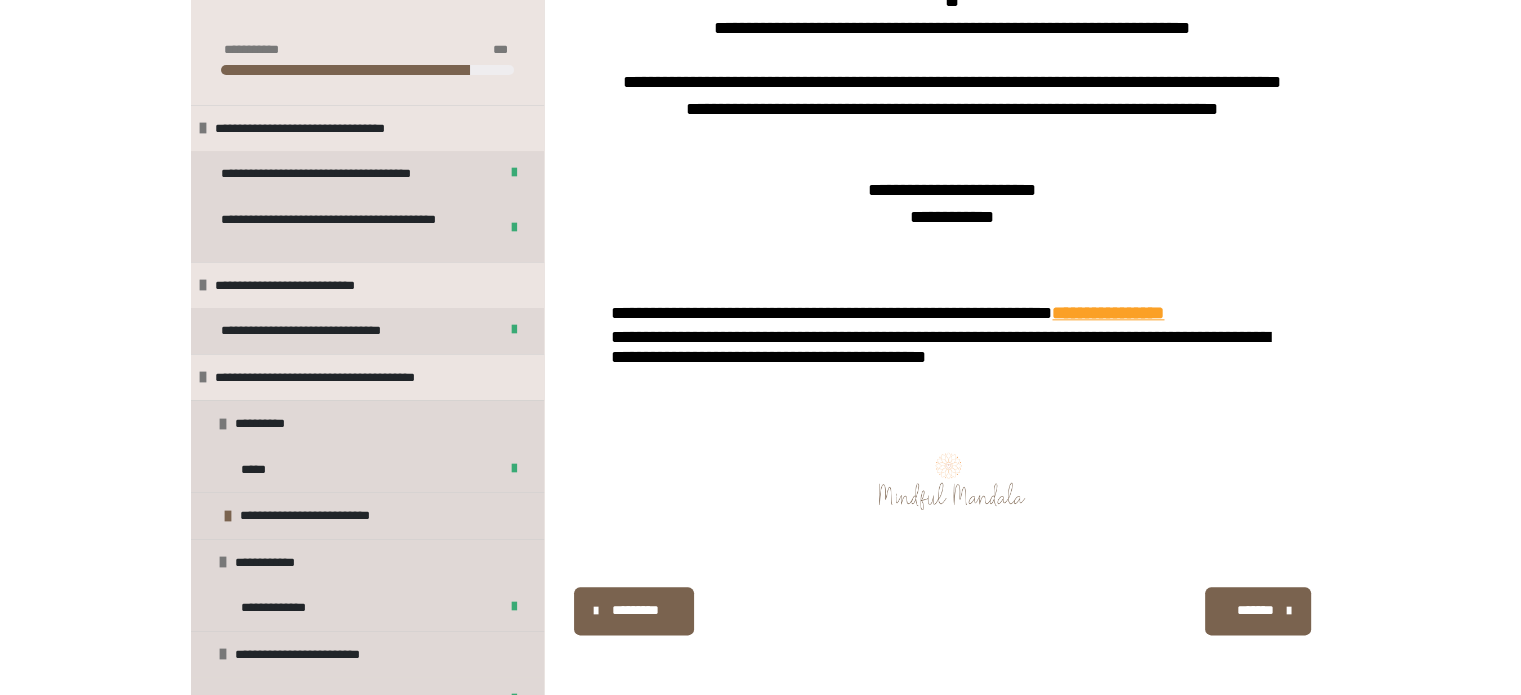 click on "*******" at bounding box center [1256, 610] 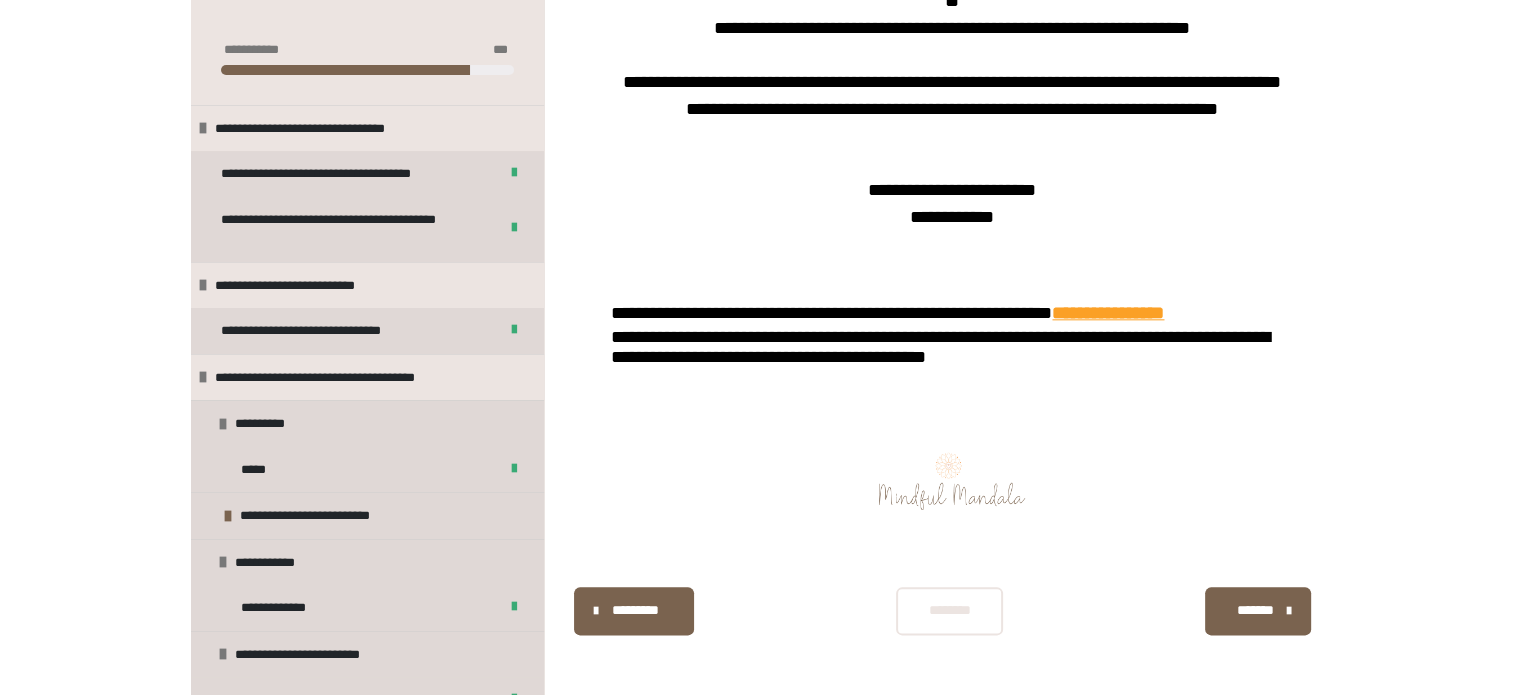 scroll, scrollTop: 2452, scrollLeft: 0, axis: vertical 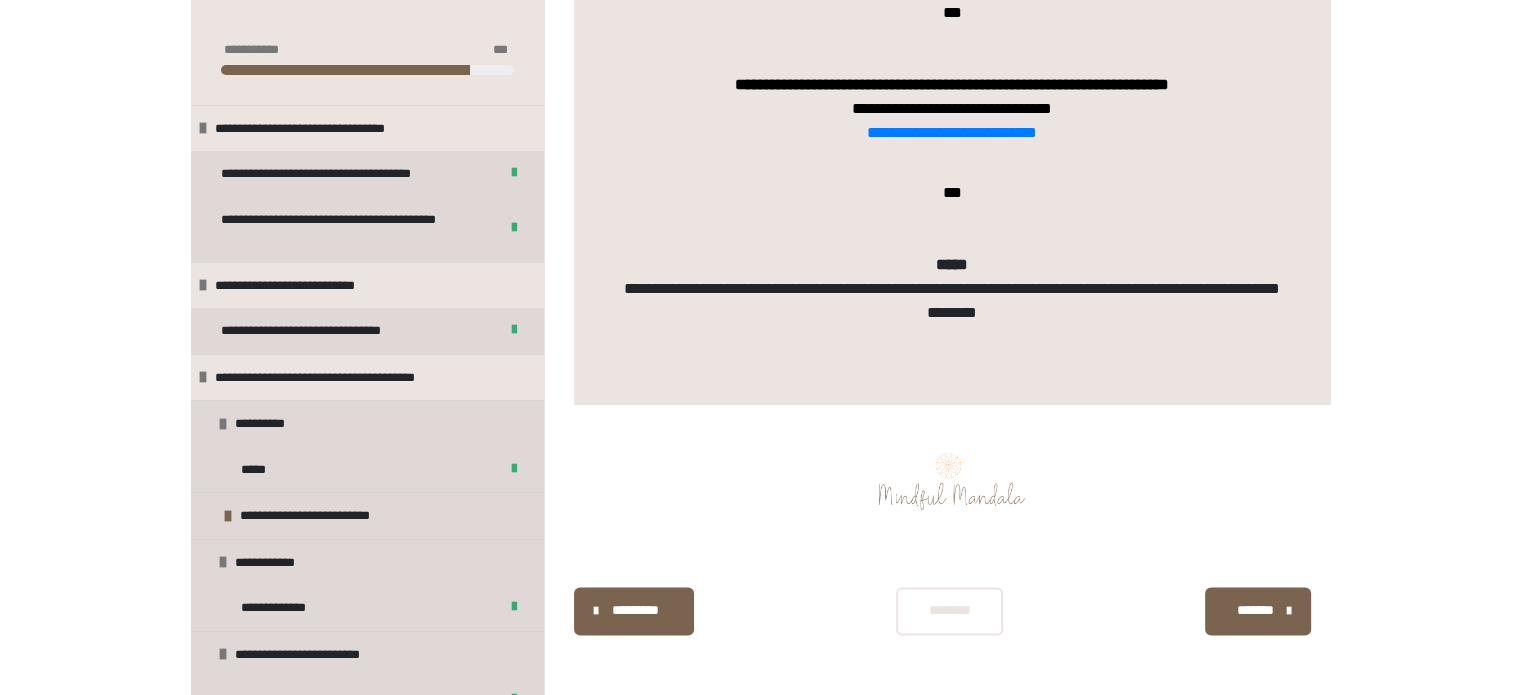 click on "********" at bounding box center [949, 610] 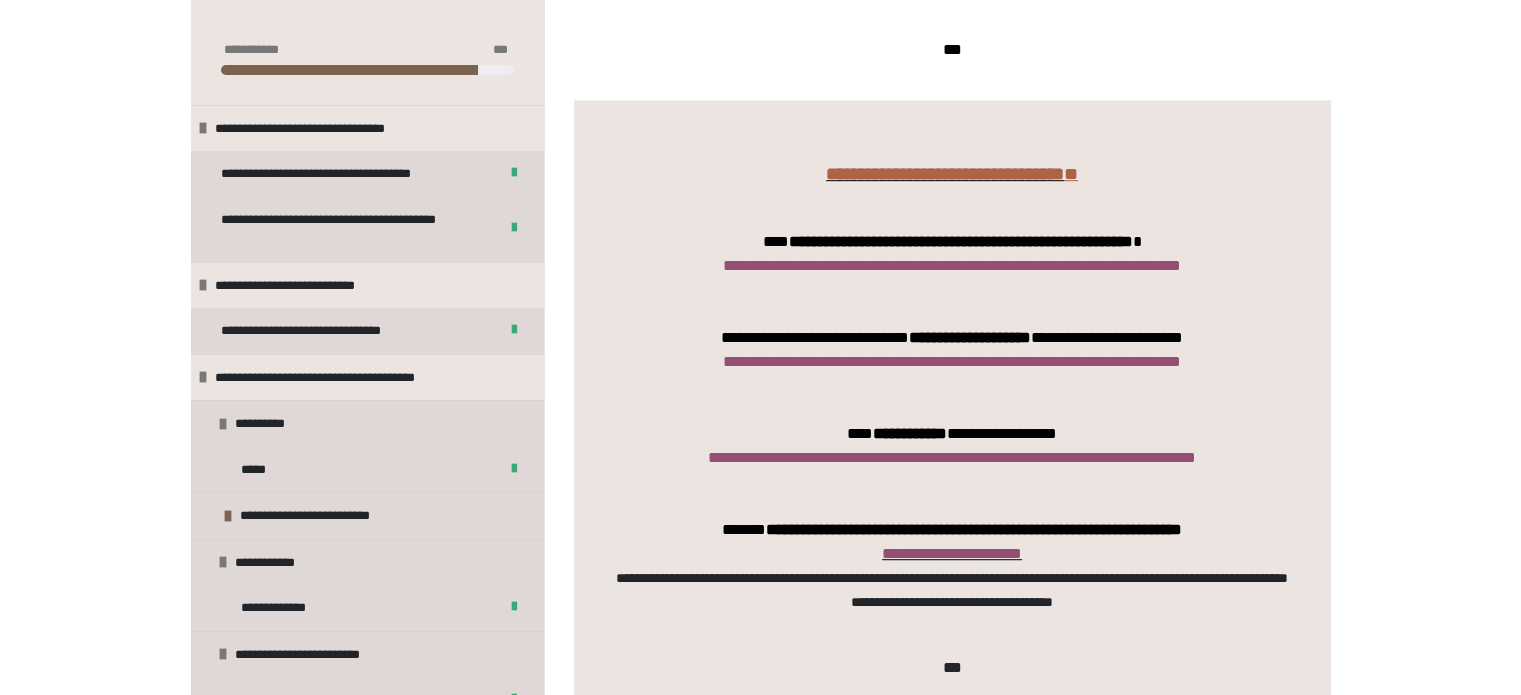 scroll, scrollTop: 1100, scrollLeft: 0, axis: vertical 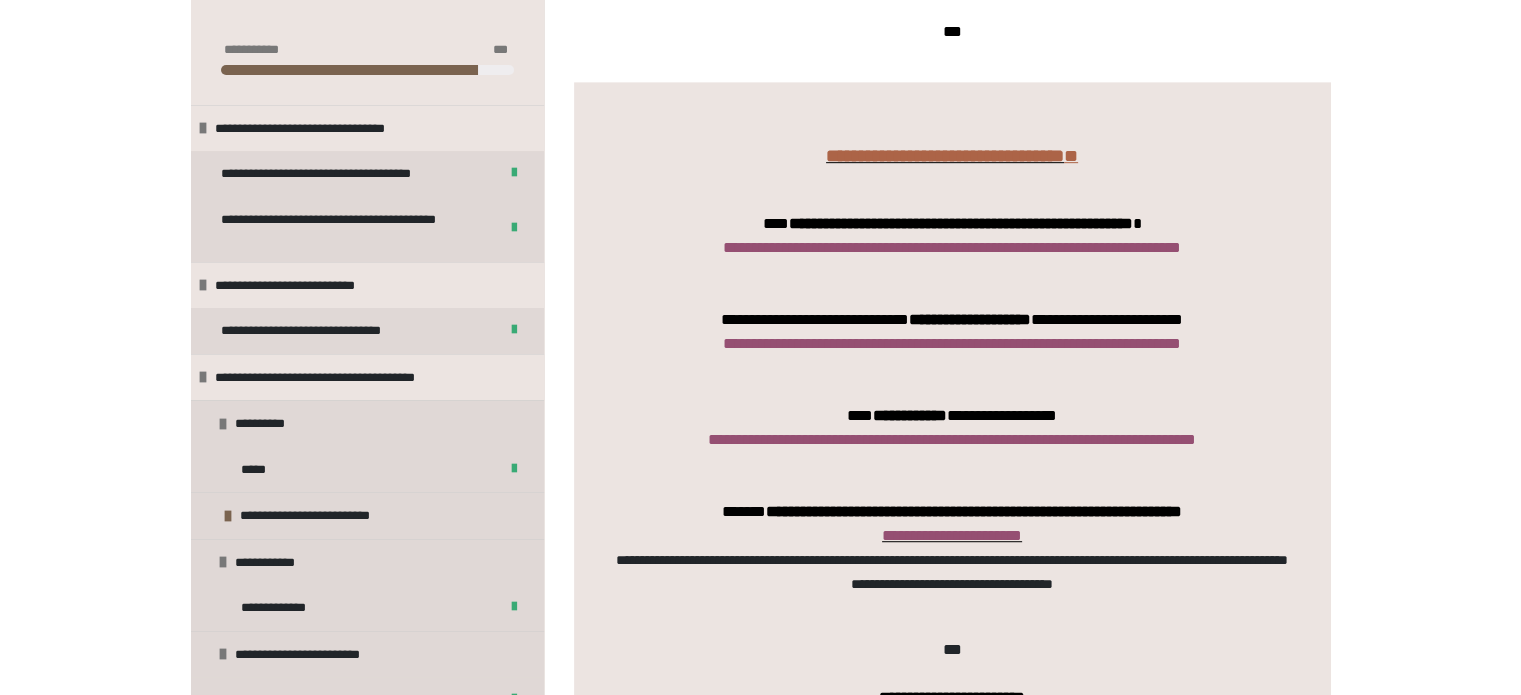 click on "**********" at bounding box center (952, 247) 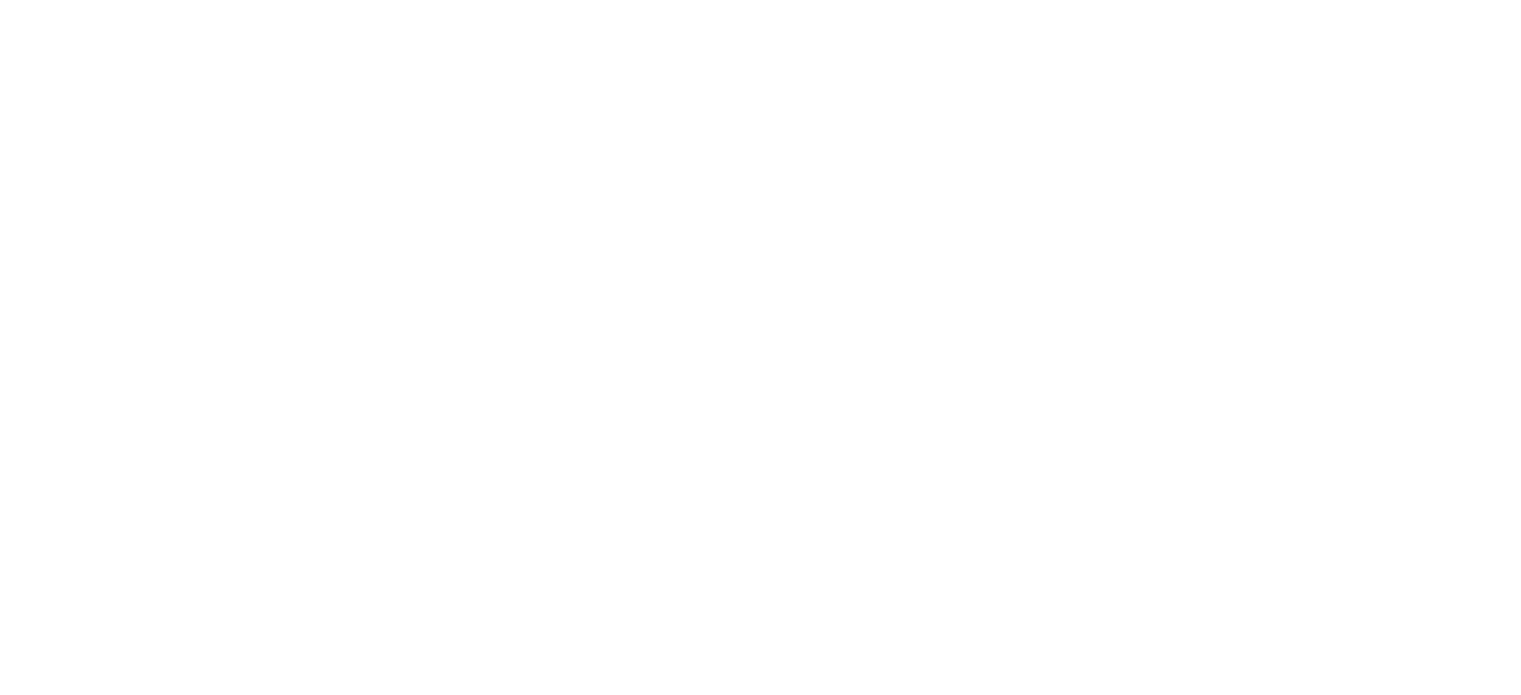scroll, scrollTop: 0, scrollLeft: 0, axis: both 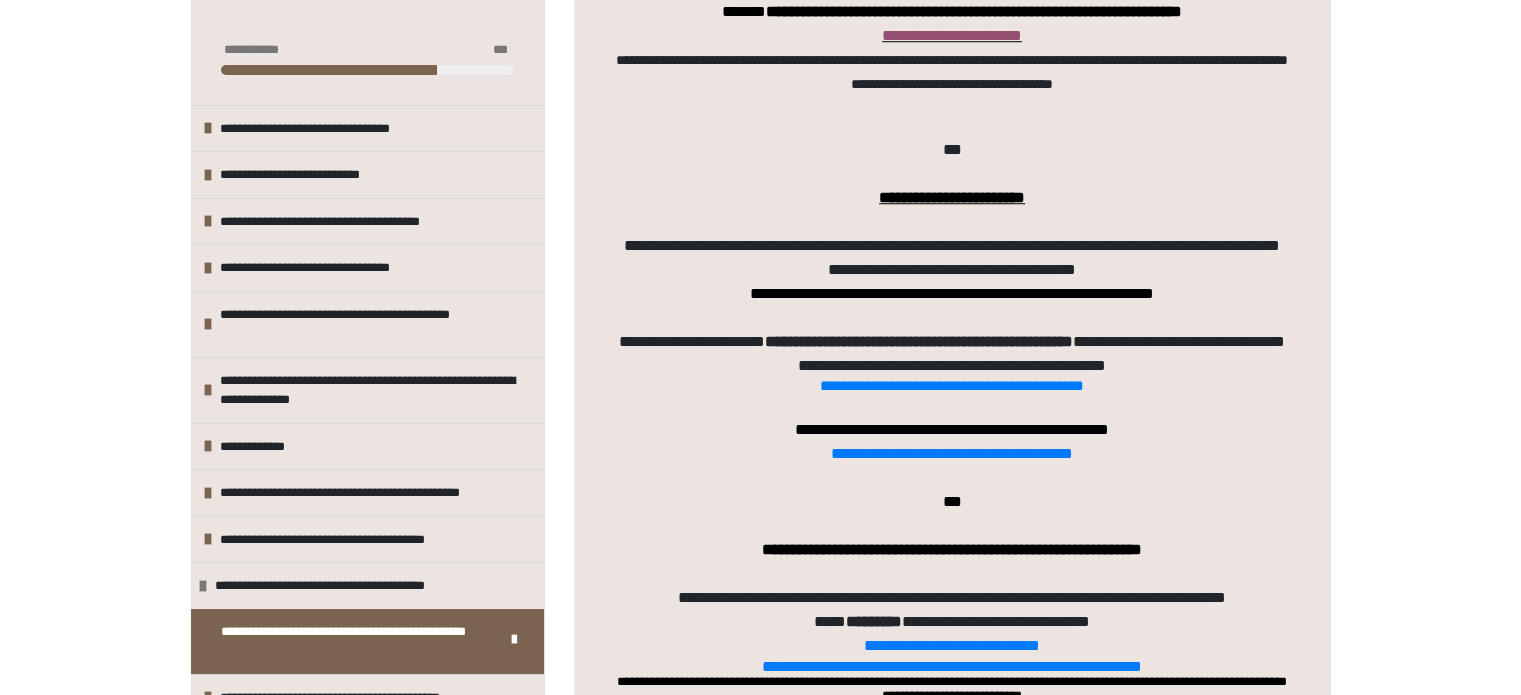 click on "**********" at bounding box center [952, 293] 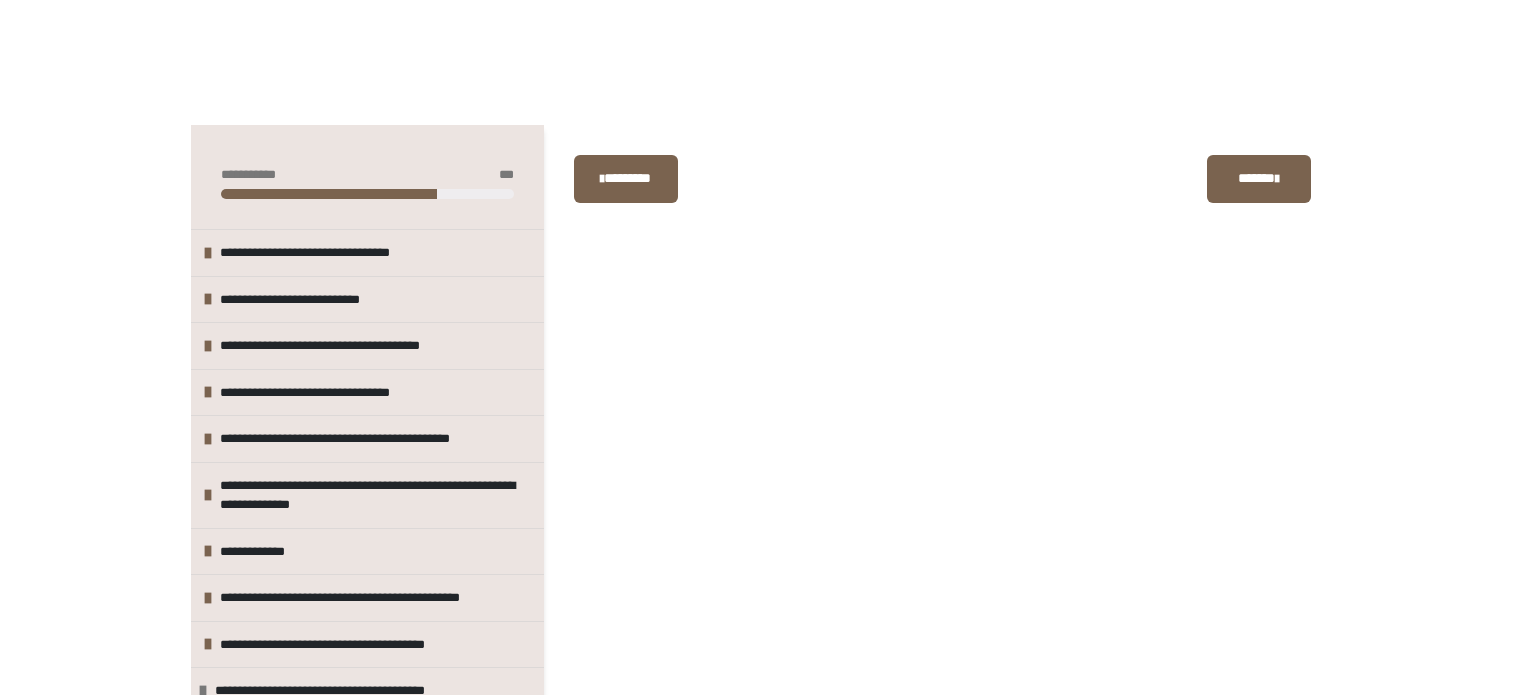 scroll, scrollTop: 0, scrollLeft: 0, axis: both 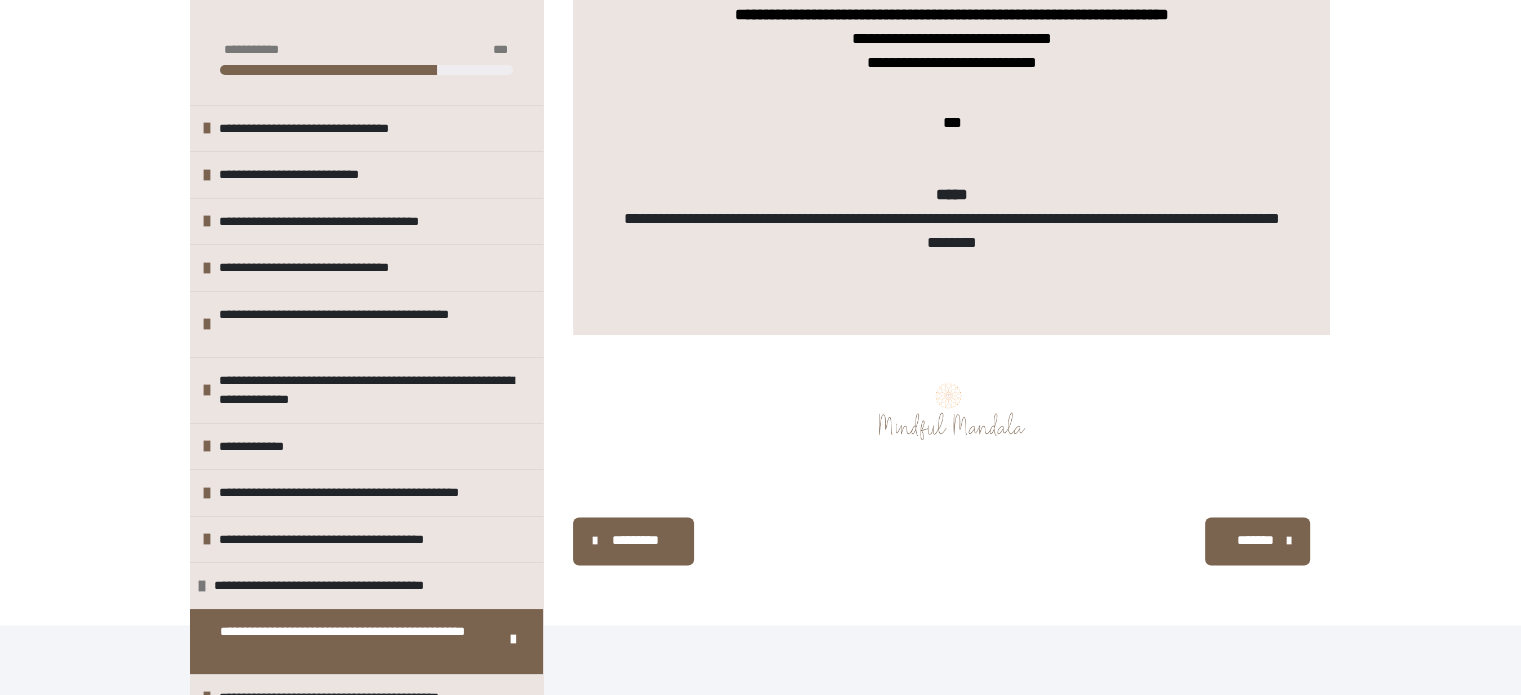 click on "**********" at bounding box center [952, 62] 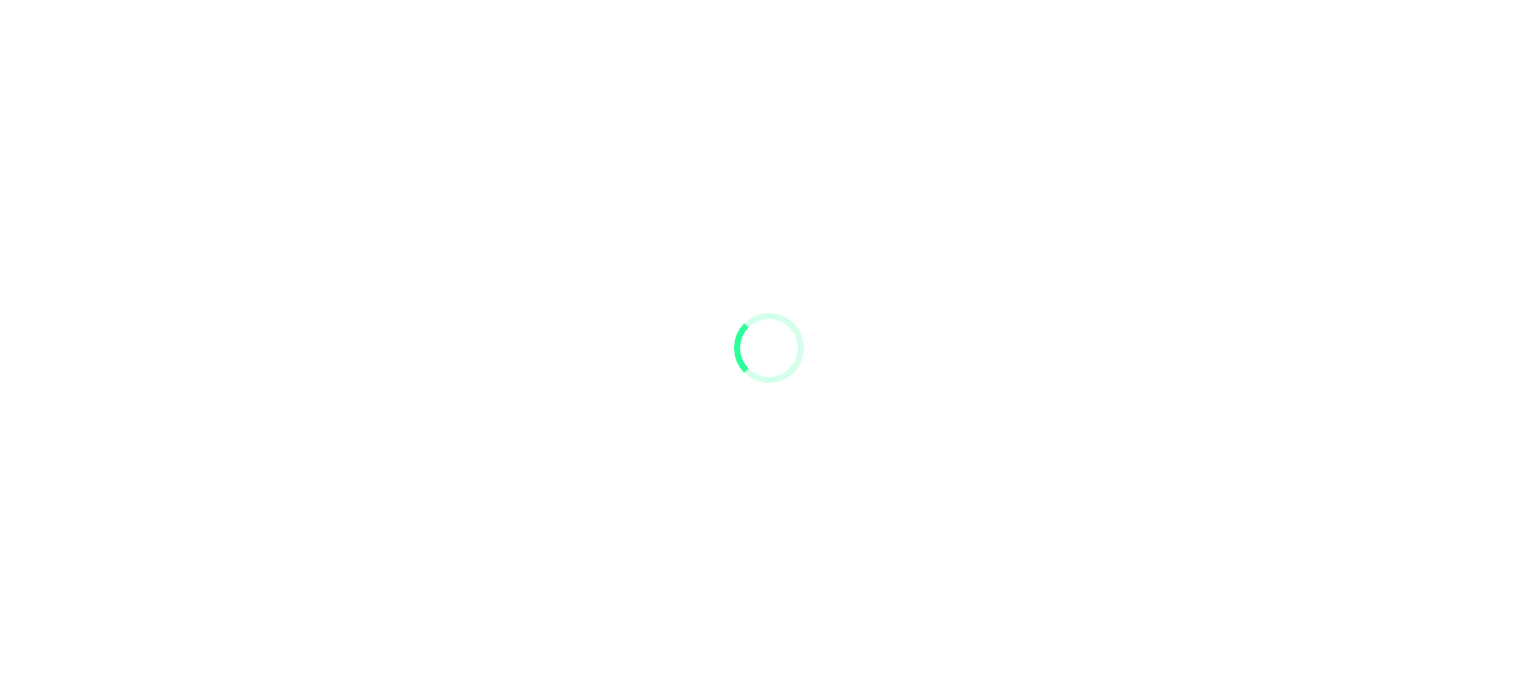 scroll, scrollTop: 0, scrollLeft: 0, axis: both 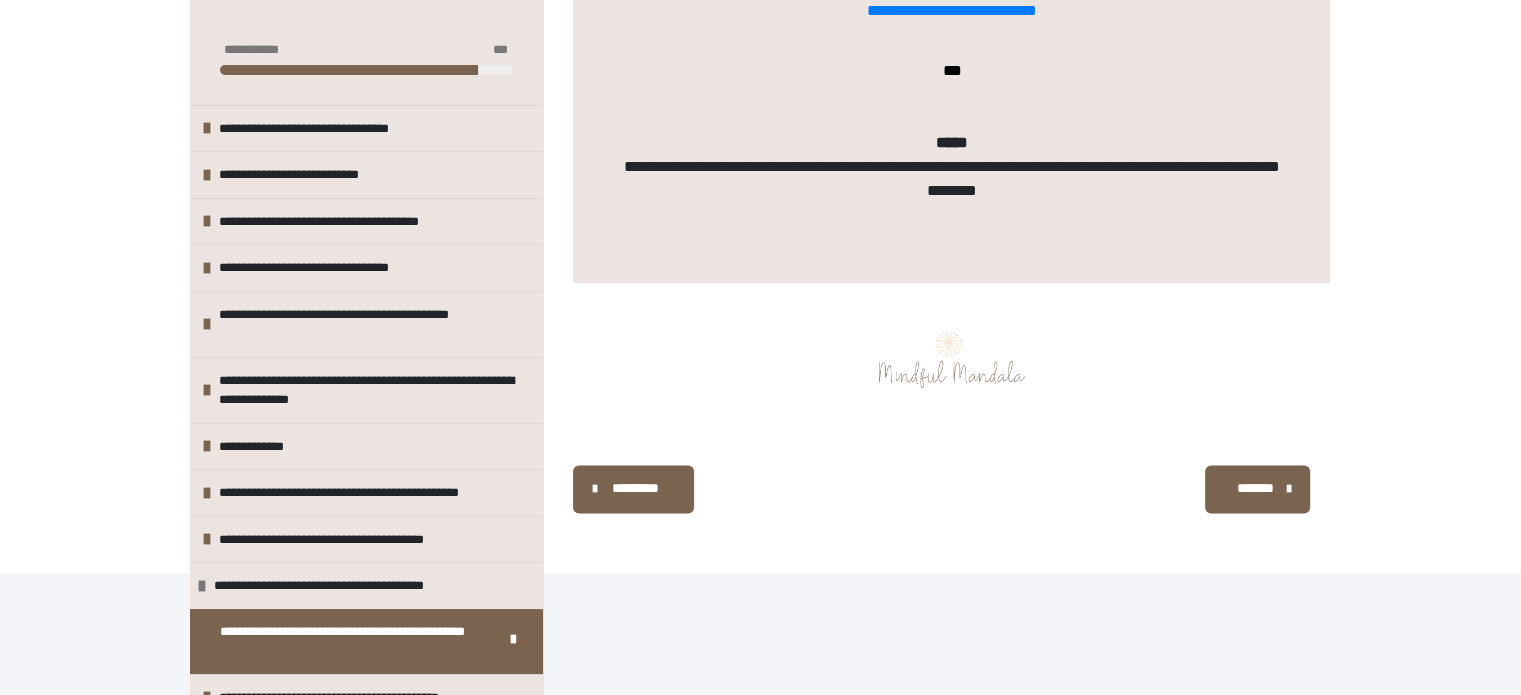 click on "*******" at bounding box center [1256, 488] 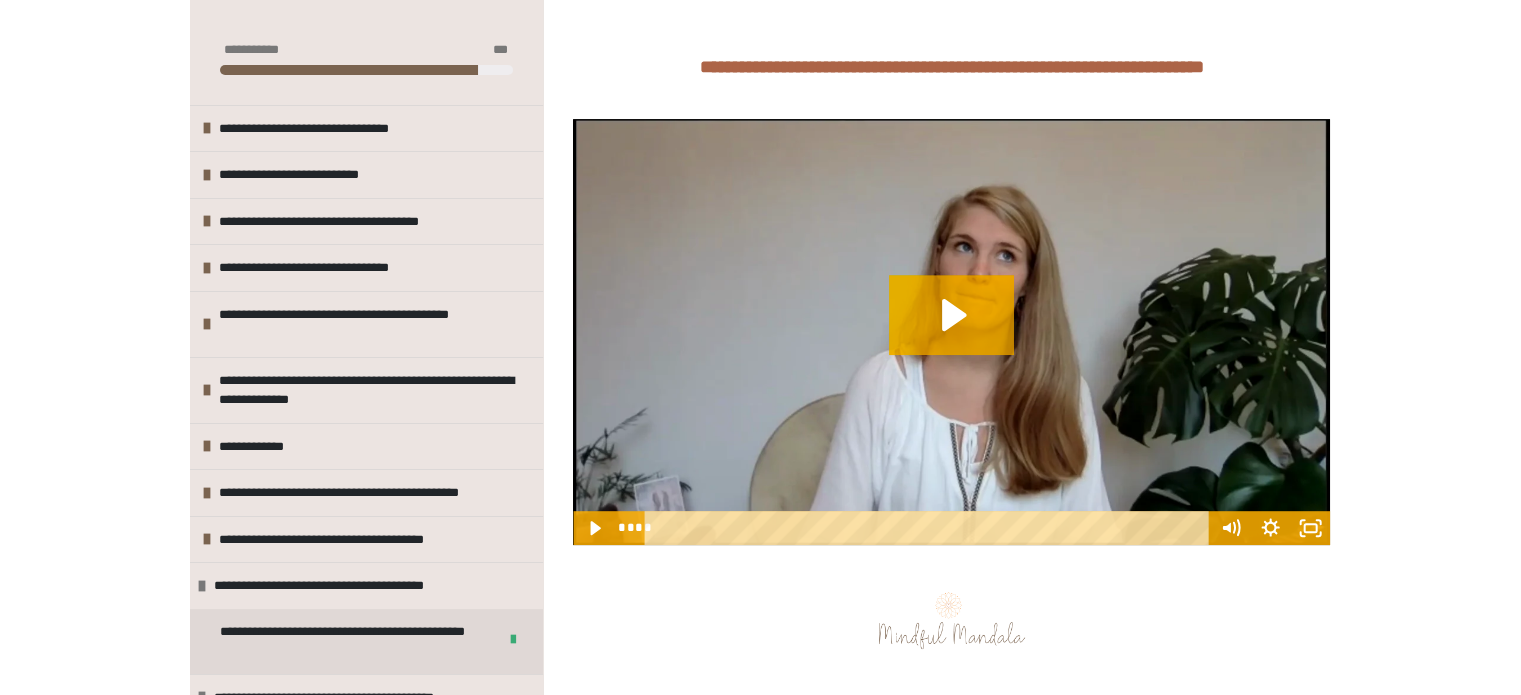 scroll, scrollTop: 999, scrollLeft: 0, axis: vertical 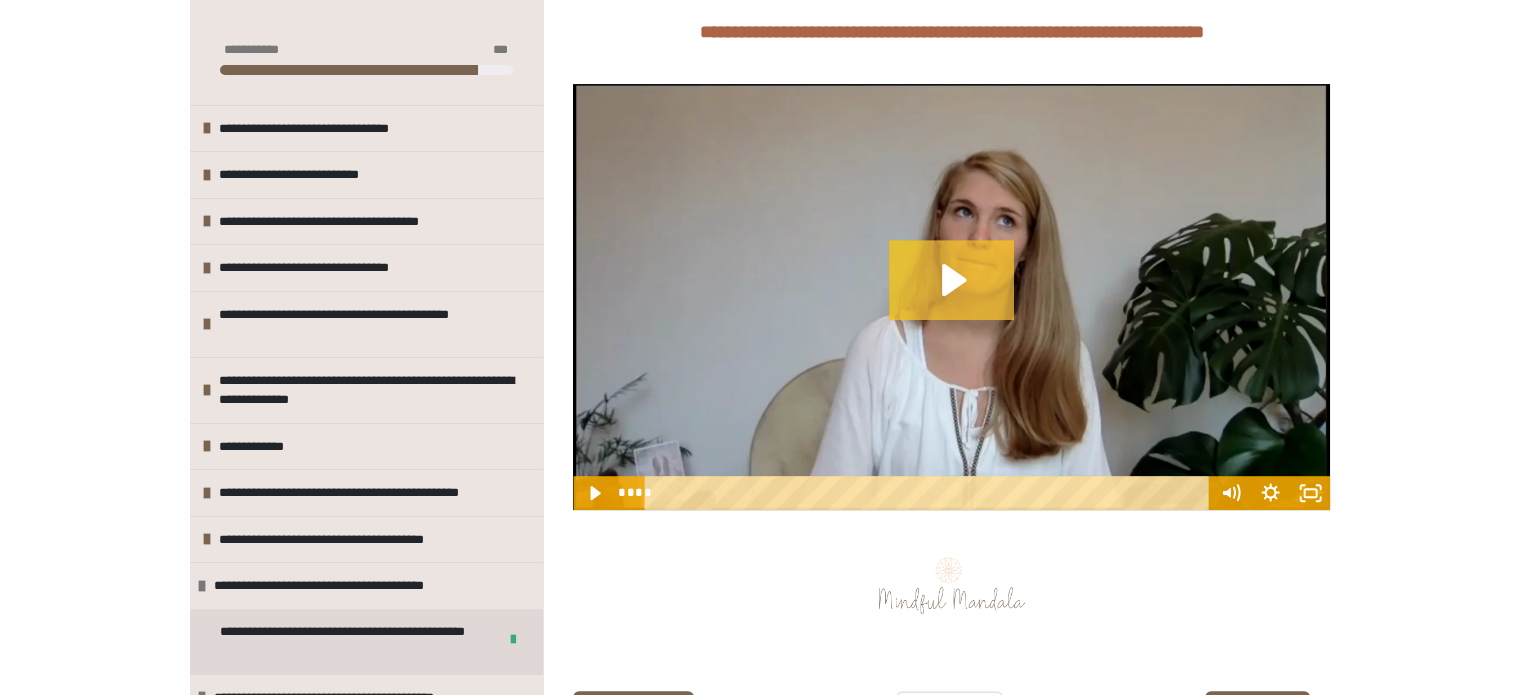 click 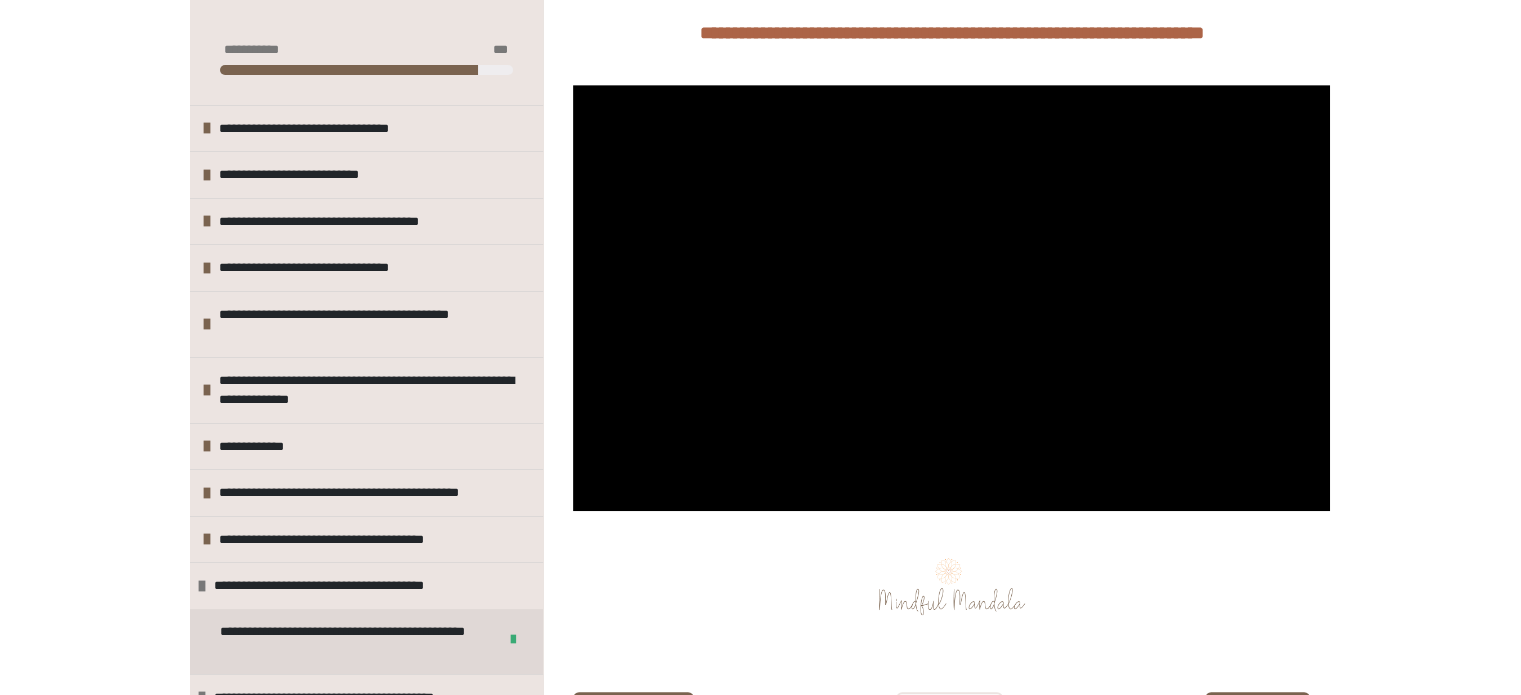 scroll, scrollTop: 1199, scrollLeft: 0, axis: vertical 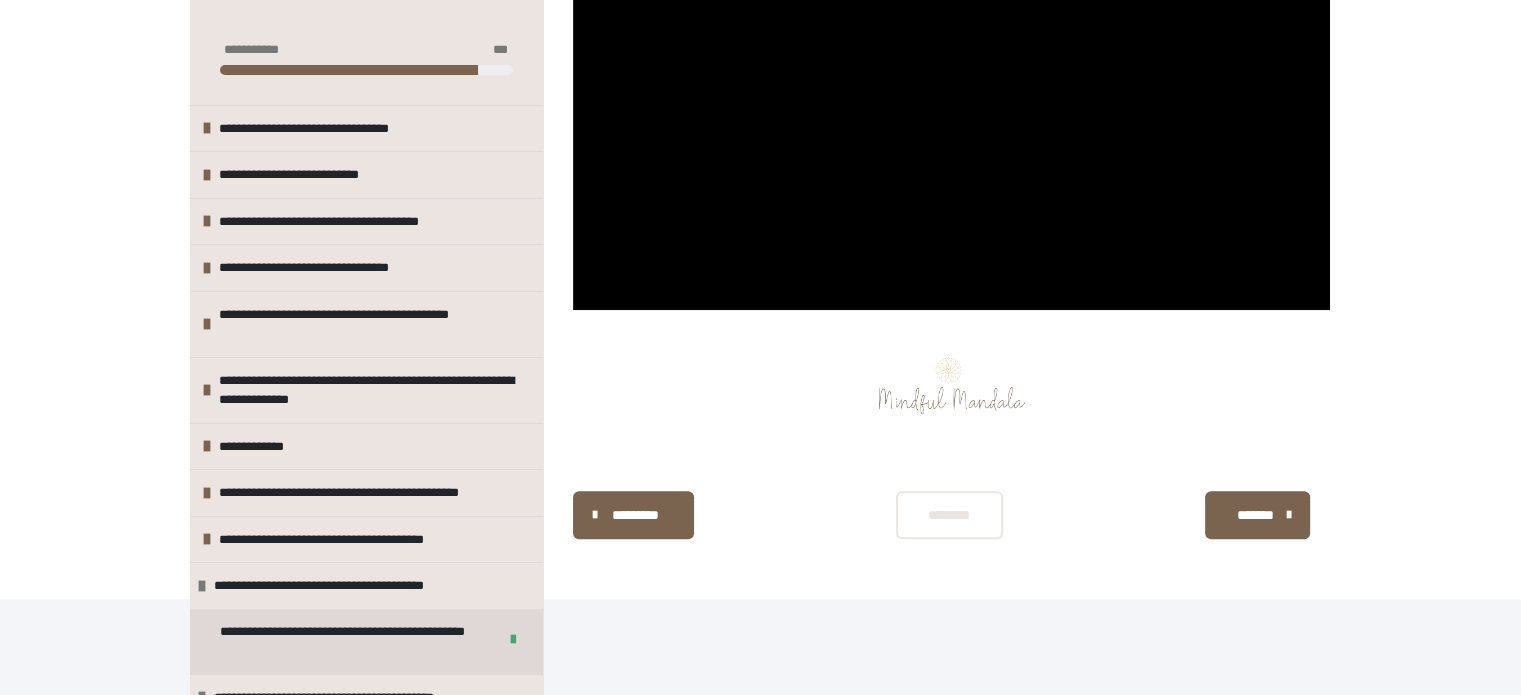 click on "********" at bounding box center (949, 515) 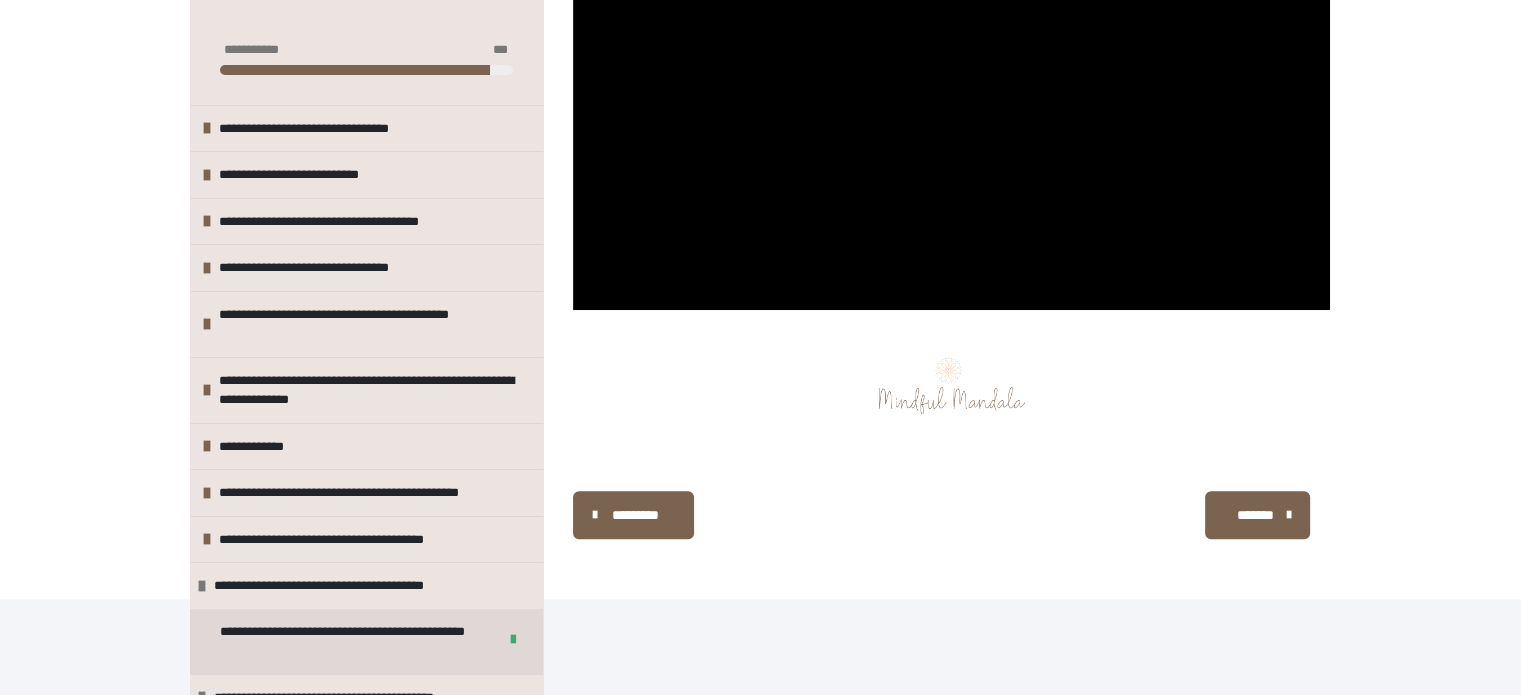 click on "*******" at bounding box center (1256, 515) 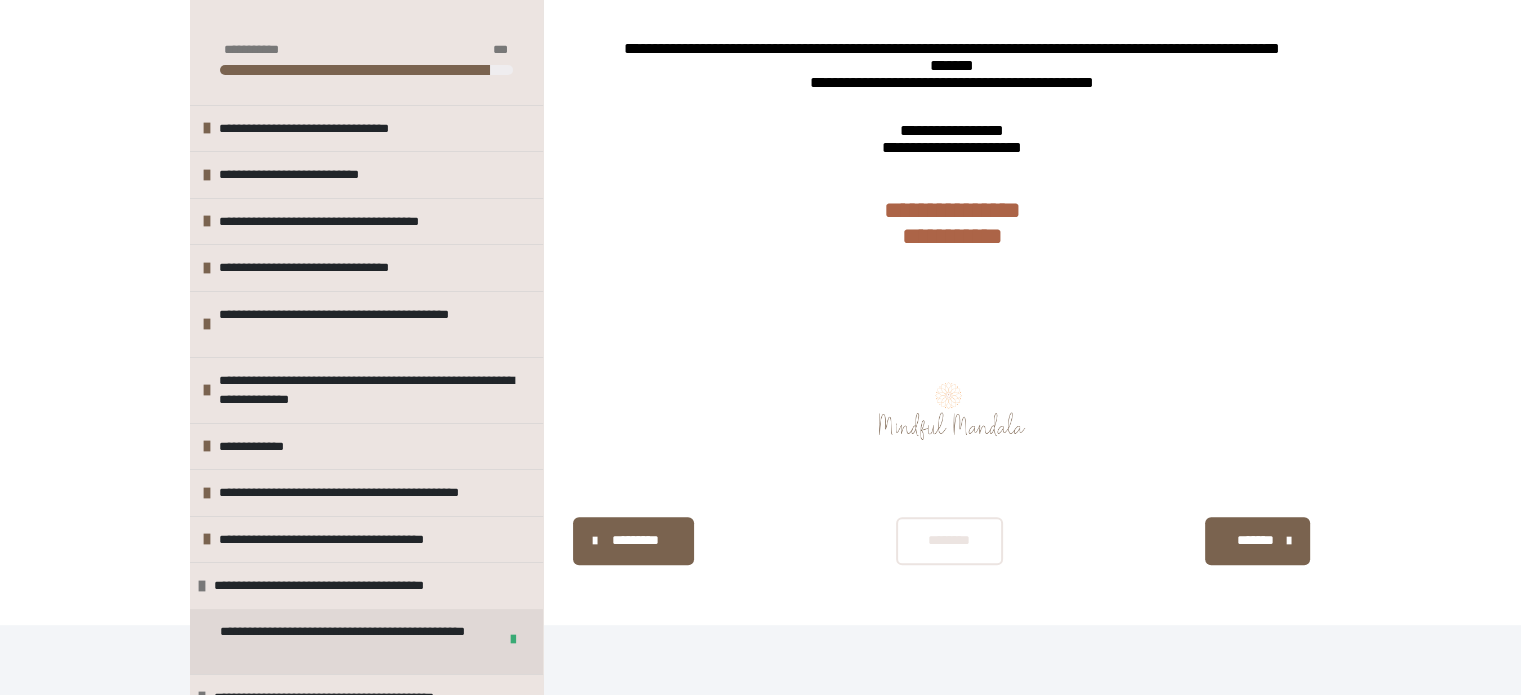 scroll, scrollTop: 545, scrollLeft: 0, axis: vertical 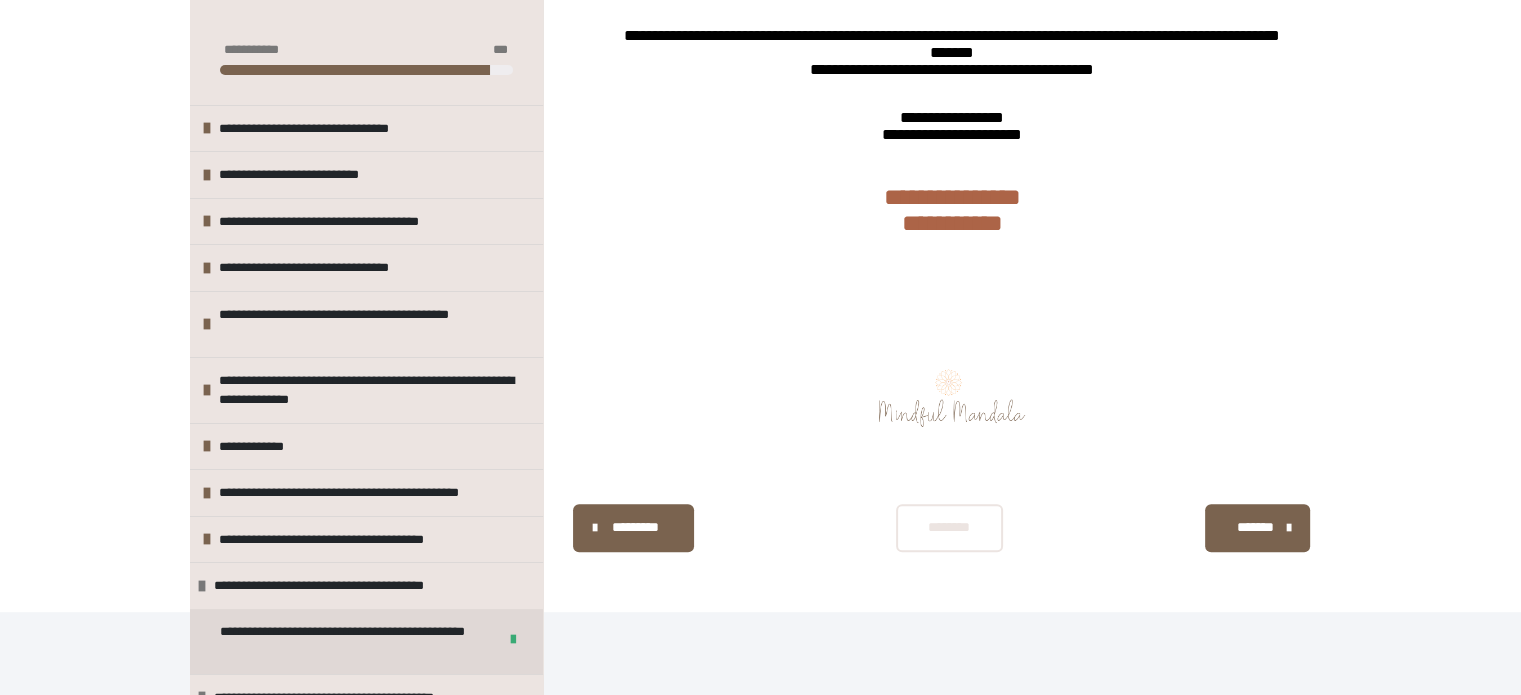 click on "********" at bounding box center [949, 527] 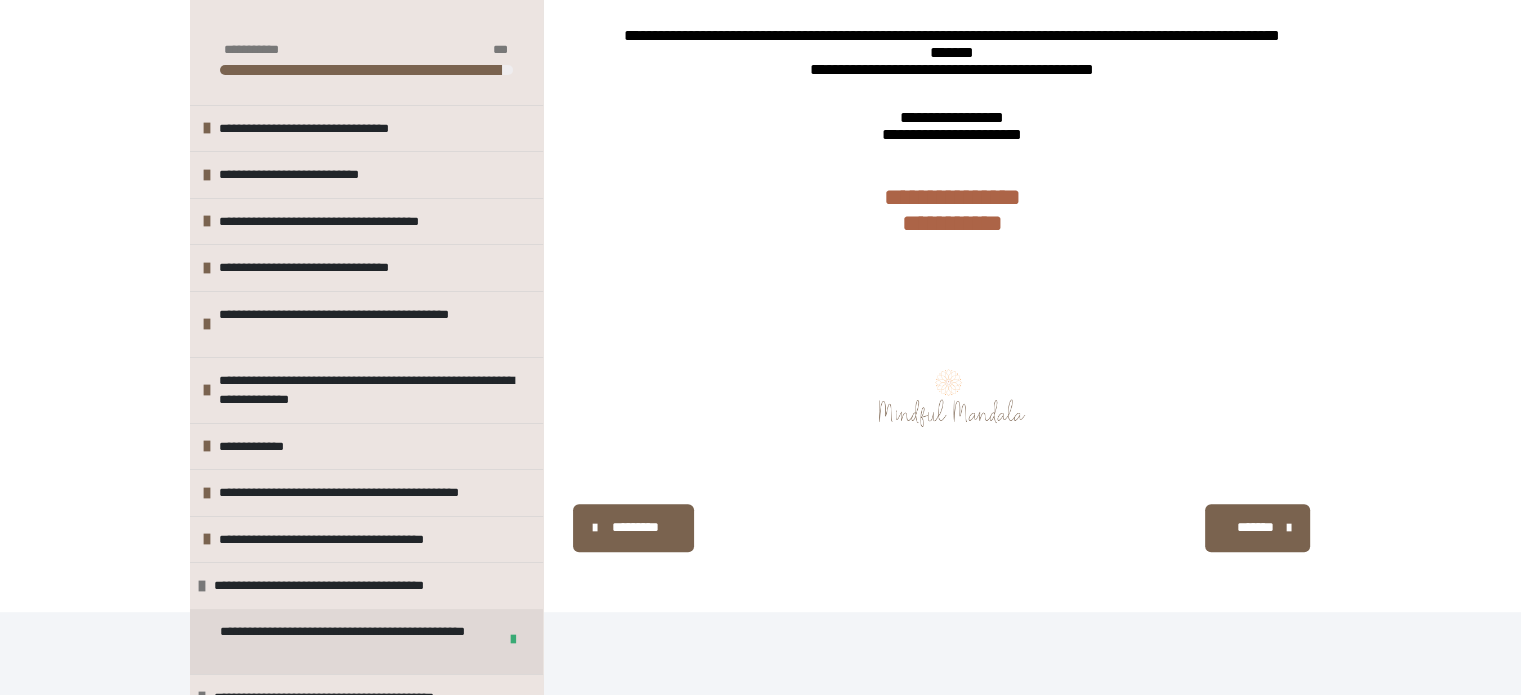 click on "*******" at bounding box center [1258, 528] 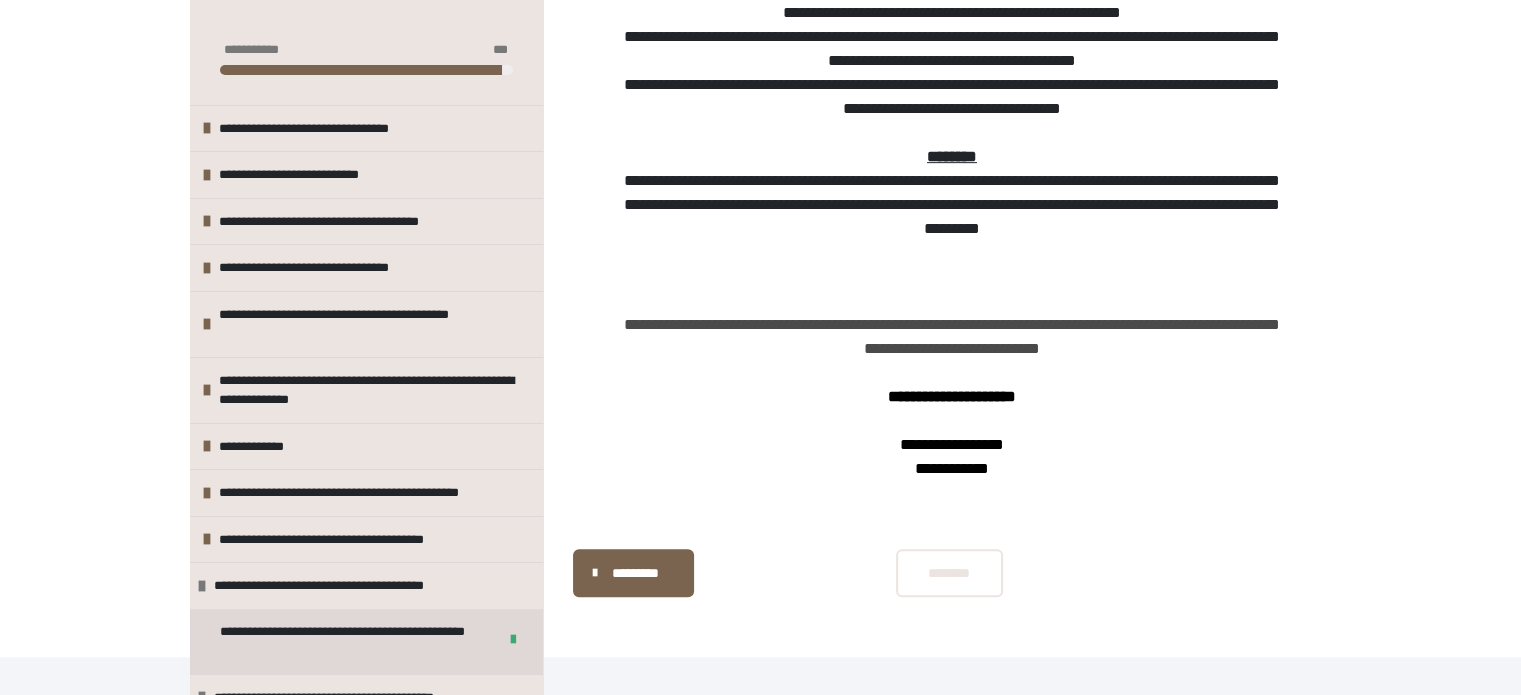 scroll, scrollTop: 1000, scrollLeft: 0, axis: vertical 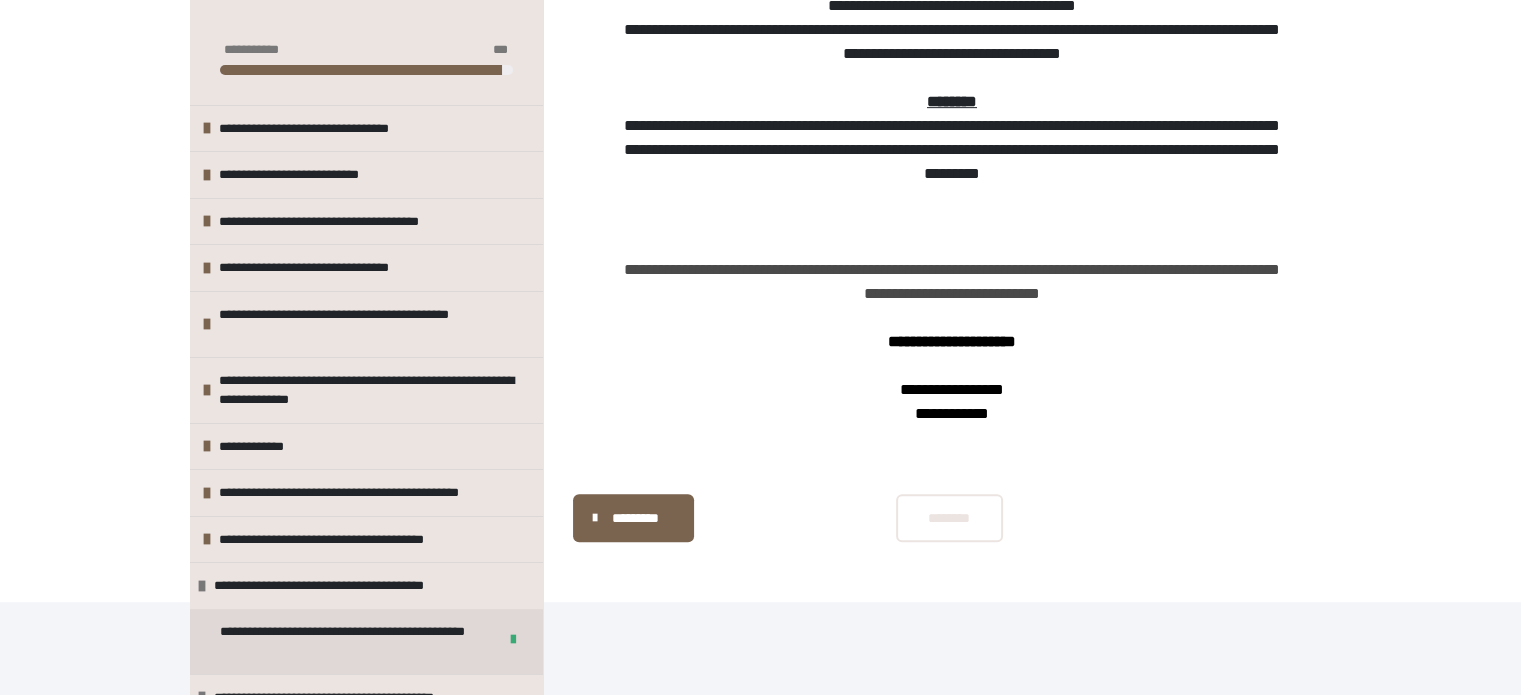 click on "********" at bounding box center (949, 518) 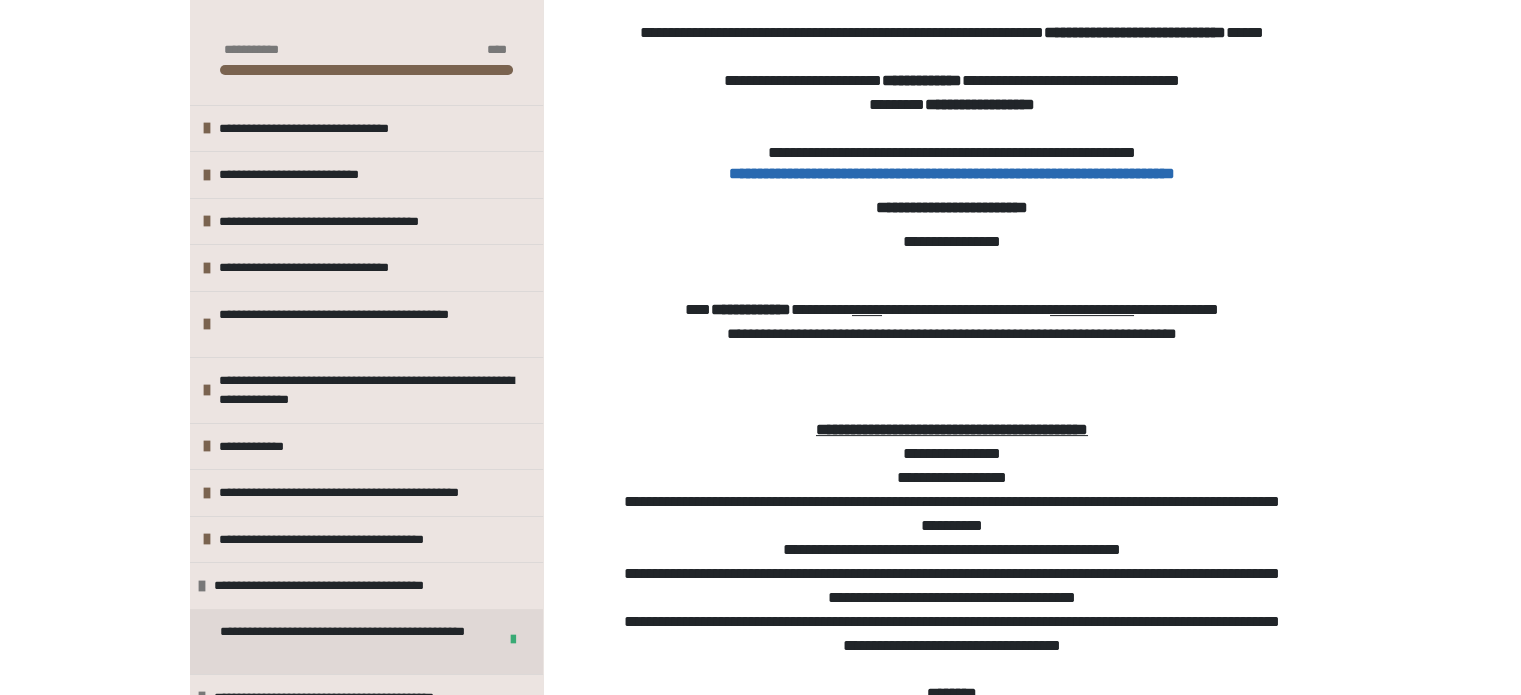 scroll, scrollTop: 600, scrollLeft: 0, axis: vertical 